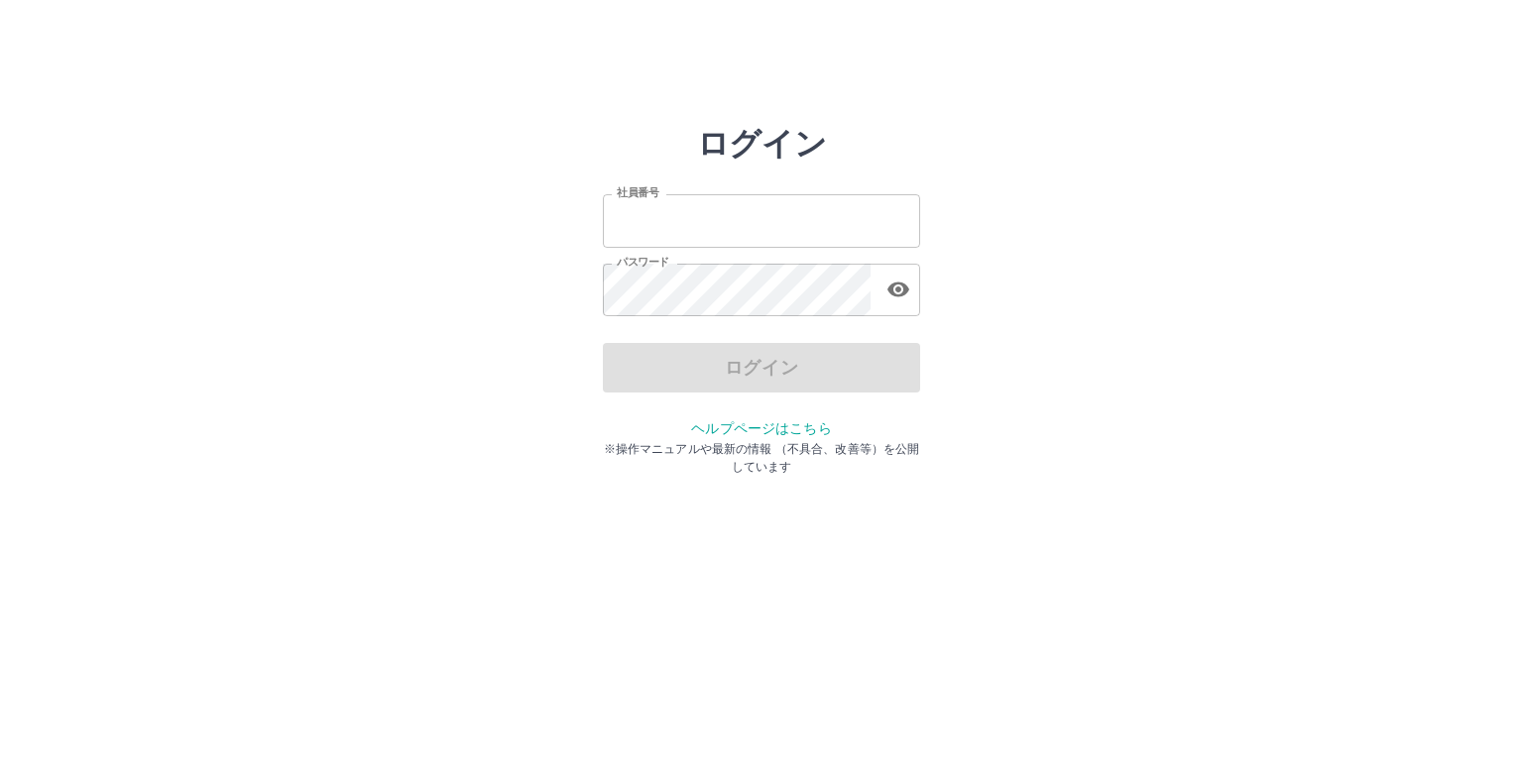 scroll, scrollTop: 0, scrollLeft: 0, axis: both 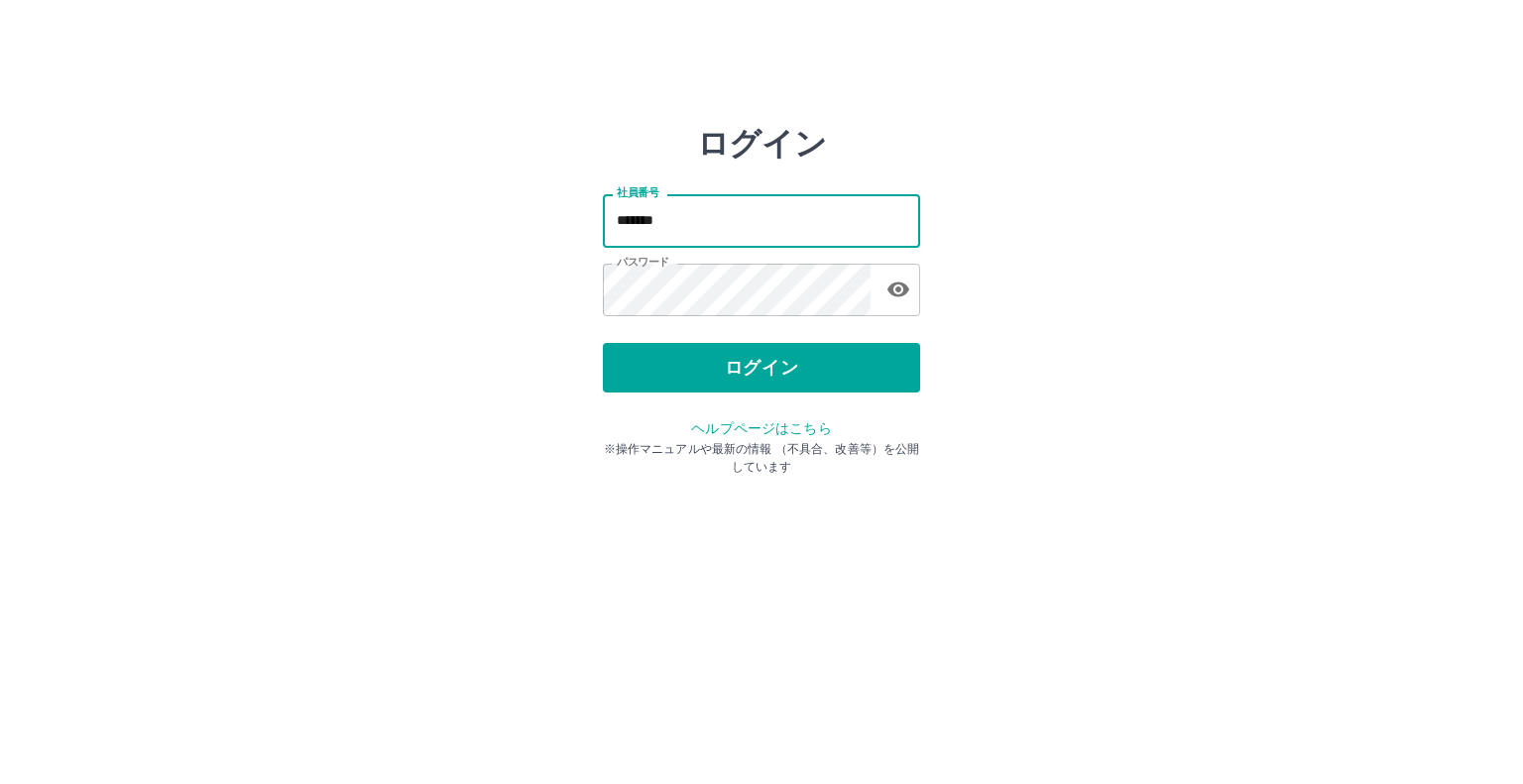 click on "*******" at bounding box center [762, 220] 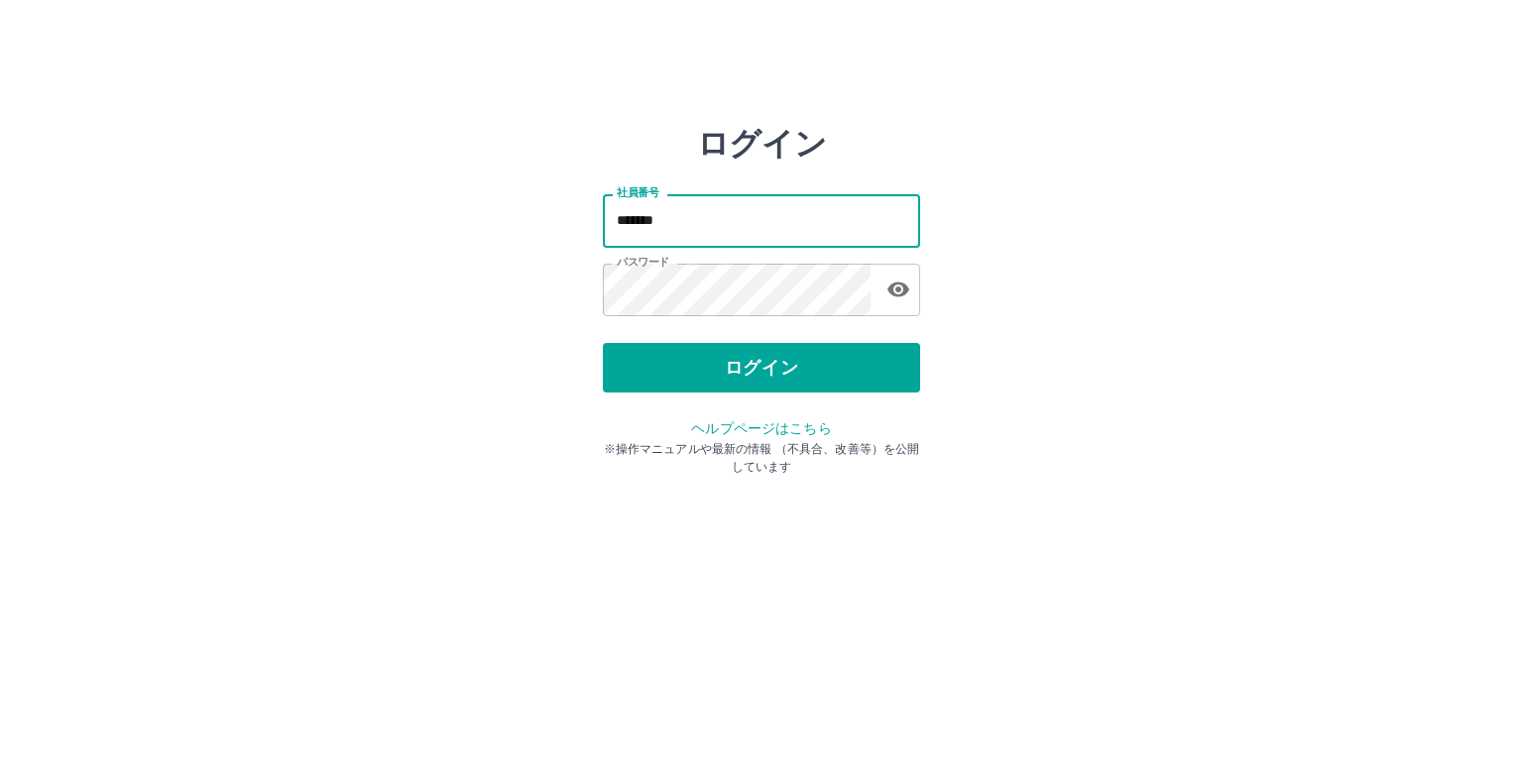 type on "*******" 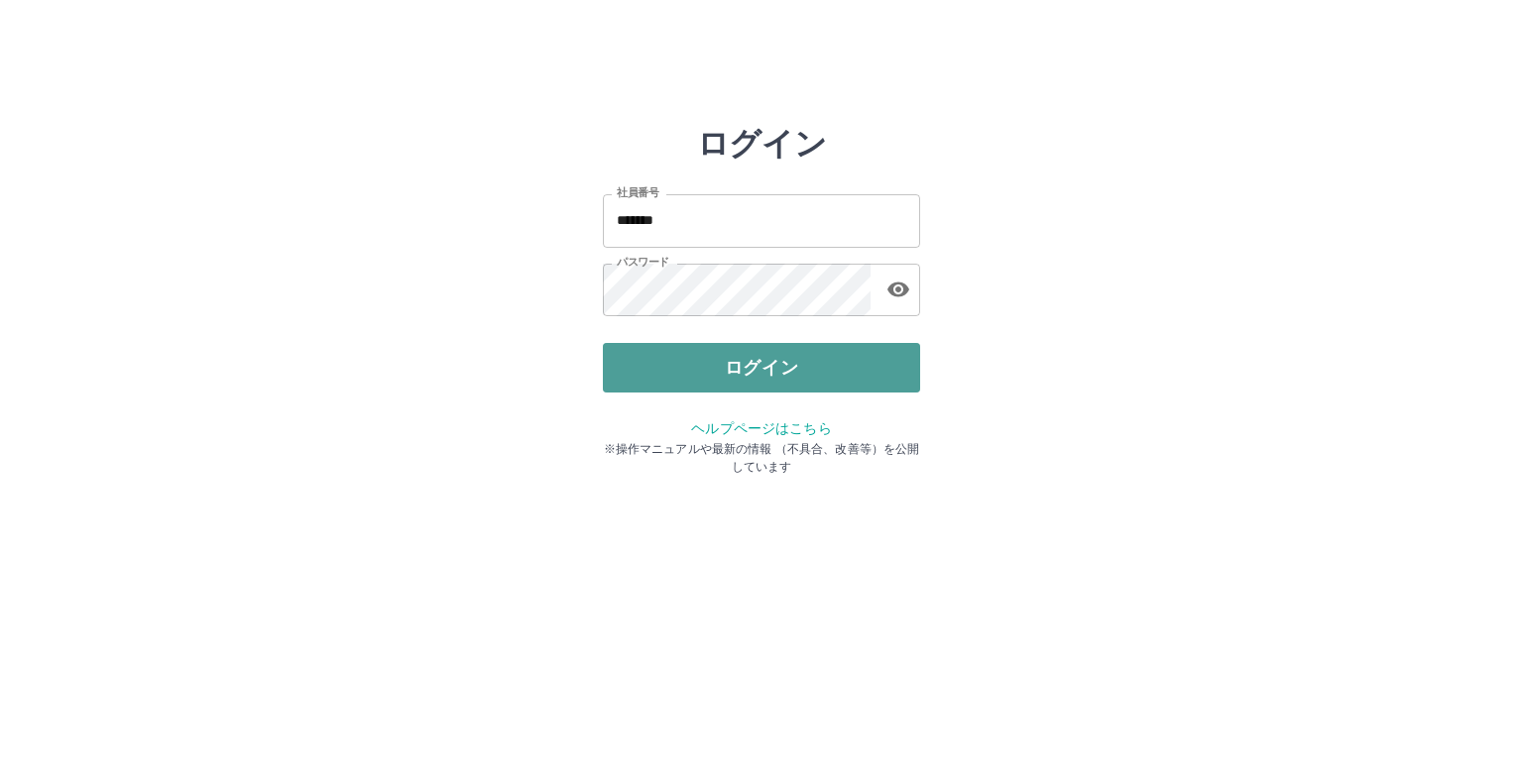 click on "ログイン" at bounding box center (762, 368) 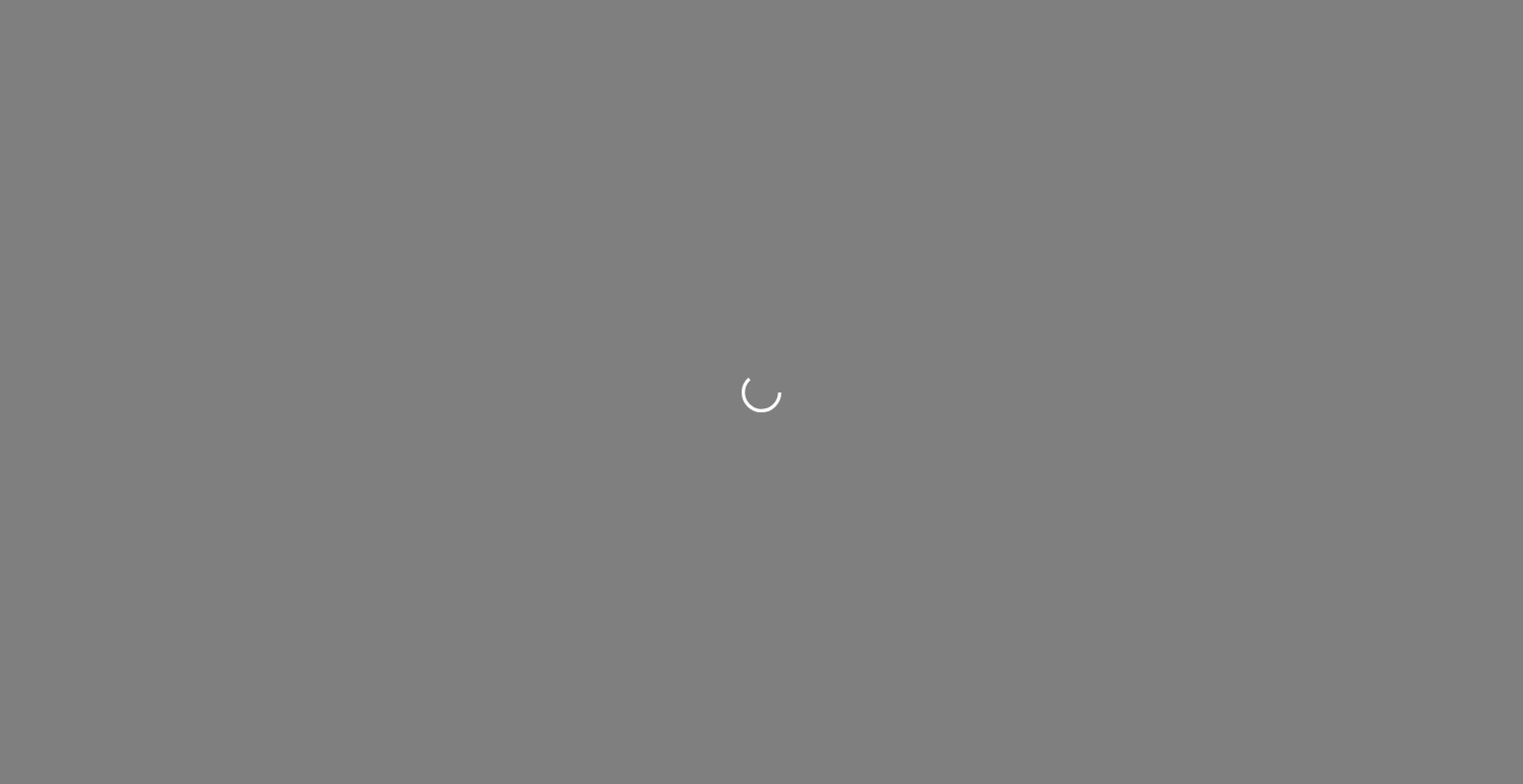 scroll, scrollTop: 0, scrollLeft: 0, axis: both 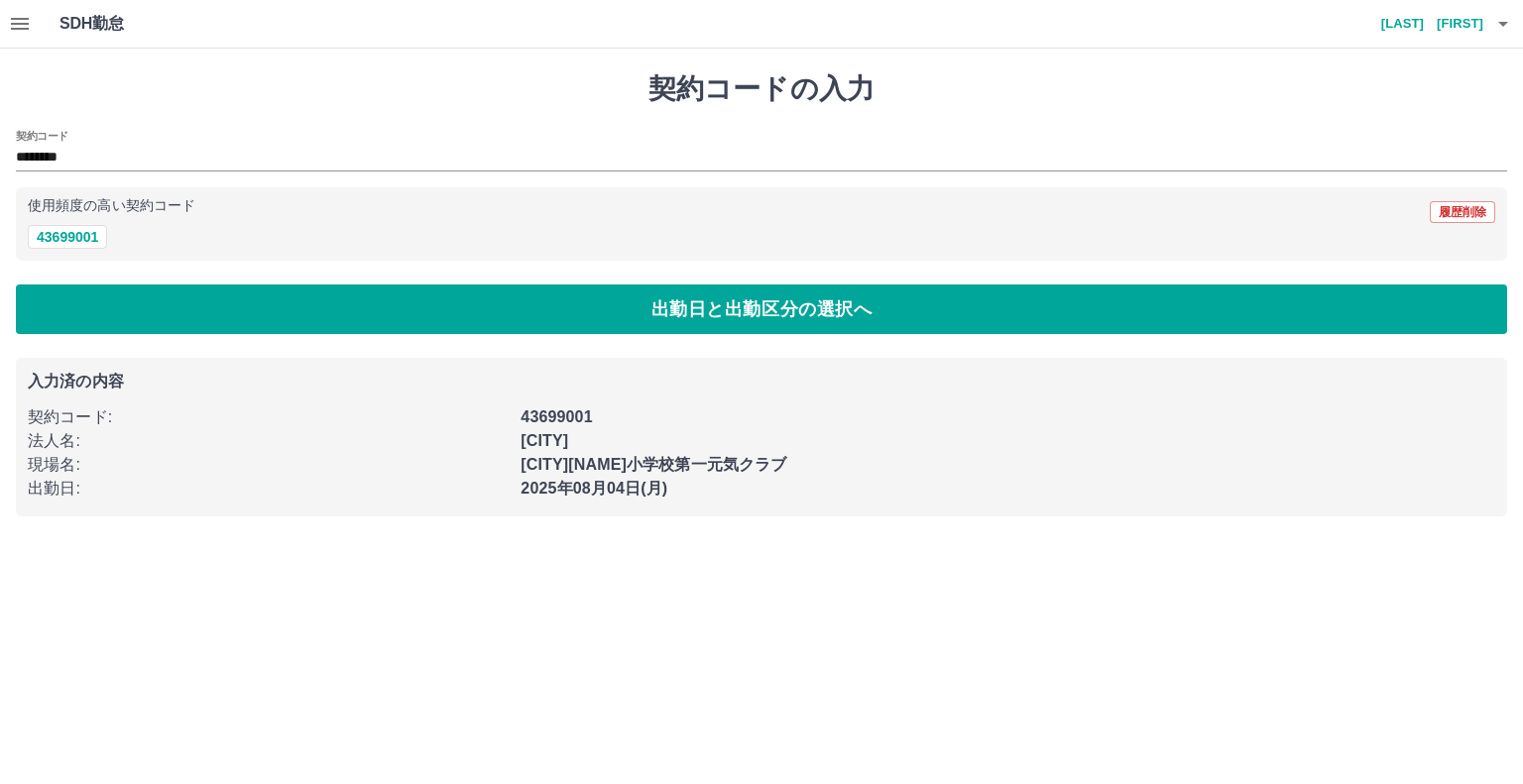 click on "契約コードの入力 契約コード ******** 使用頻度の高い契約コード 履歴削除 43699001 出勤日と出勤区分の選択へ 入力済の内容 契約コード : 43699001 法人名 : 湖西市 現場名 : 湖西市新居小学校第一元気クラブ 出勤日 : 2025年08月04日(月)" at bounding box center (762, 294) 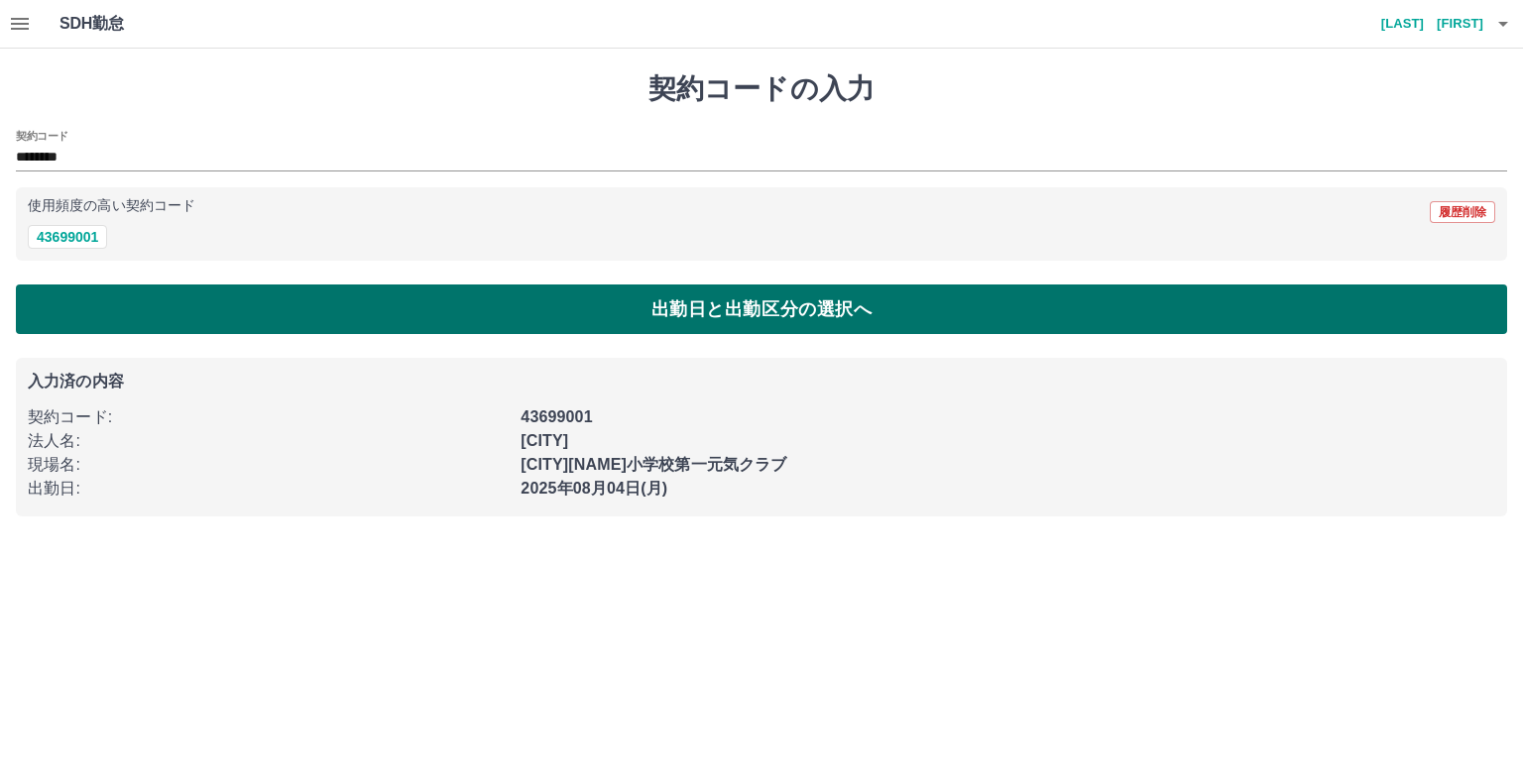 click on "出勤日と出勤区分の選択へ" at bounding box center (762, 309) 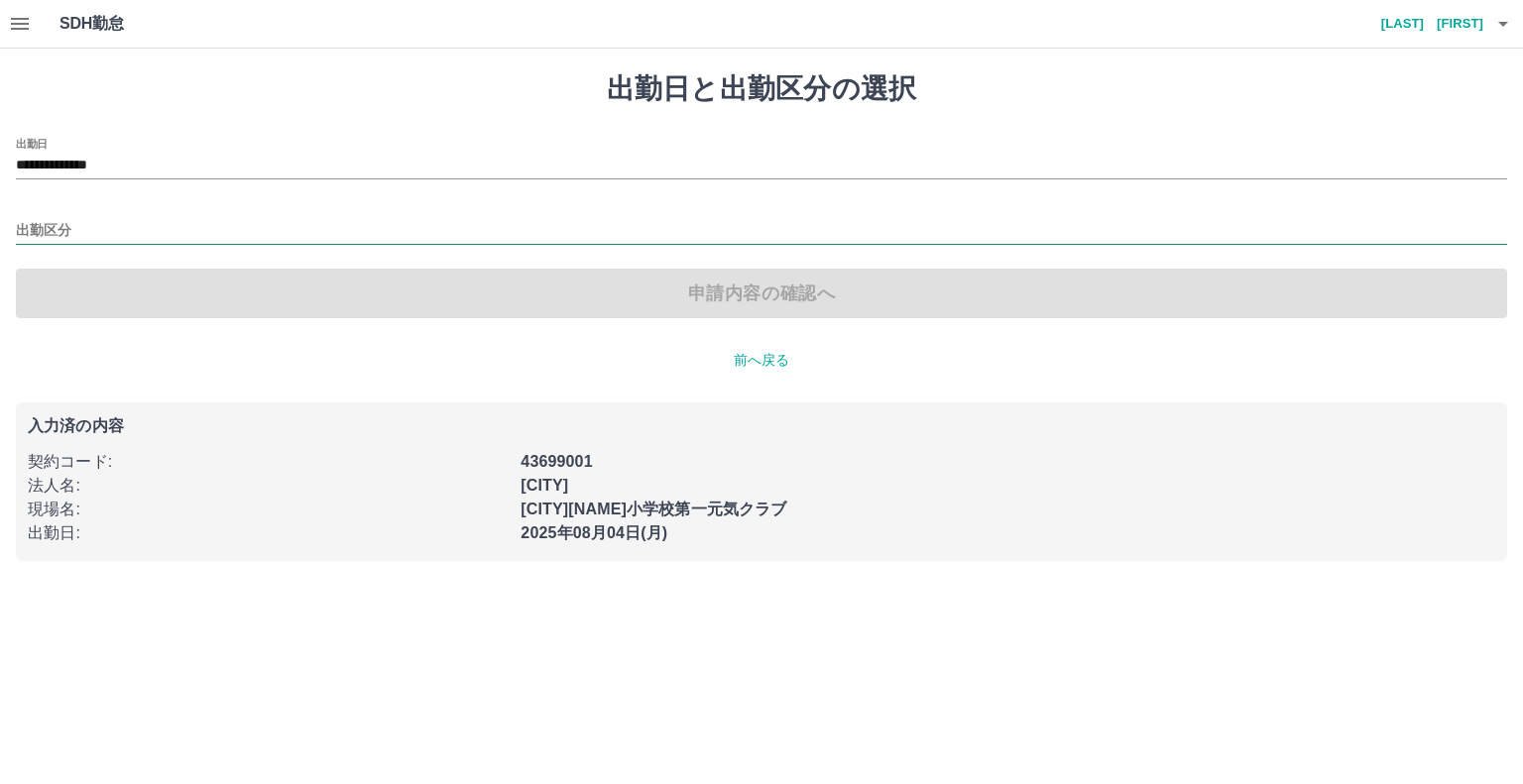 click on "出勤区分" at bounding box center (762, 231) 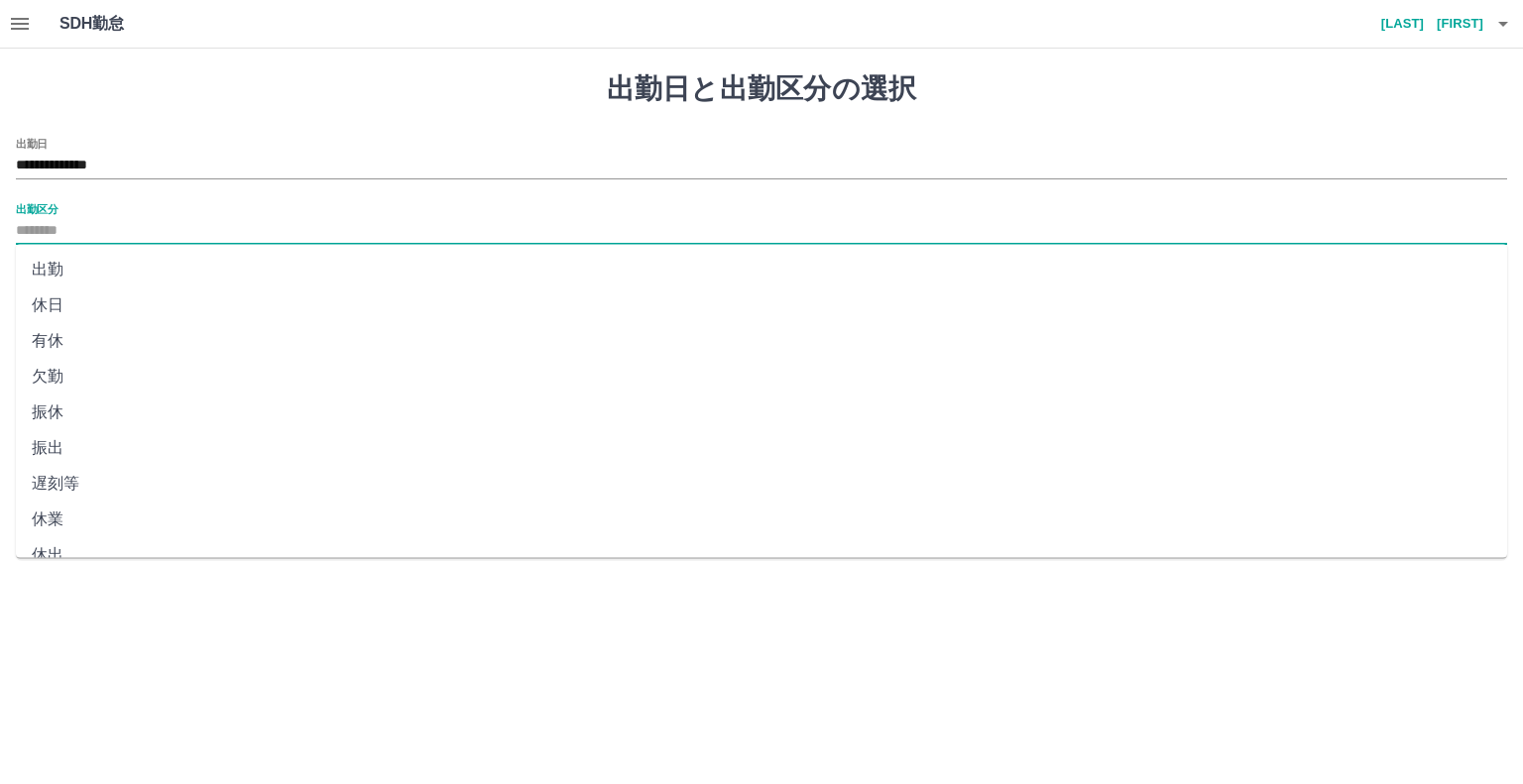 click on "出勤" at bounding box center [762, 270] 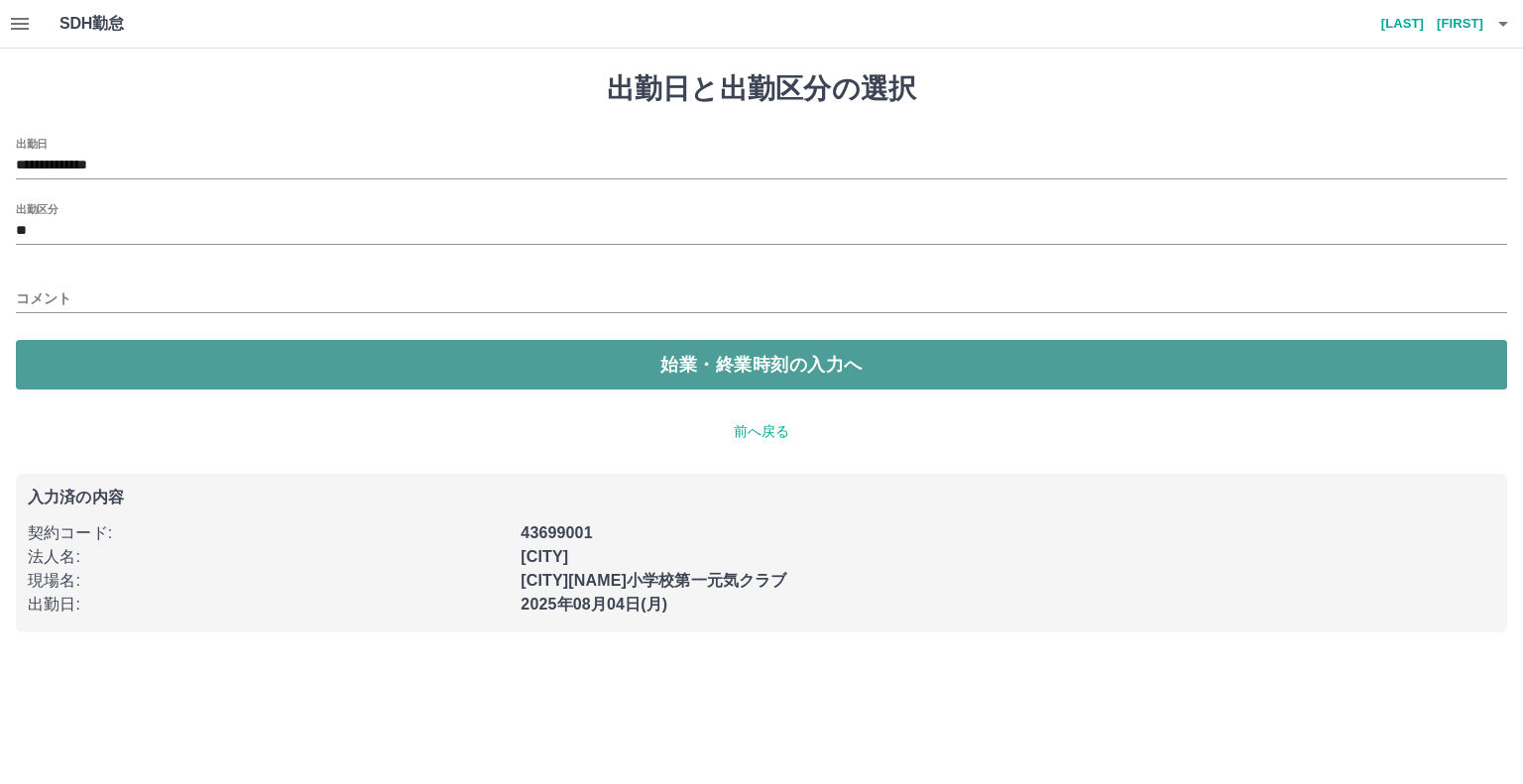click on "始業・終業時刻の入力へ" at bounding box center (762, 365) 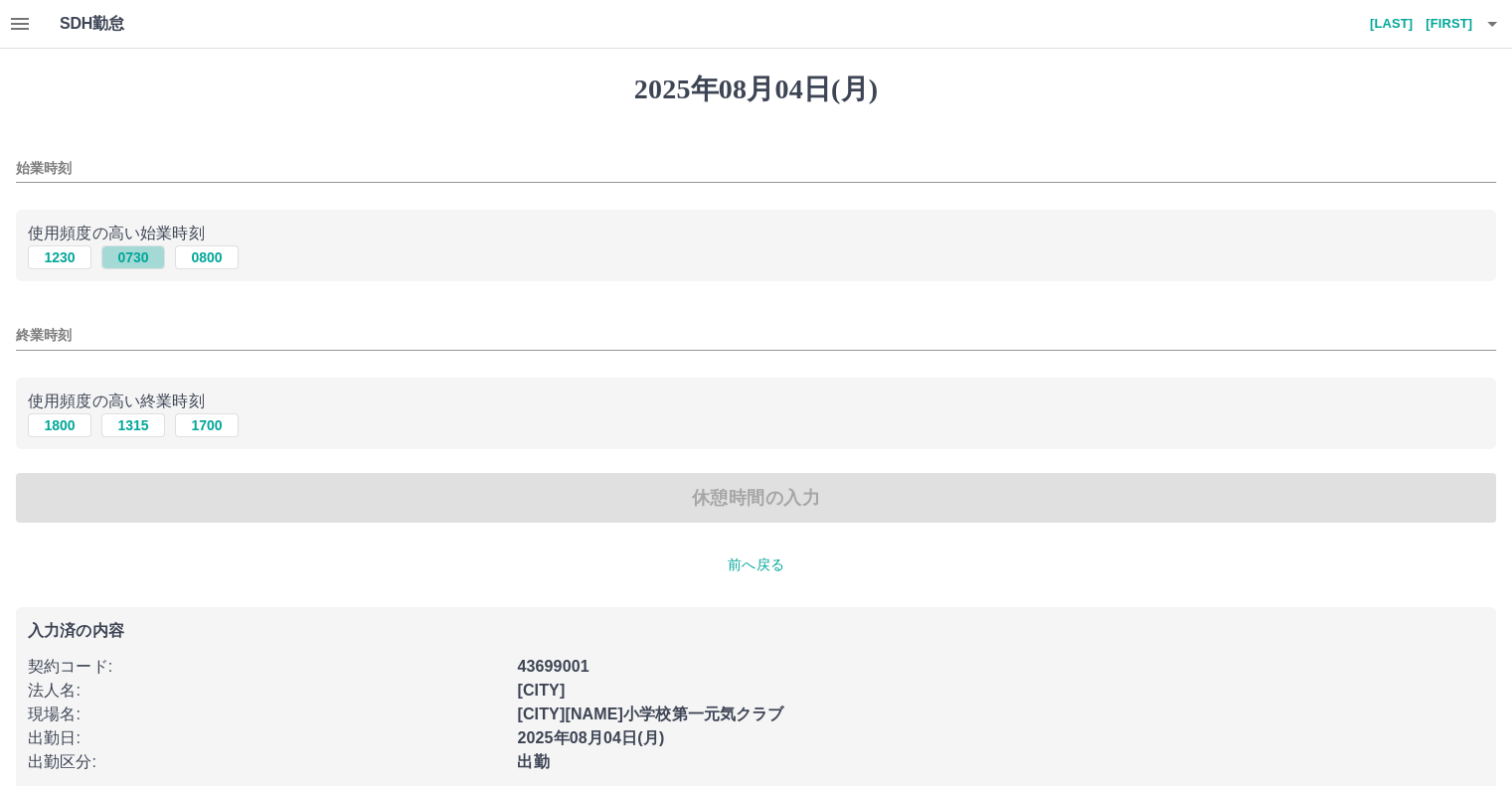 click on "0730" at bounding box center [133, 257] 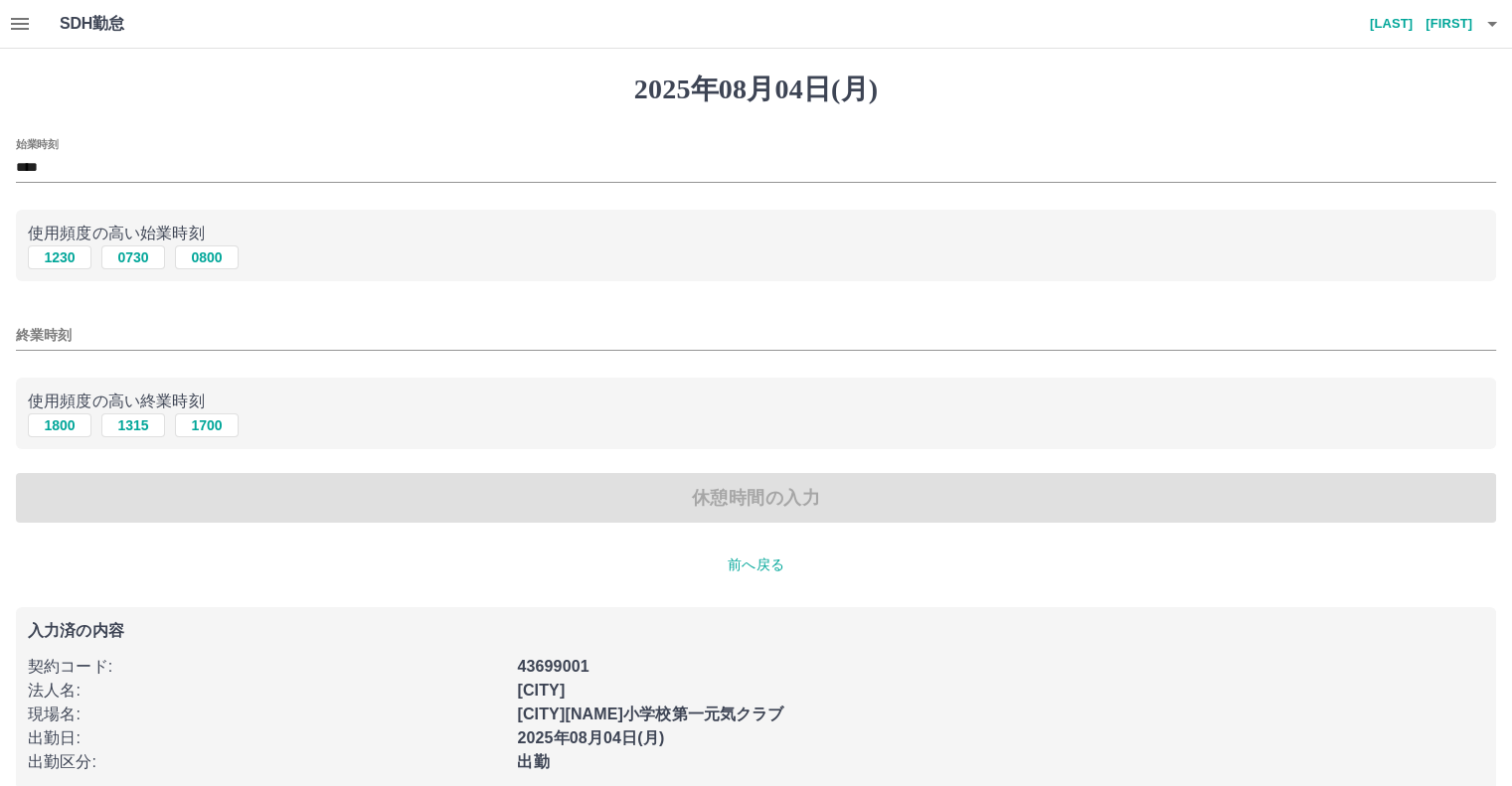 type 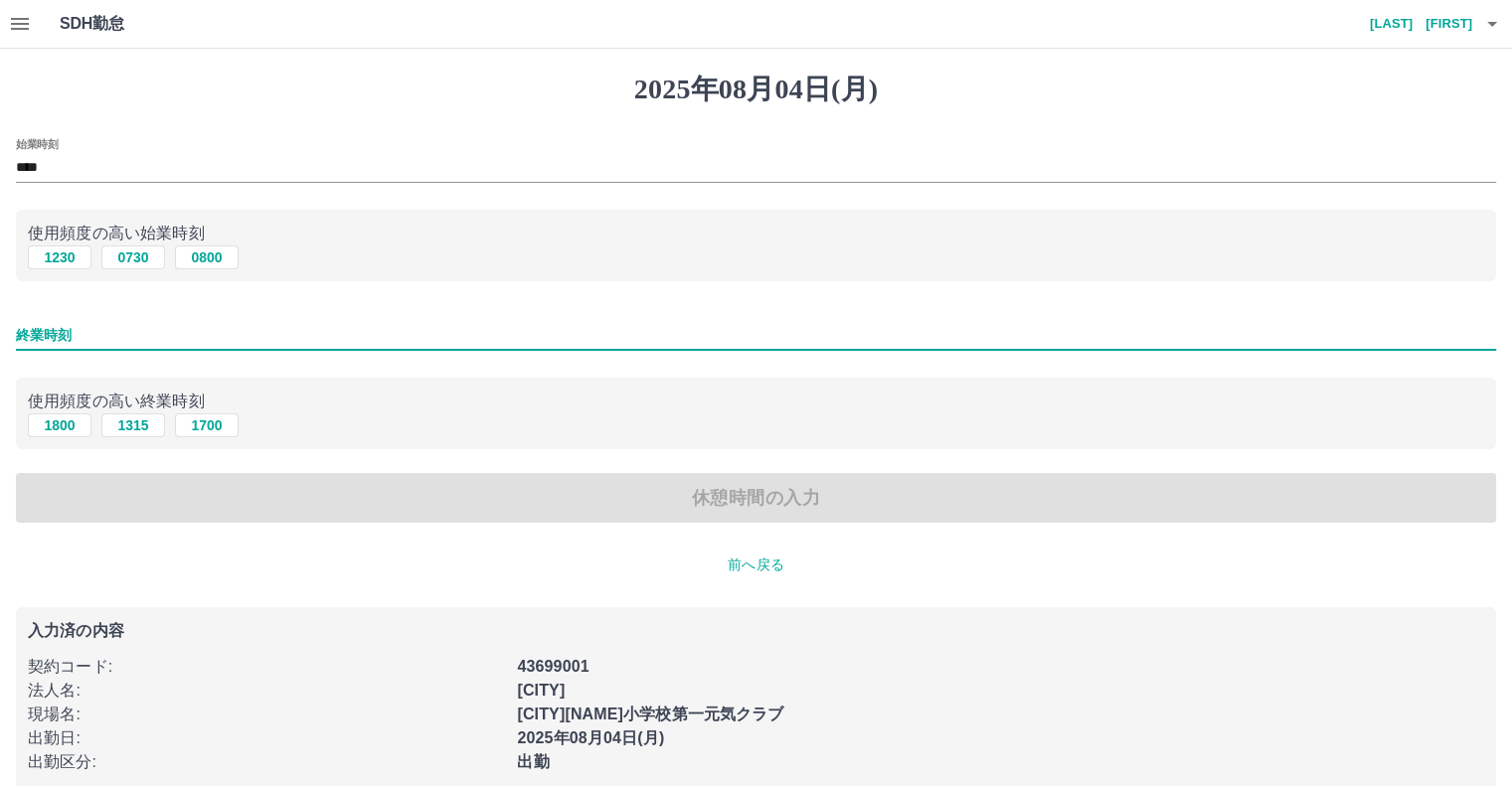 click on "終業時刻" at bounding box center (756, 335) 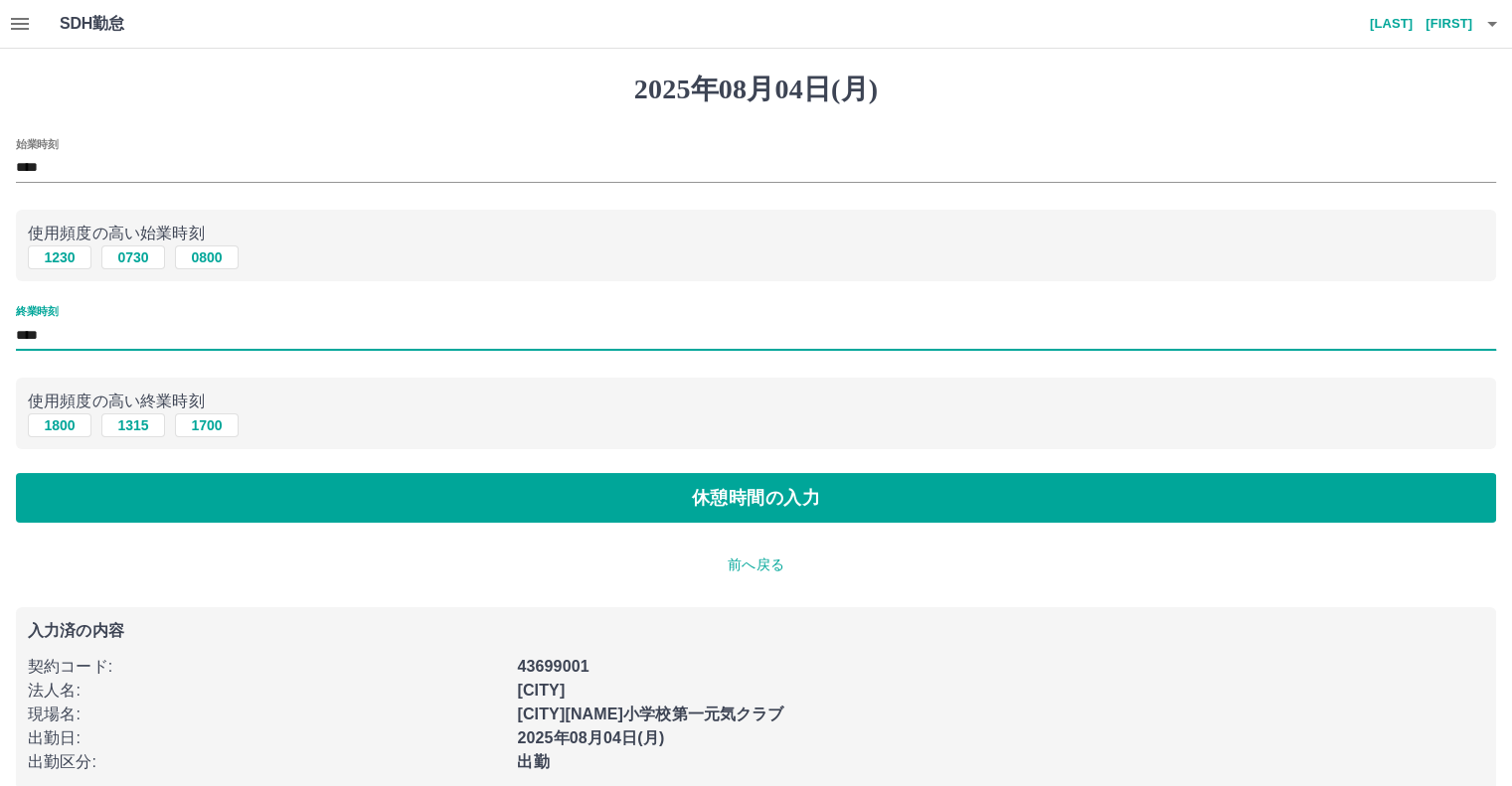 click on "****" at bounding box center (756, 335) 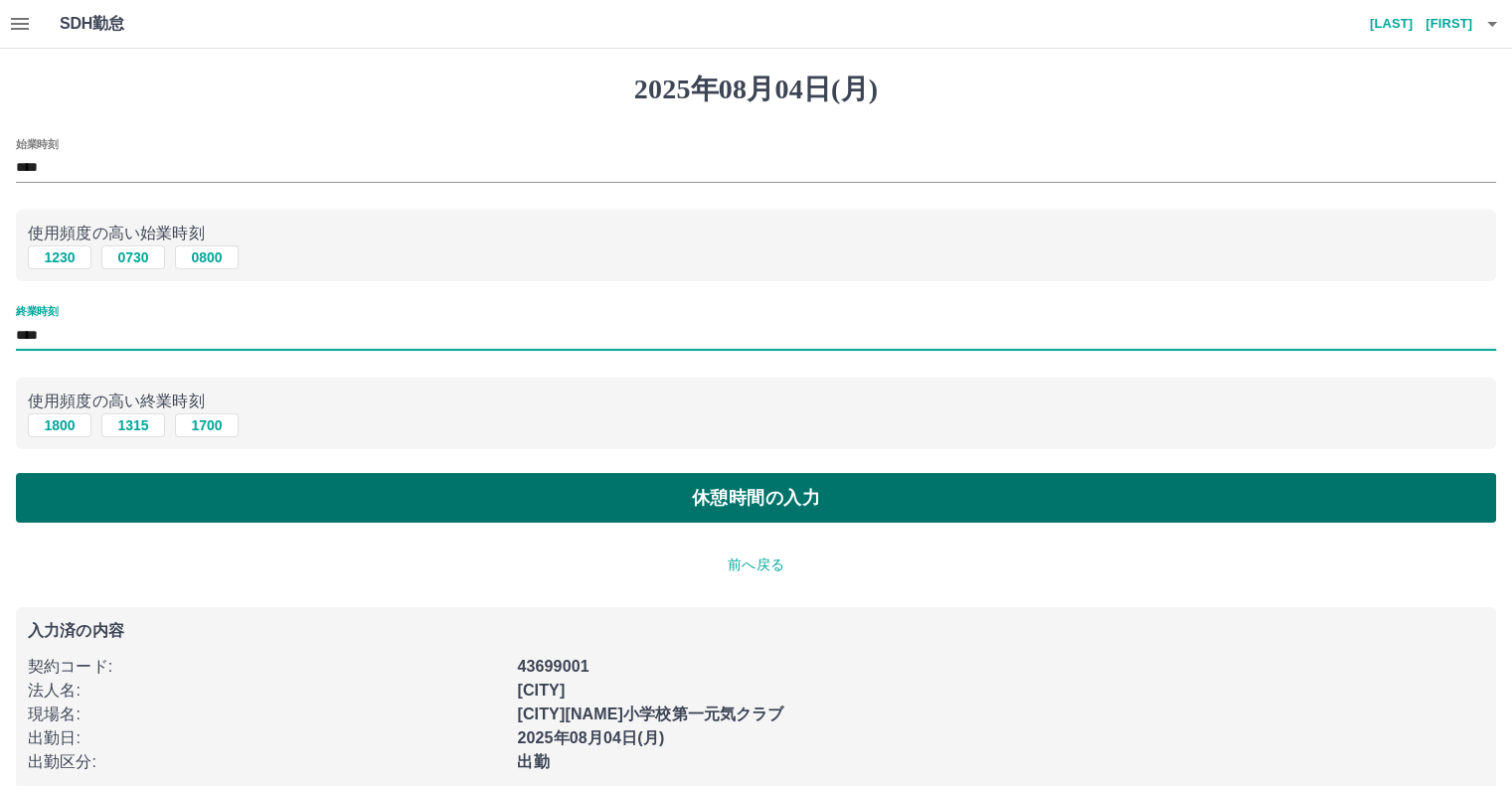 type on "****" 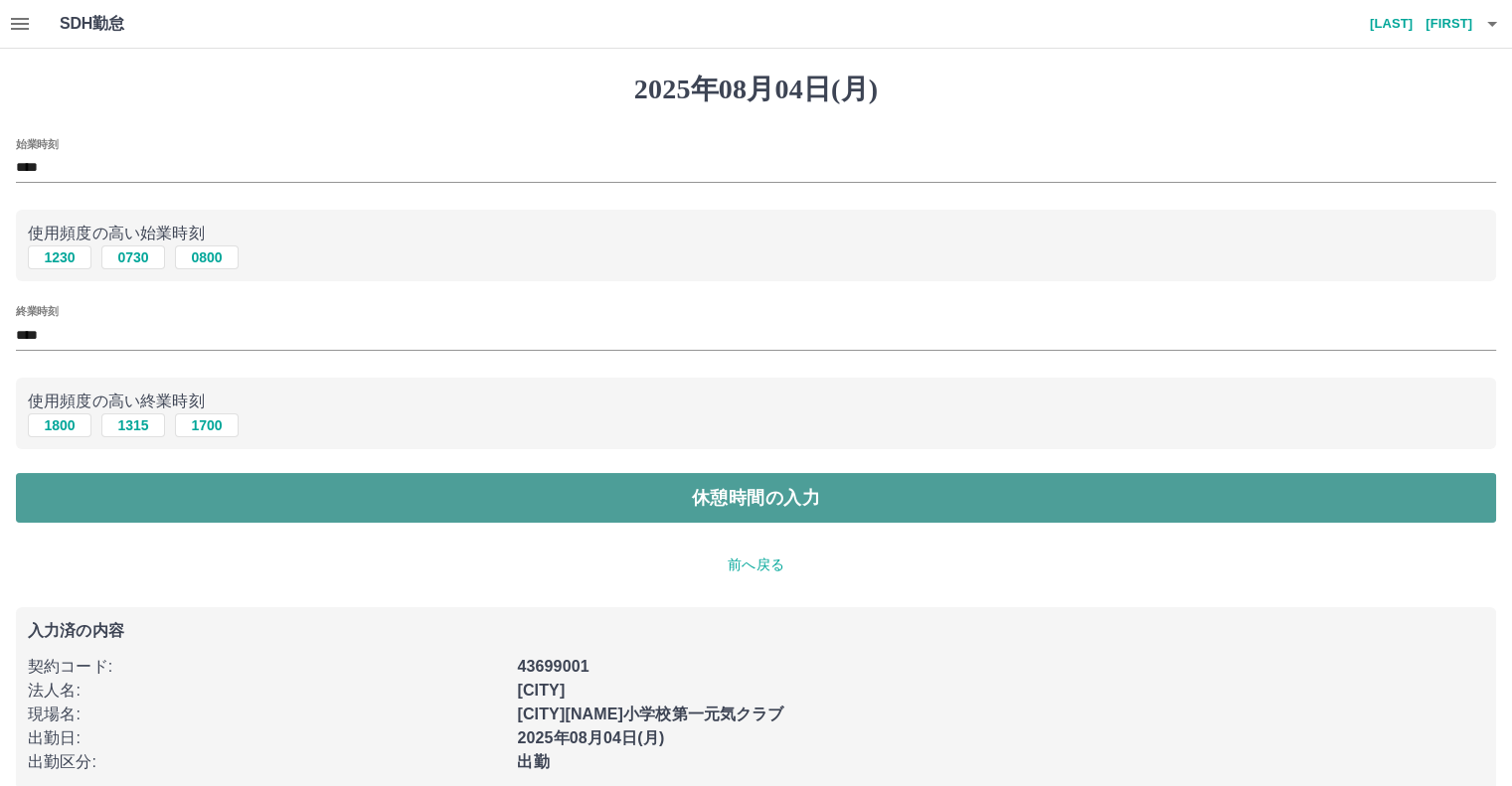 click on "休憩時間の入力" at bounding box center [756, 498] 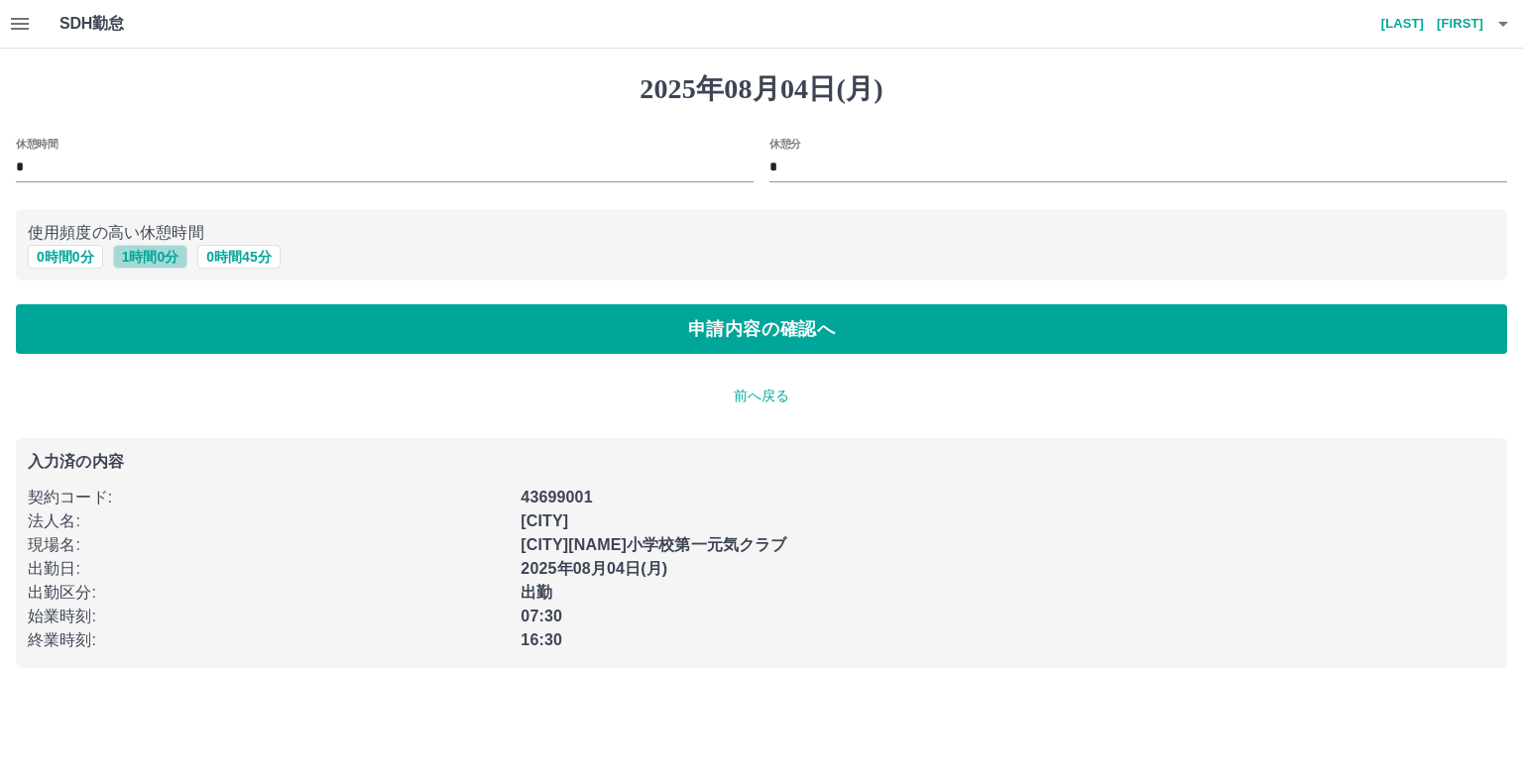 click on "1 時間 0 分" at bounding box center (151, 257) 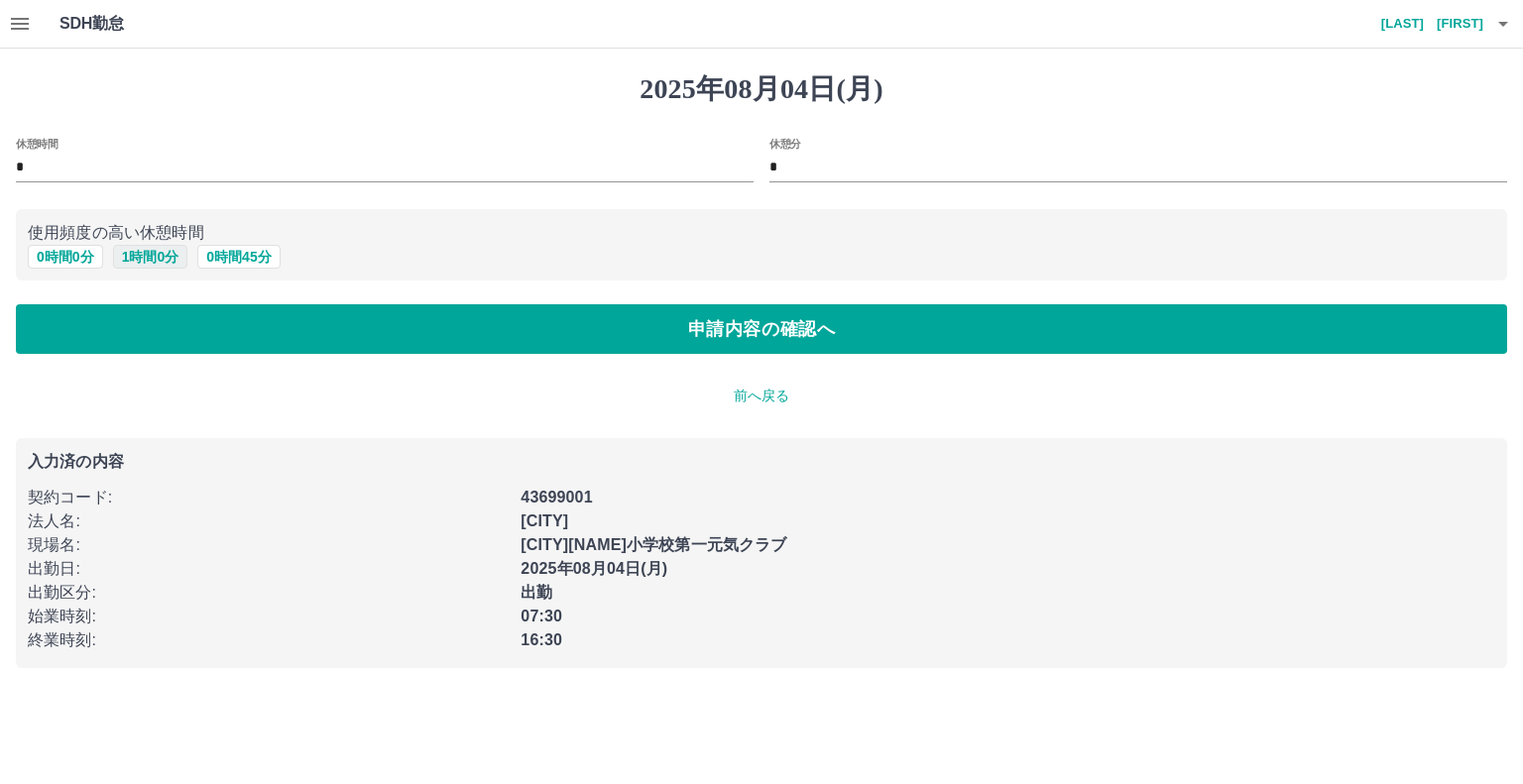 click on "1 時間 0 分" at bounding box center (151, 257) 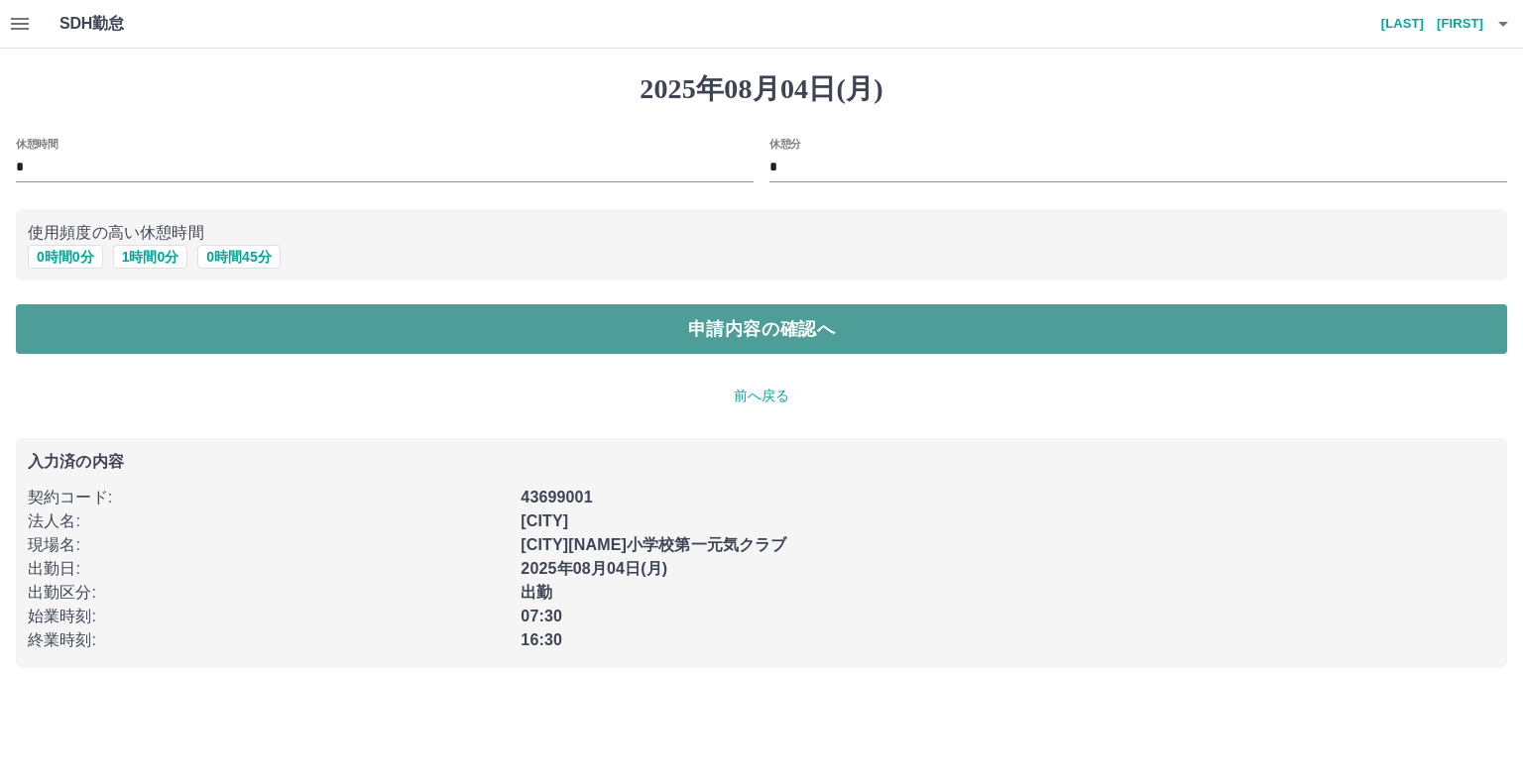 click on "申請内容の確認へ" at bounding box center [762, 329] 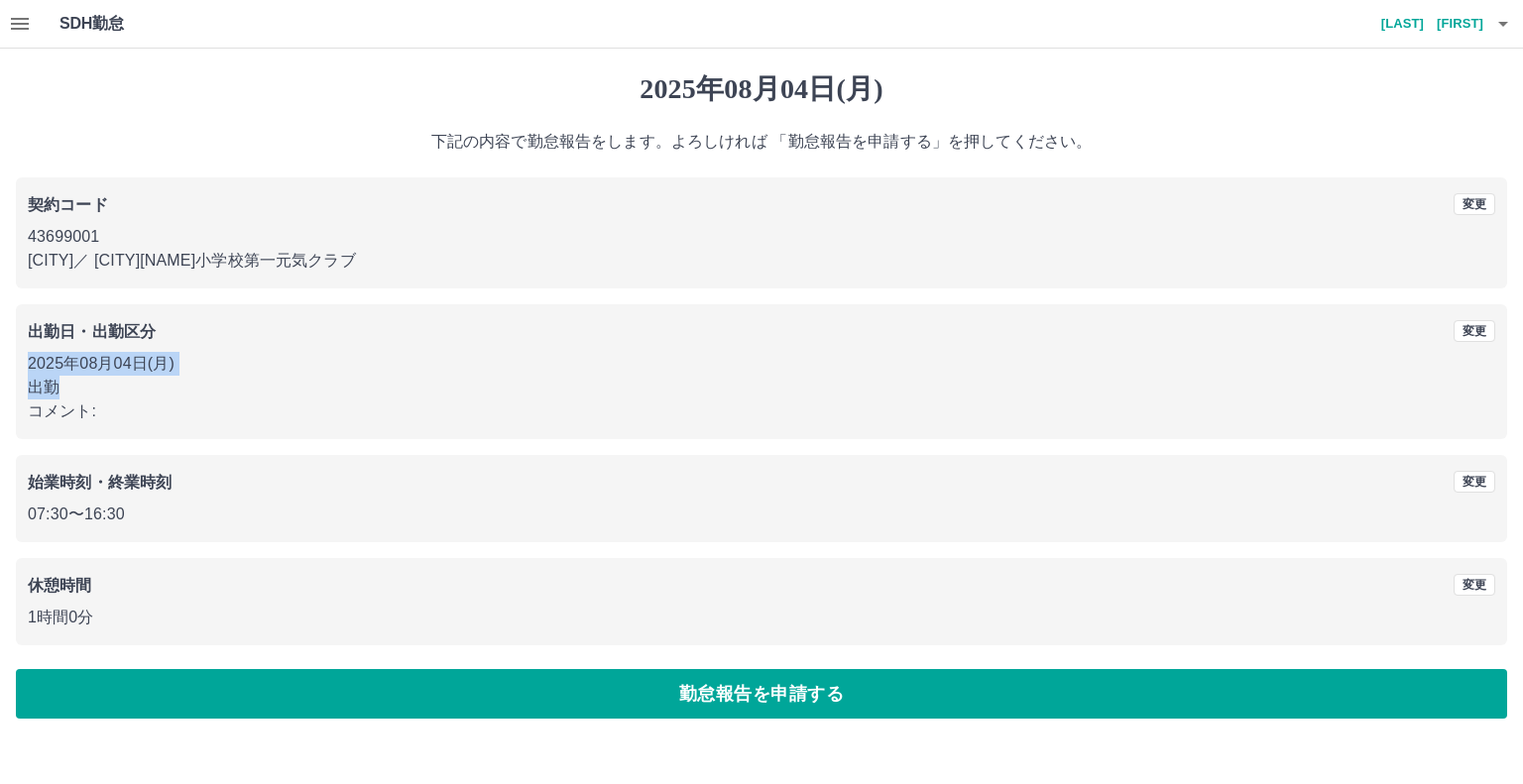 drag, startPoint x: 646, startPoint y: 325, endPoint x: 639, endPoint y: 402, distance: 77.31753 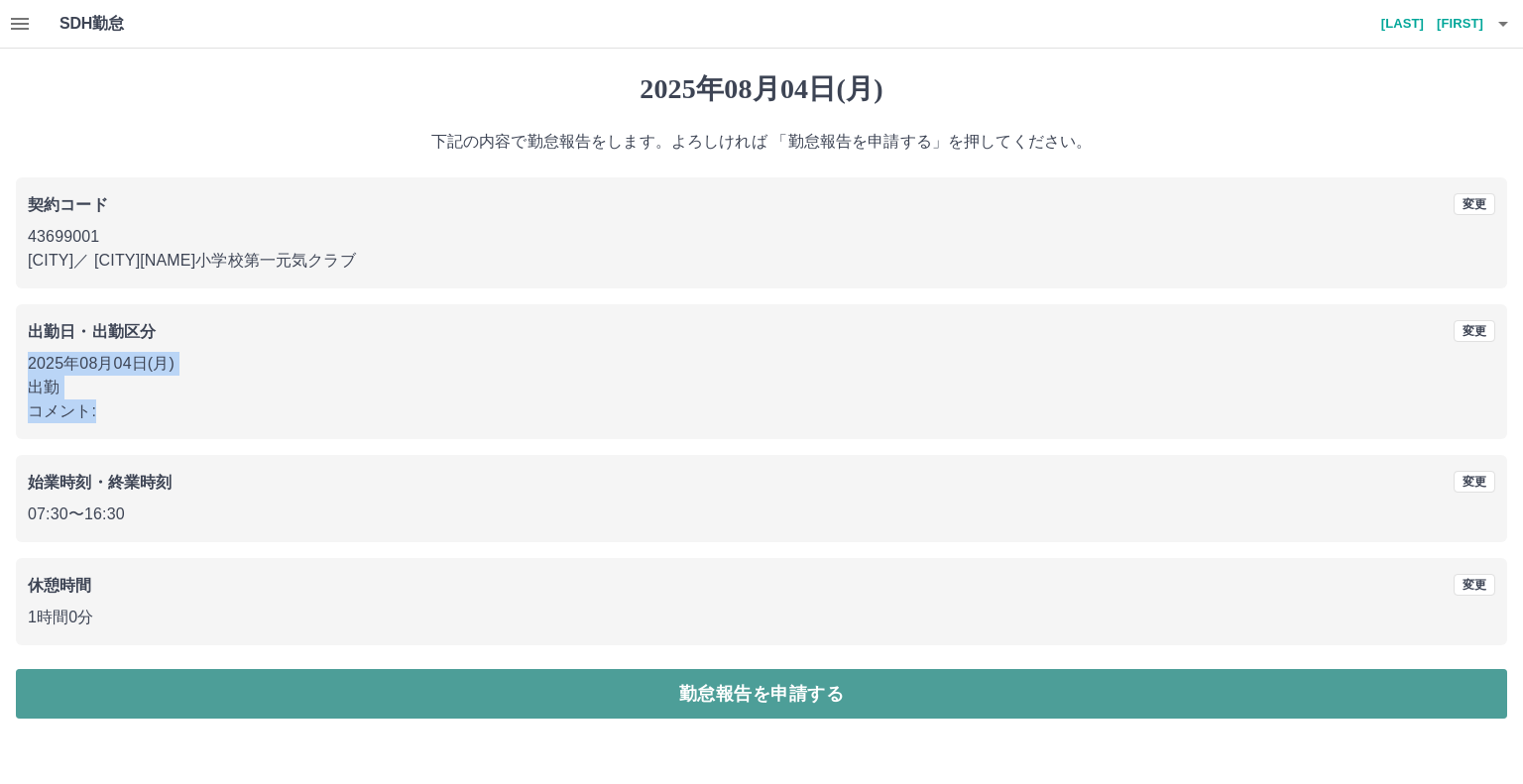 click on "勤怠報告を申請する" at bounding box center (762, 694) 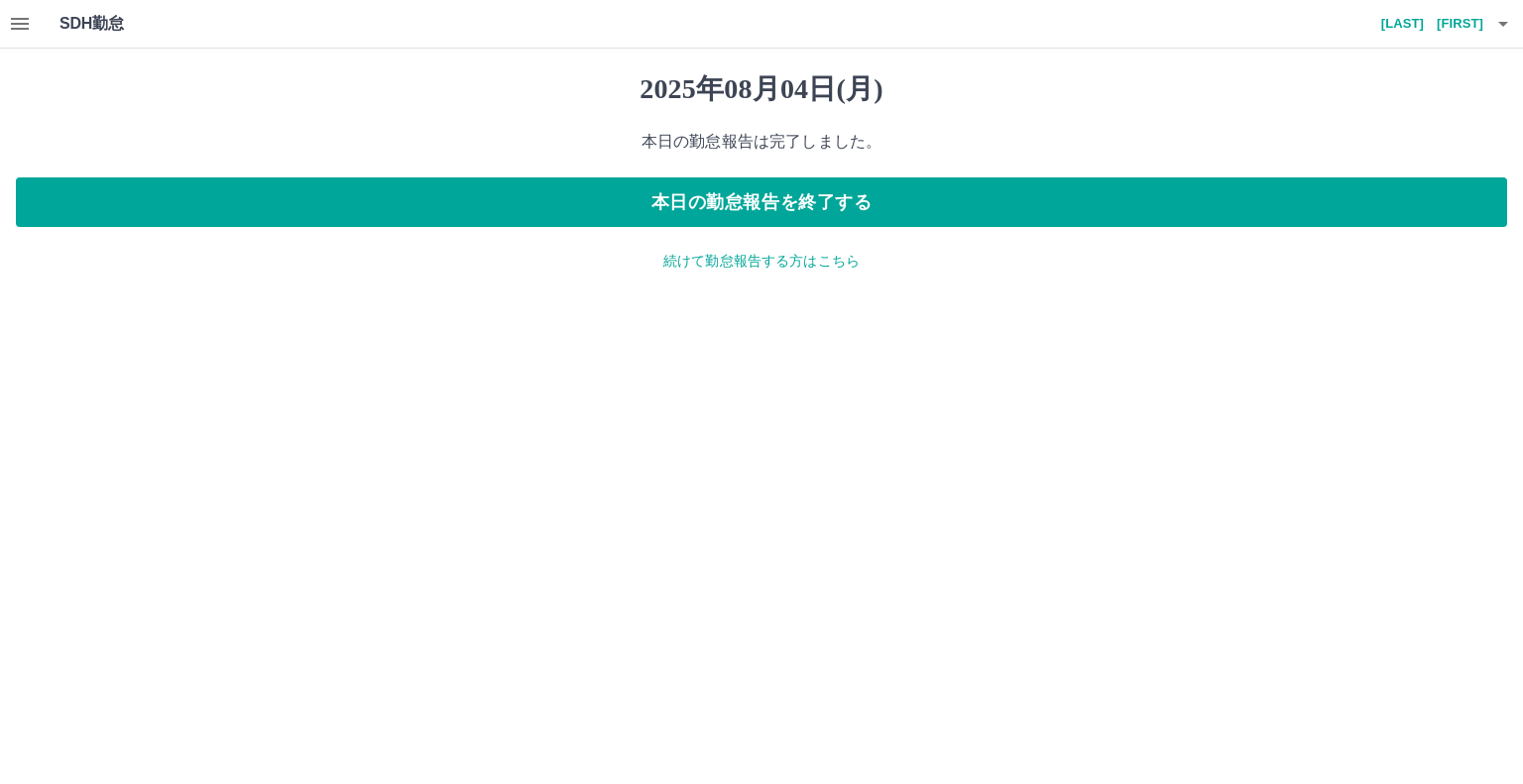drag, startPoint x: 527, startPoint y: 349, endPoint x: 546, endPoint y: 303, distance: 49.76947 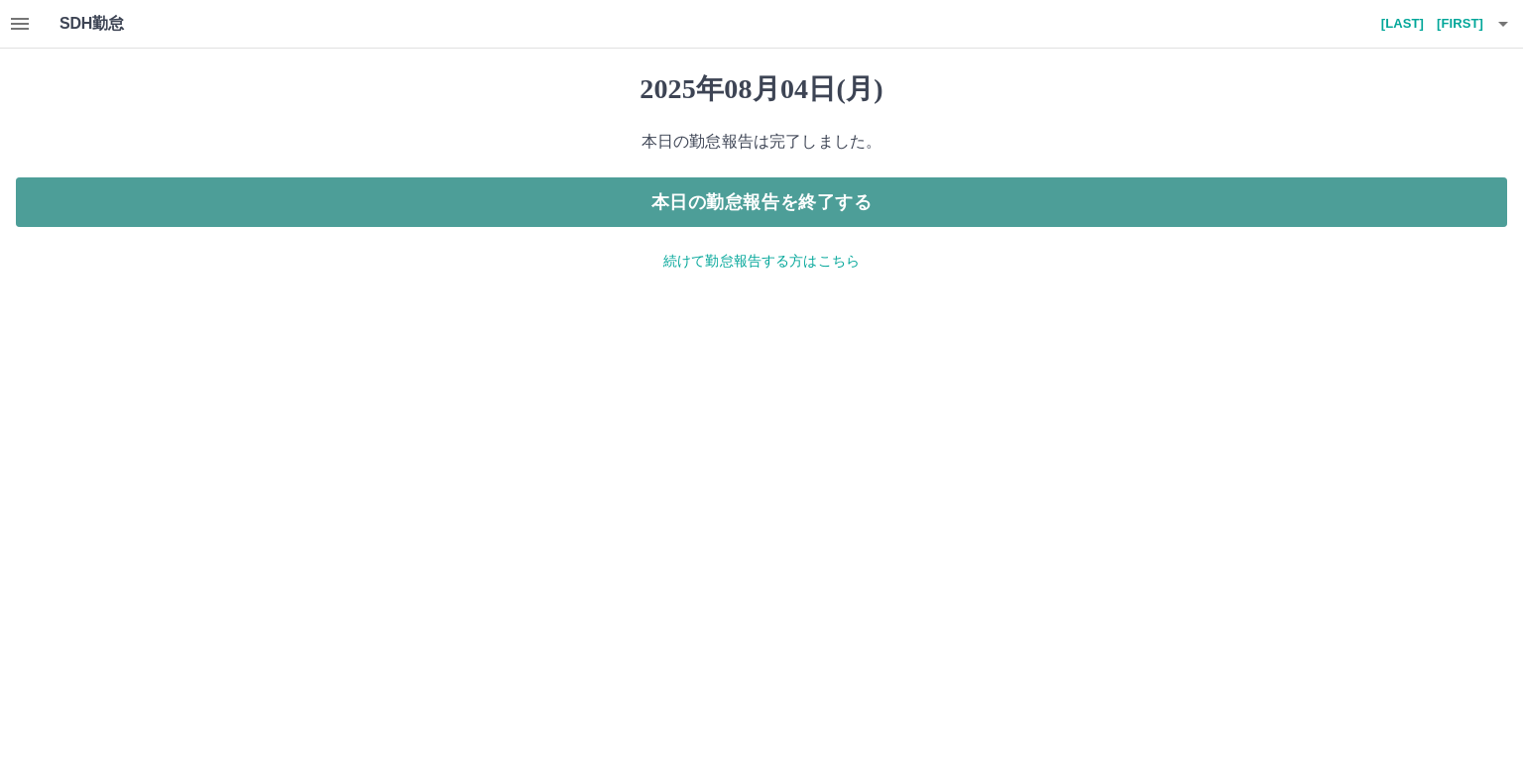 click on "本日の勤怠報告を終了する" at bounding box center (762, 202) 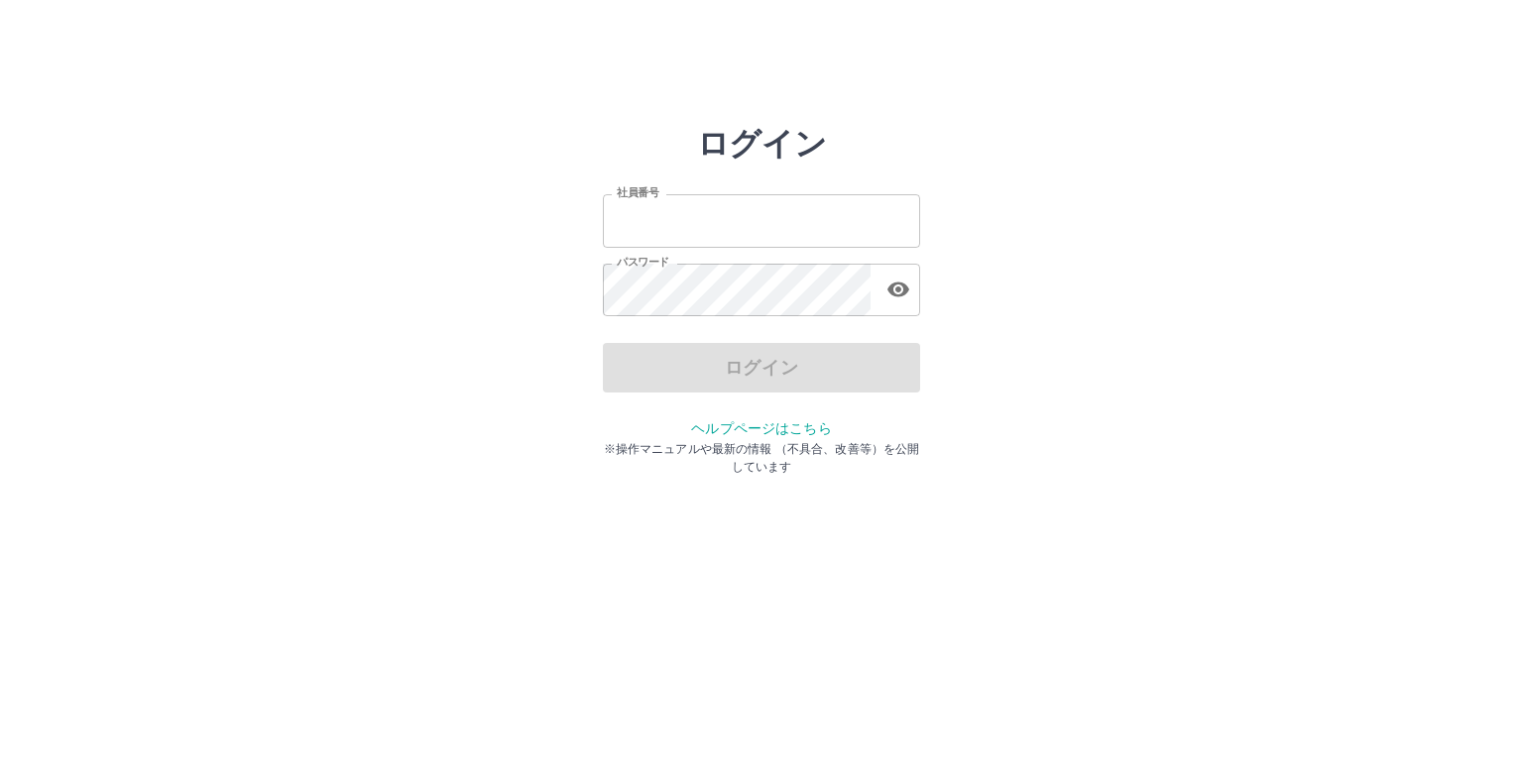 scroll, scrollTop: 0, scrollLeft: 0, axis: both 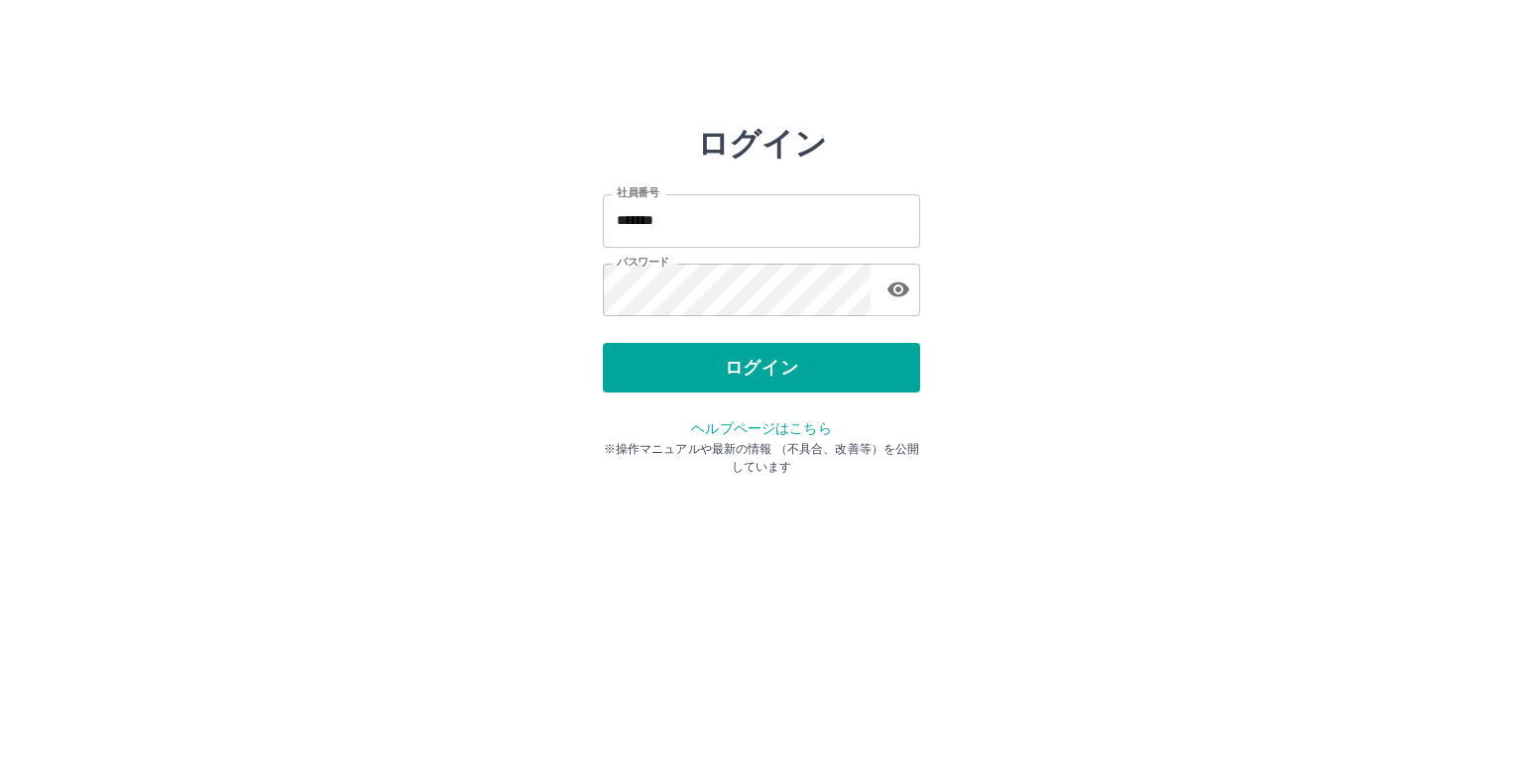 click on "ログイン" at bounding box center [762, 368] 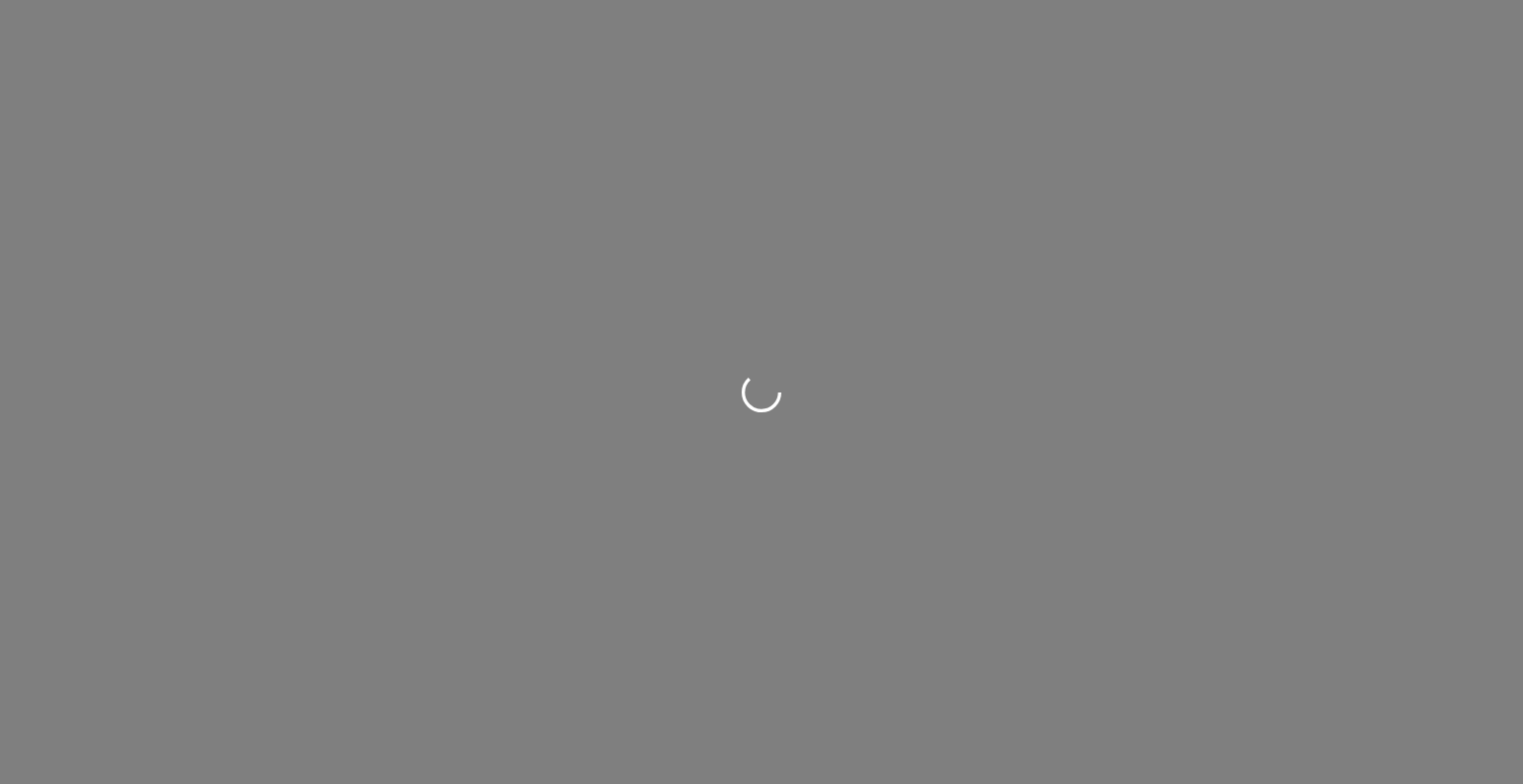 scroll, scrollTop: 0, scrollLeft: 0, axis: both 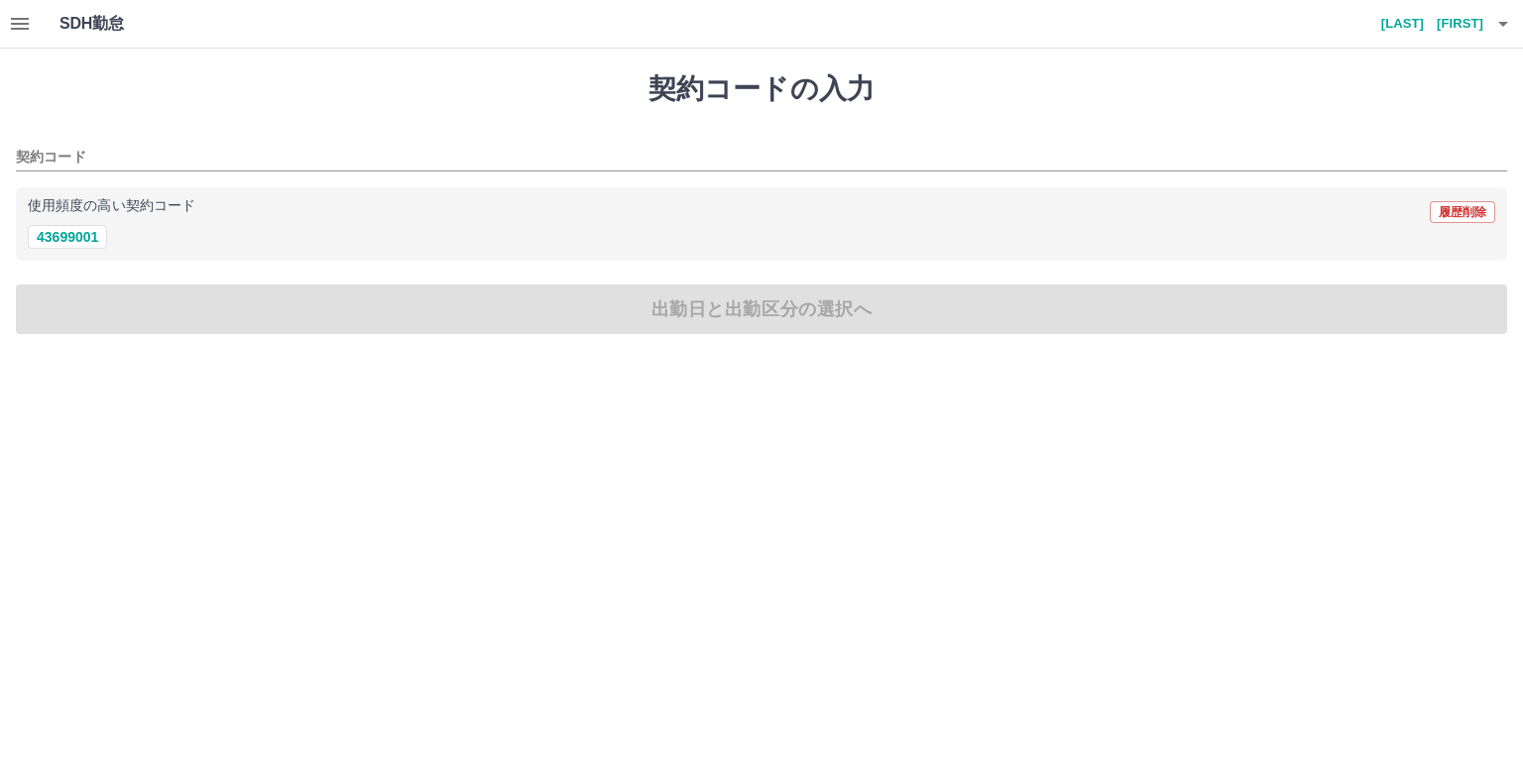click on "契約コードの入力 契約コード 使用頻度の高い契約コード 履歴削除 43699001 出勤日と出勤区分の選択へ" at bounding box center [762, 203] 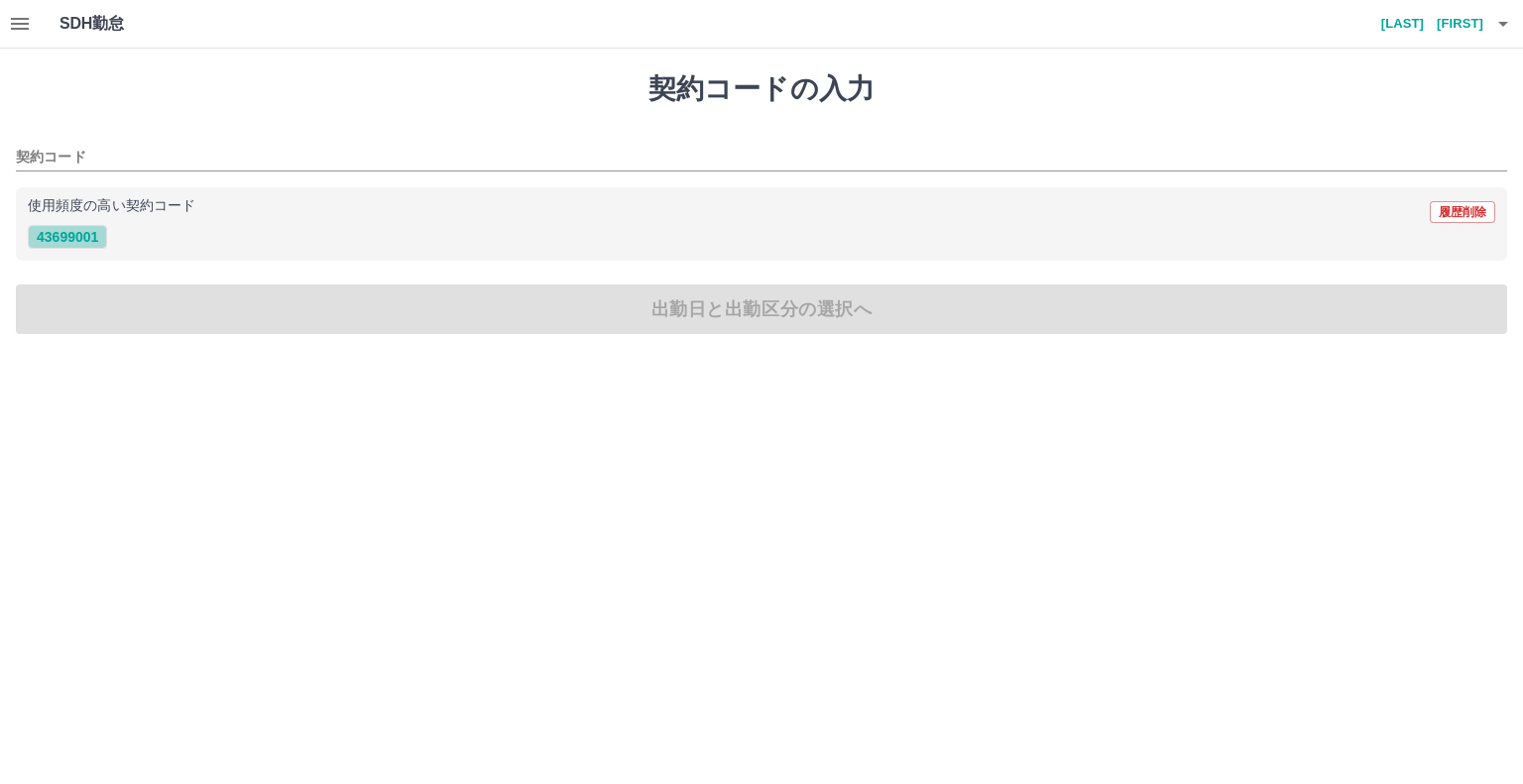 click on "43699001" at bounding box center [67, 237] 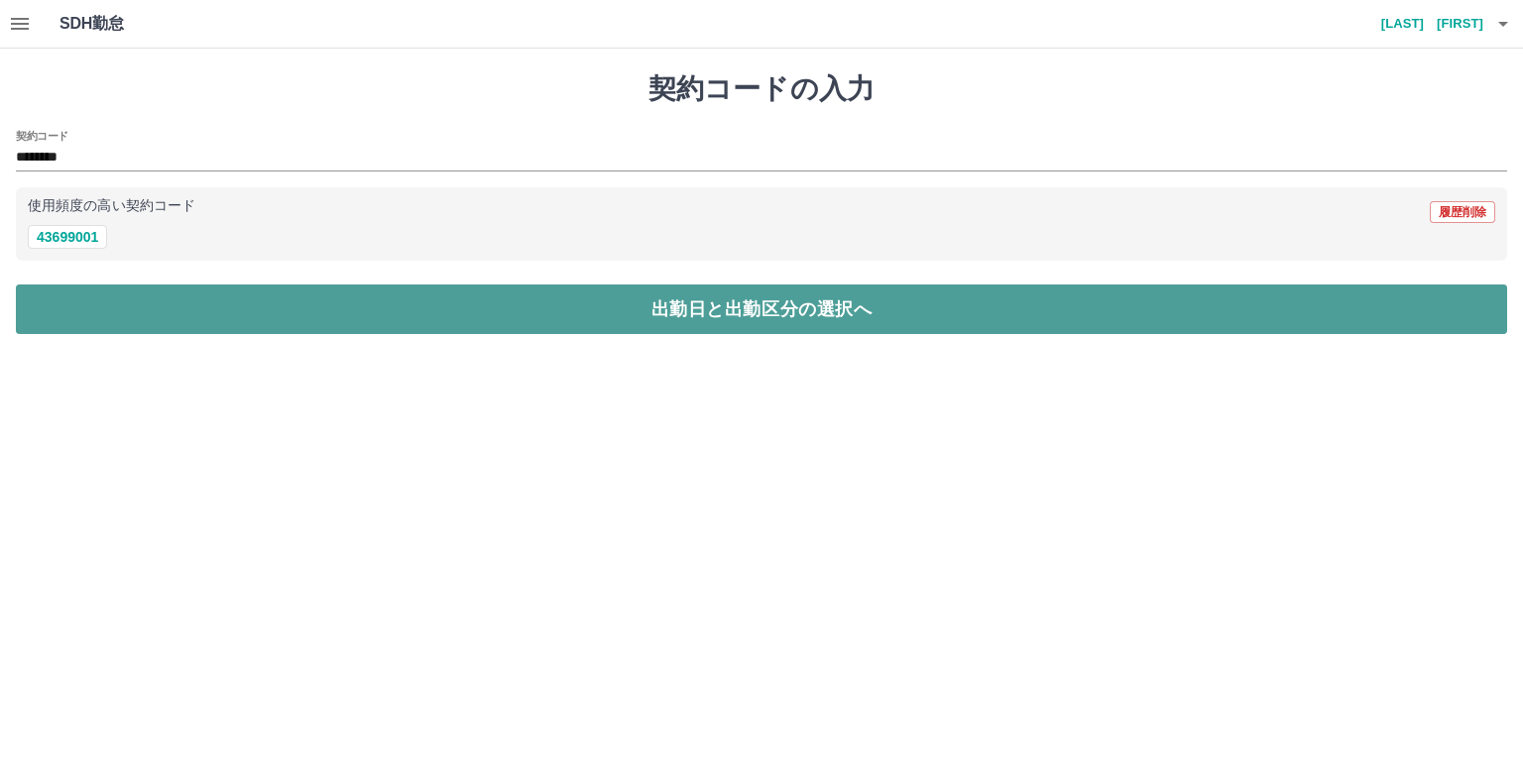 click on "出勤日と出勤区分の選択へ" at bounding box center [762, 309] 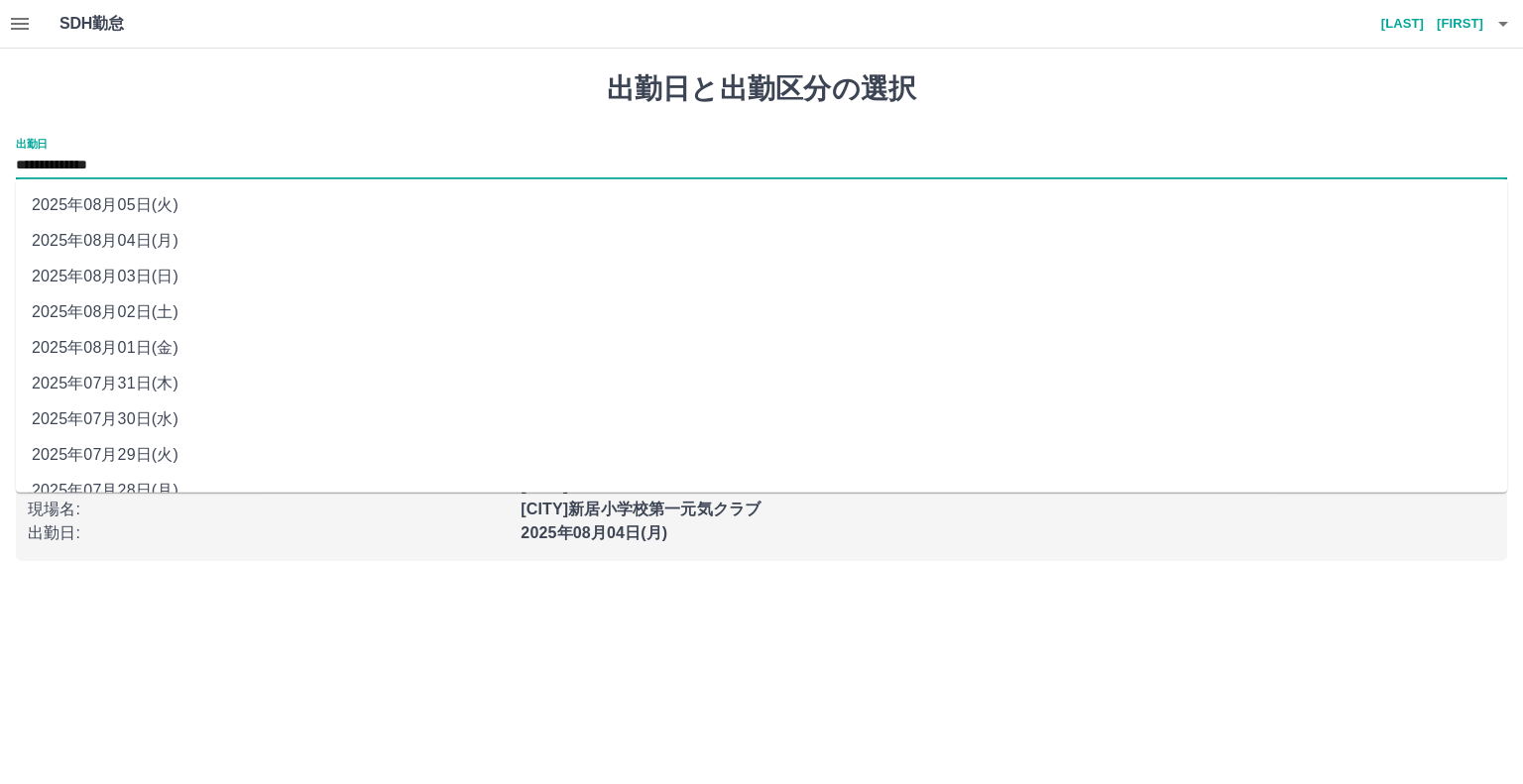 click on "**********" at bounding box center [762, 166] 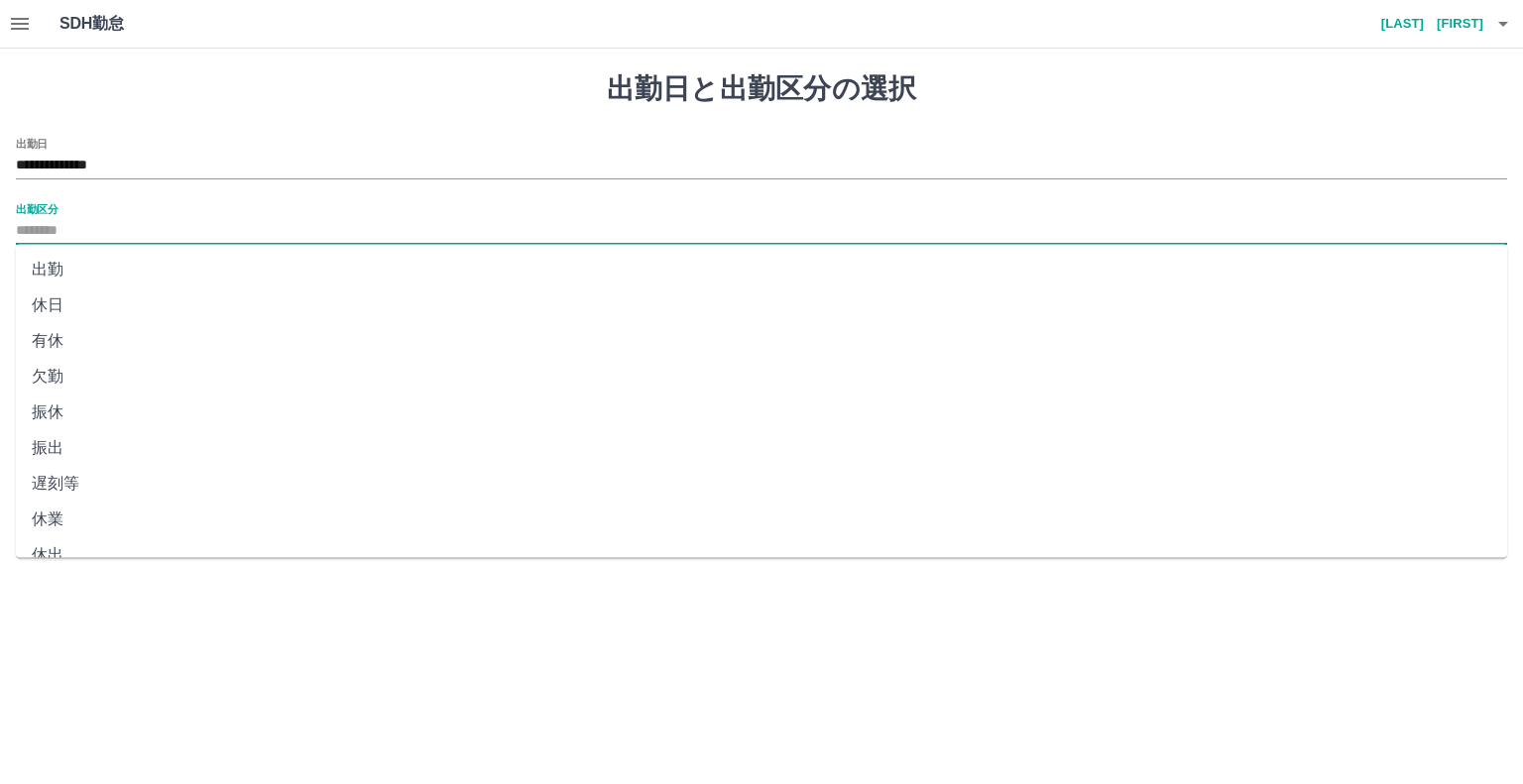 click on "出勤区分" at bounding box center [762, 231] 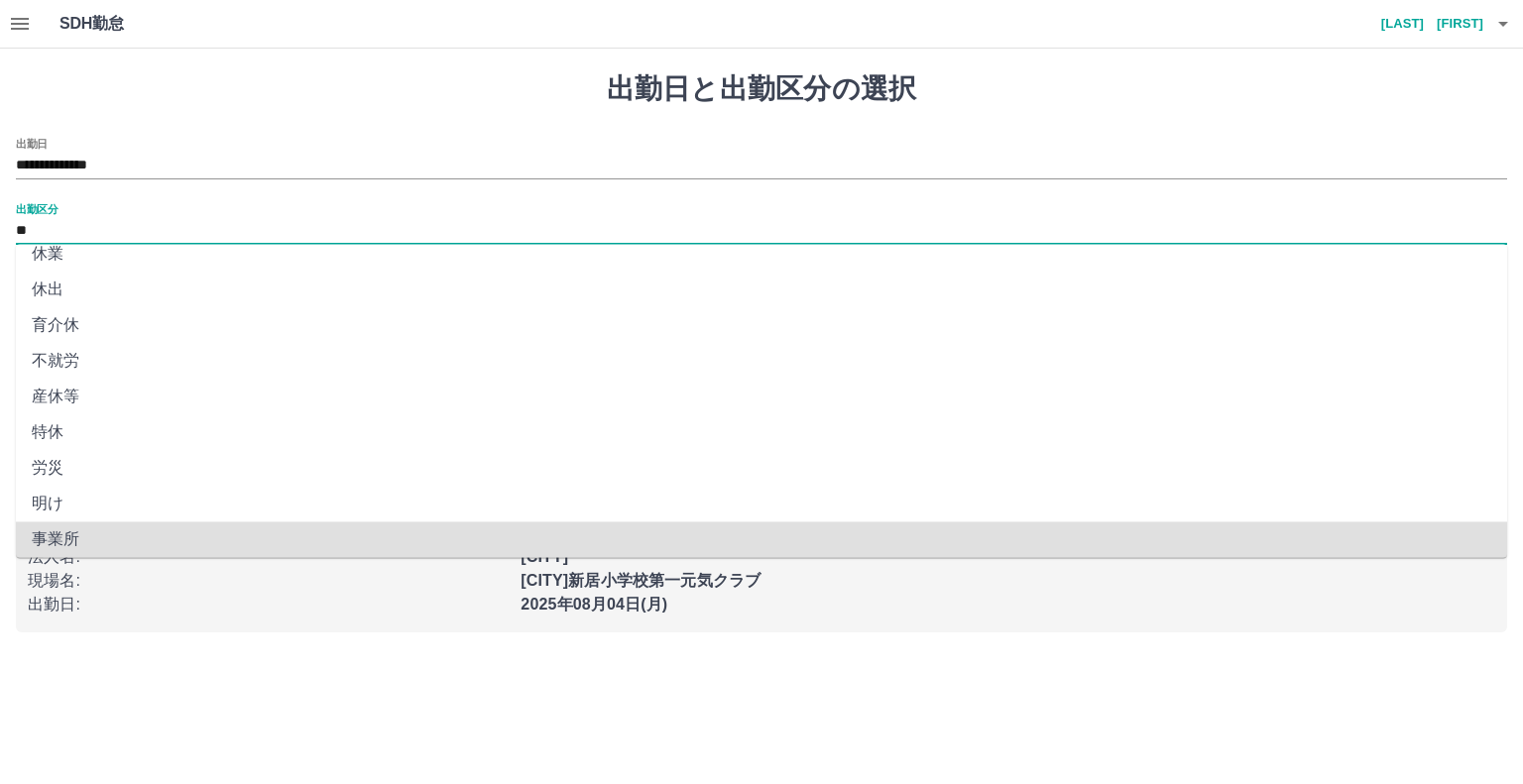 scroll, scrollTop: 301, scrollLeft: 0, axis: vertical 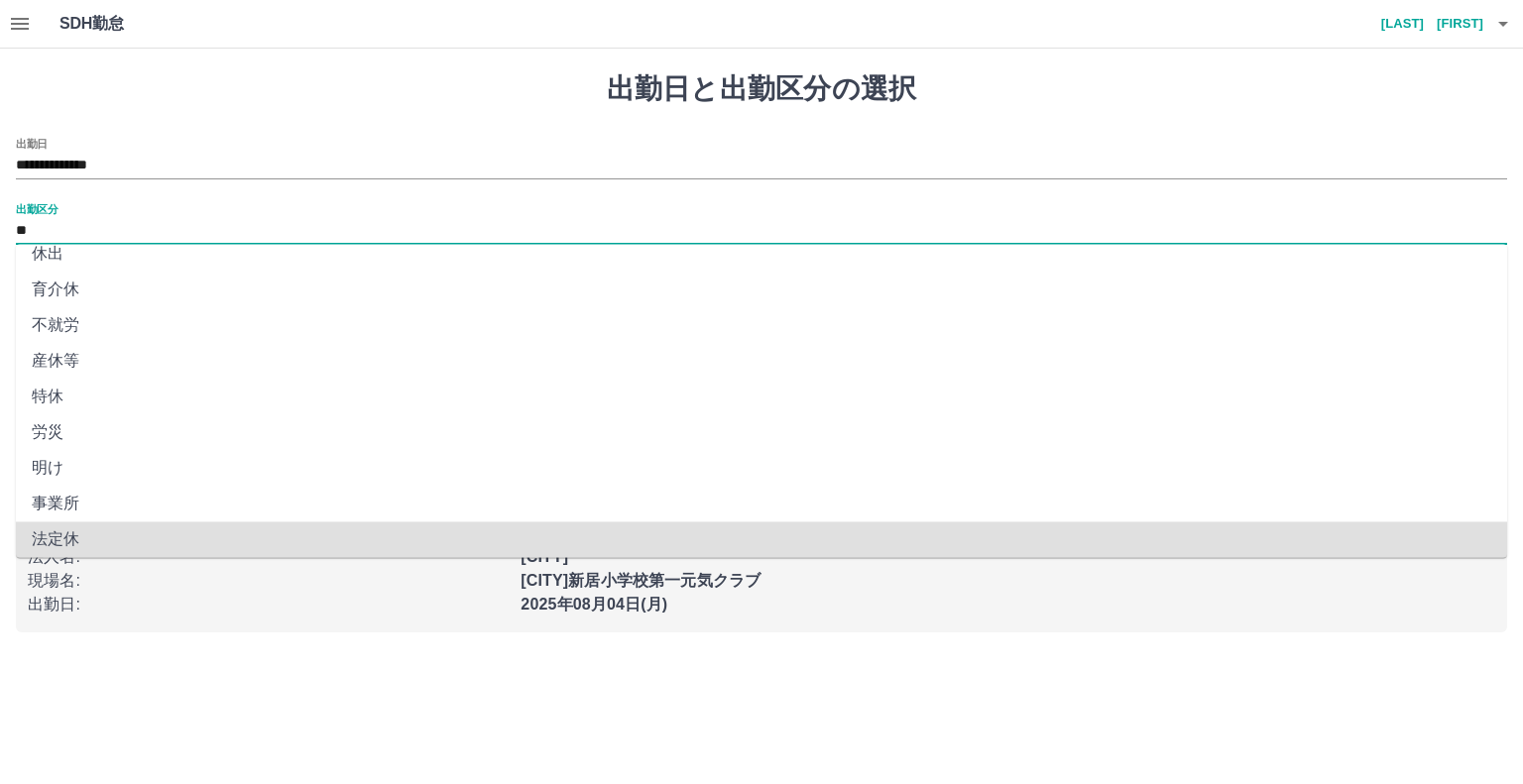 click on "産休等" at bounding box center (762, 361) 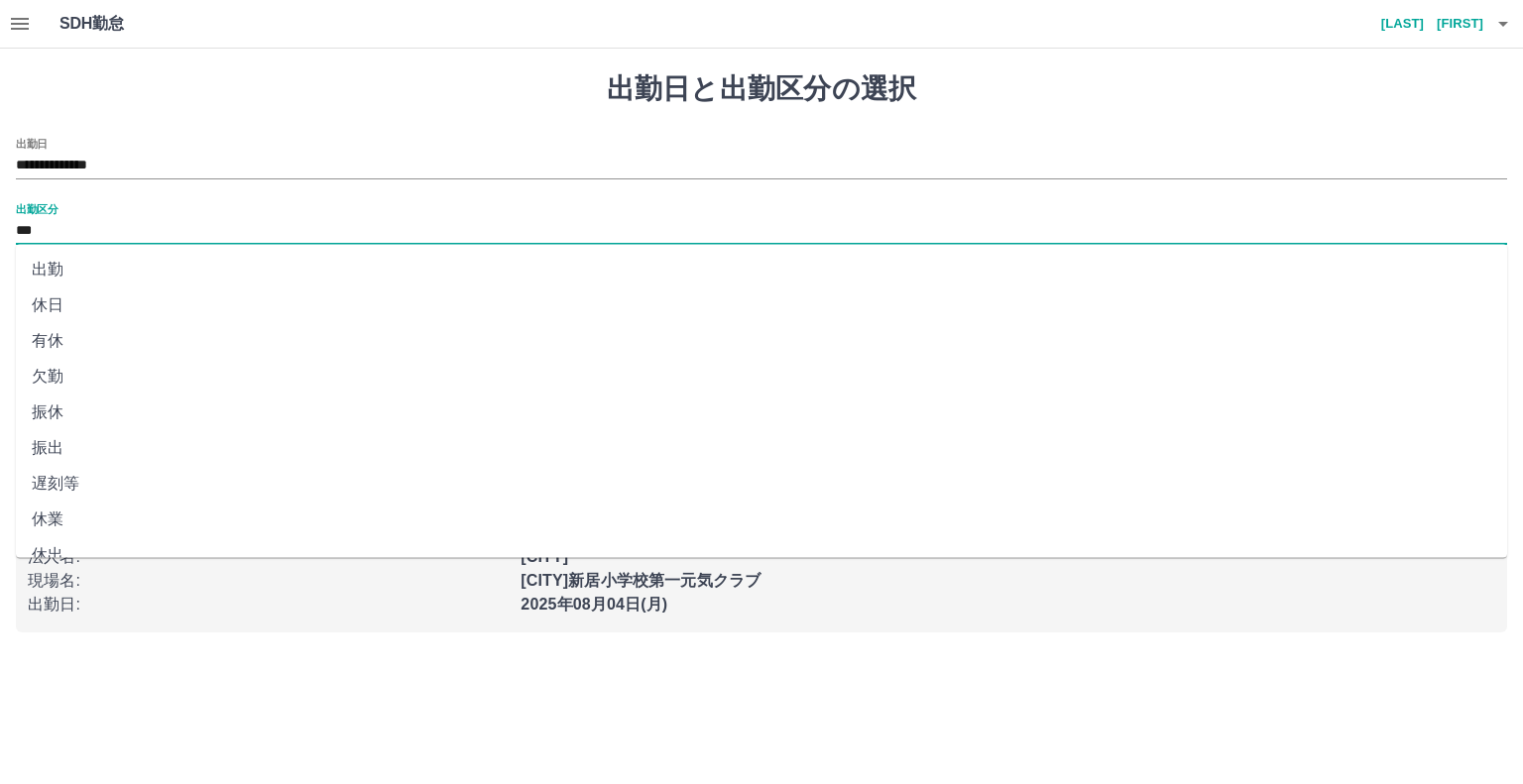 click on "***" at bounding box center [762, 231] 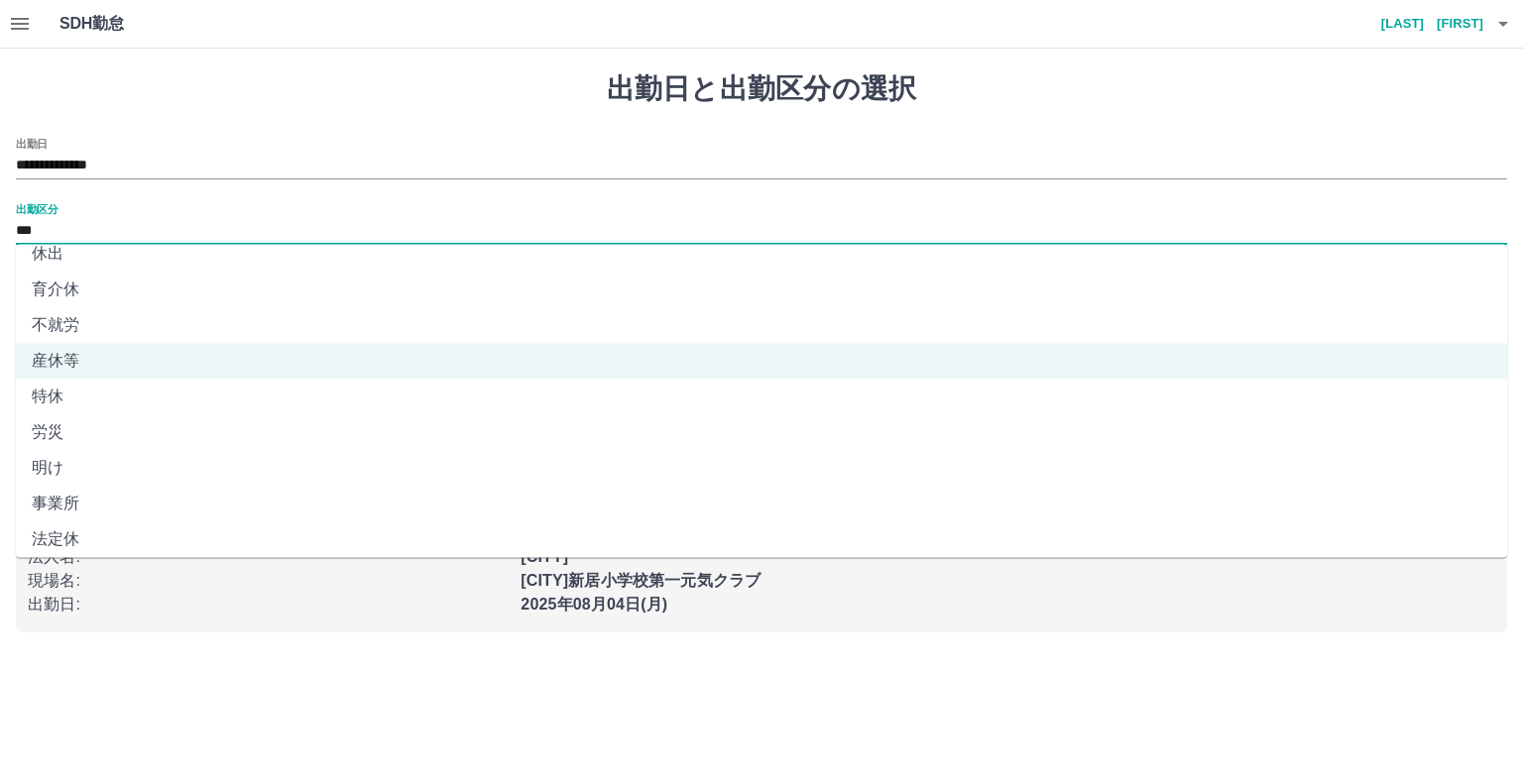 scroll, scrollTop: 337, scrollLeft: 0, axis: vertical 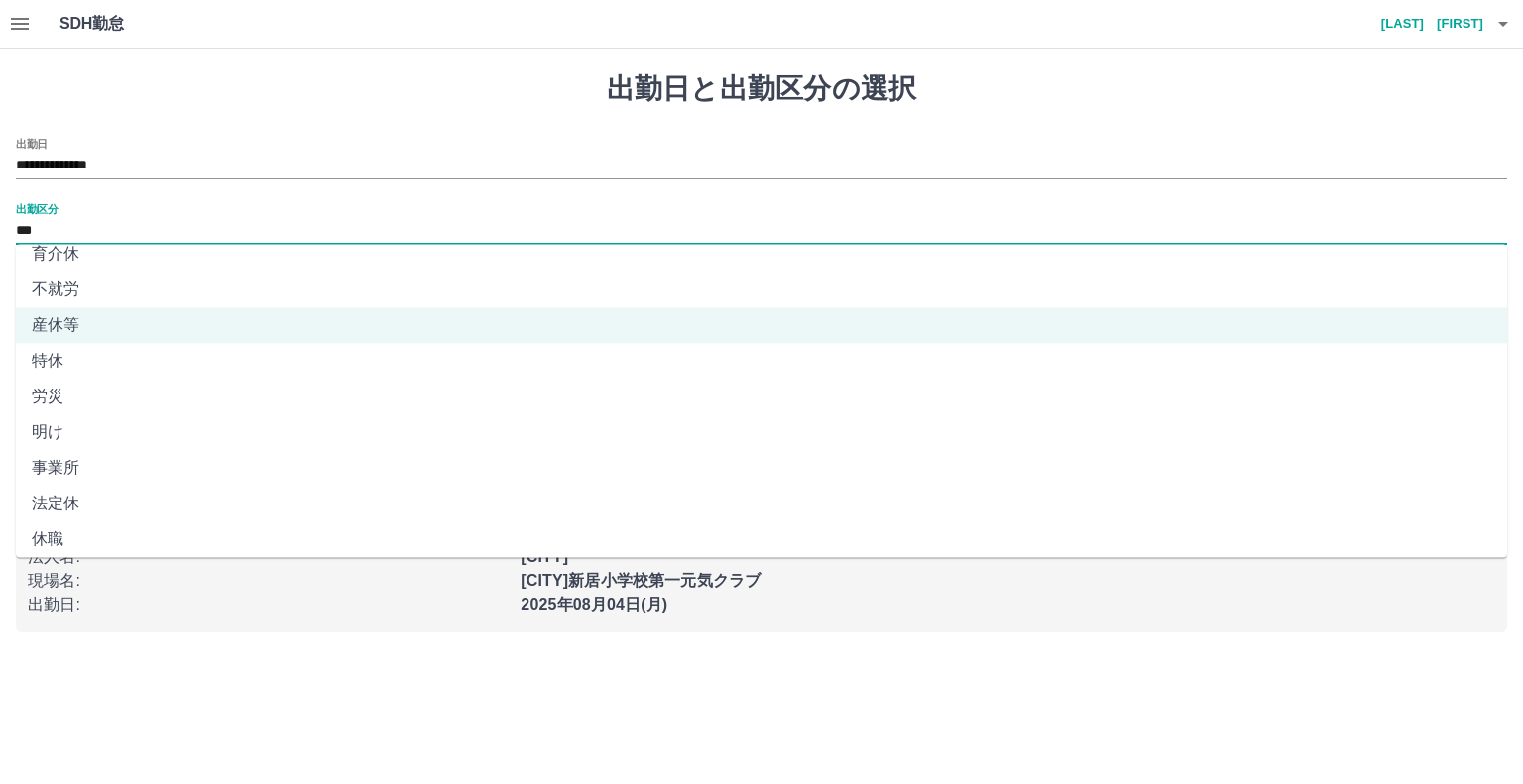 click on "法定休" at bounding box center (762, 504) 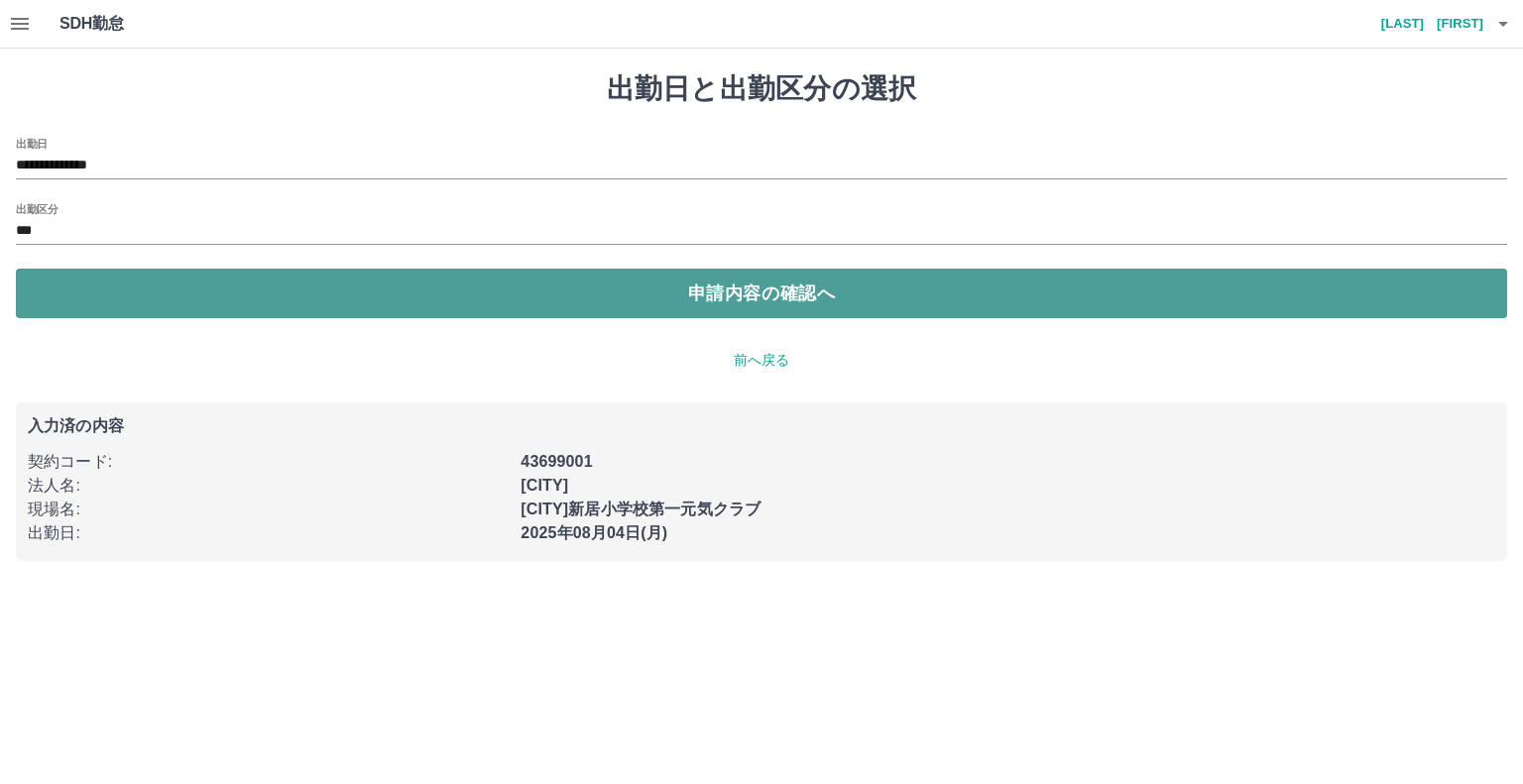 click on "申請内容の確認へ" at bounding box center [762, 293] 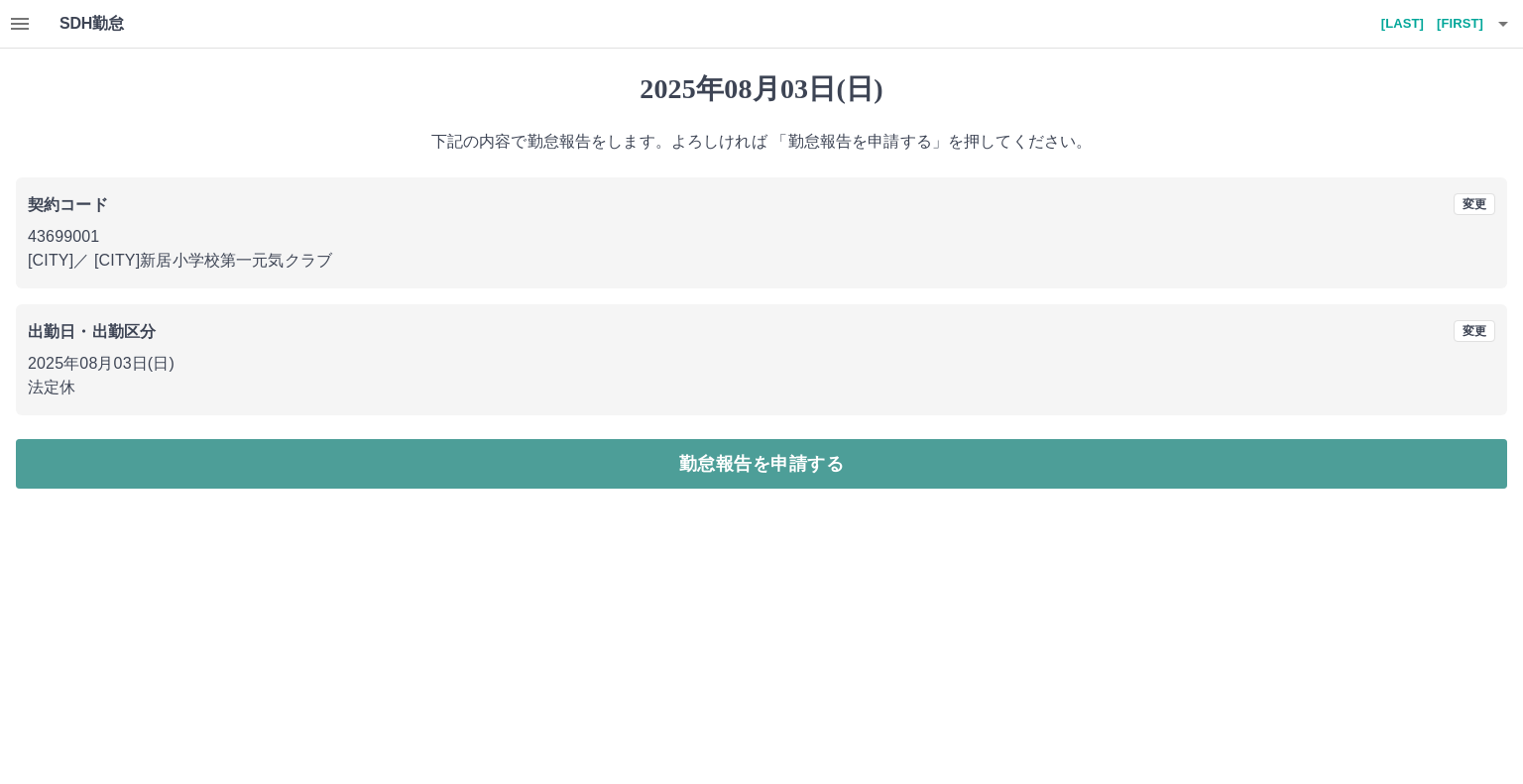 click on "勤怠報告を申請する" at bounding box center (762, 464) 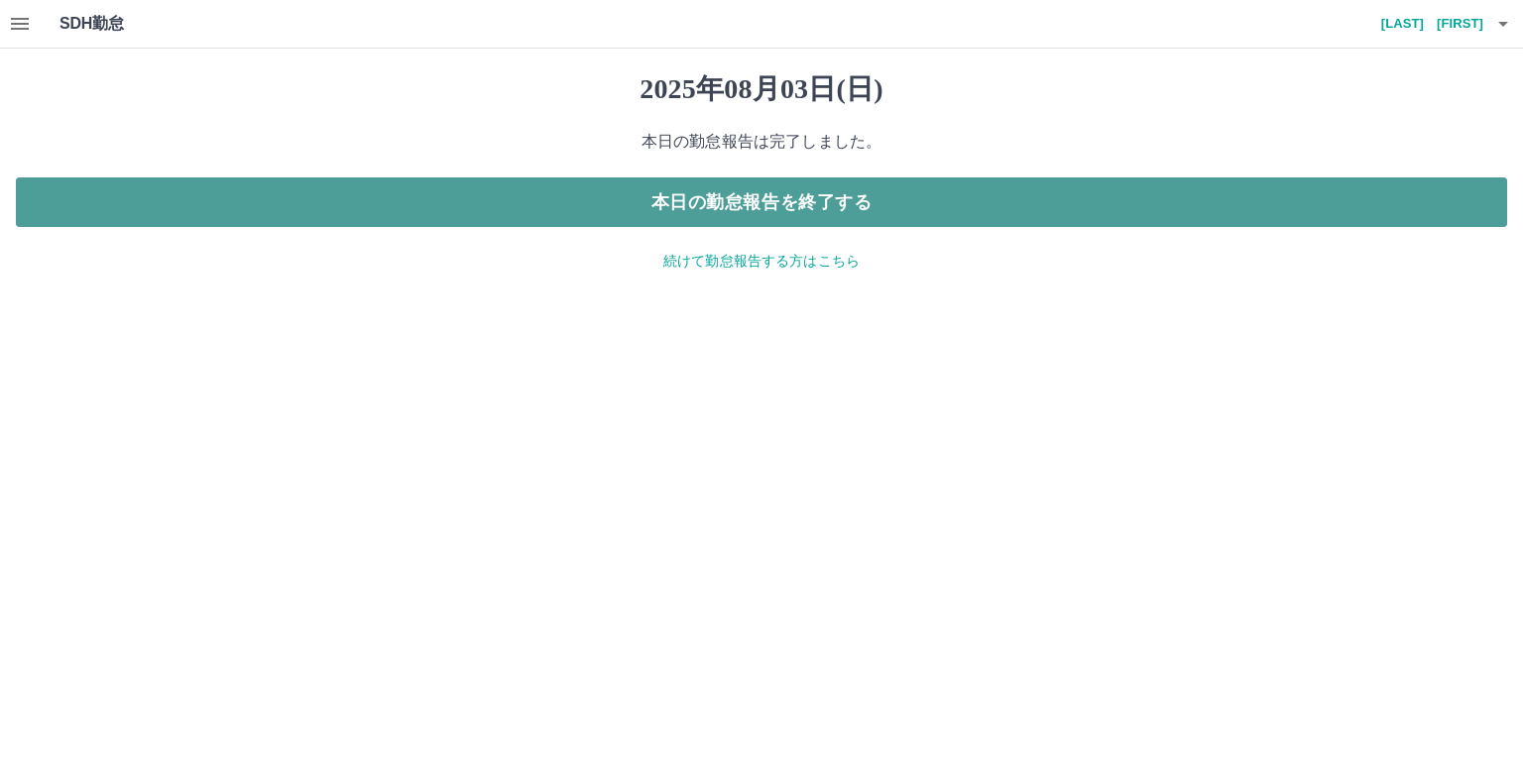 click on "本日の勤怠報告を終了する" at bounding box center (762, 202) 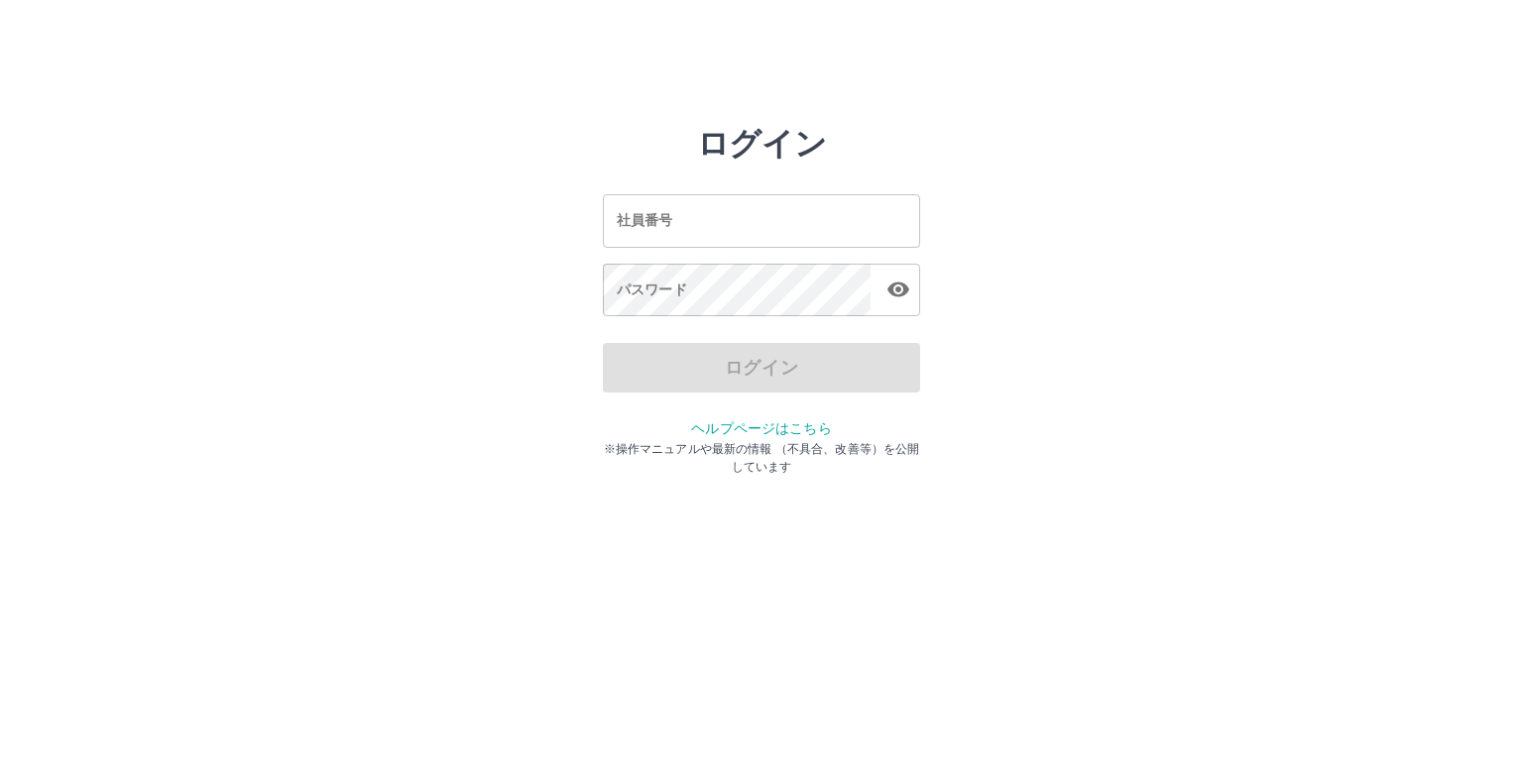 scroll, scrollTop: 0, scrollLeft: 0, axis: both 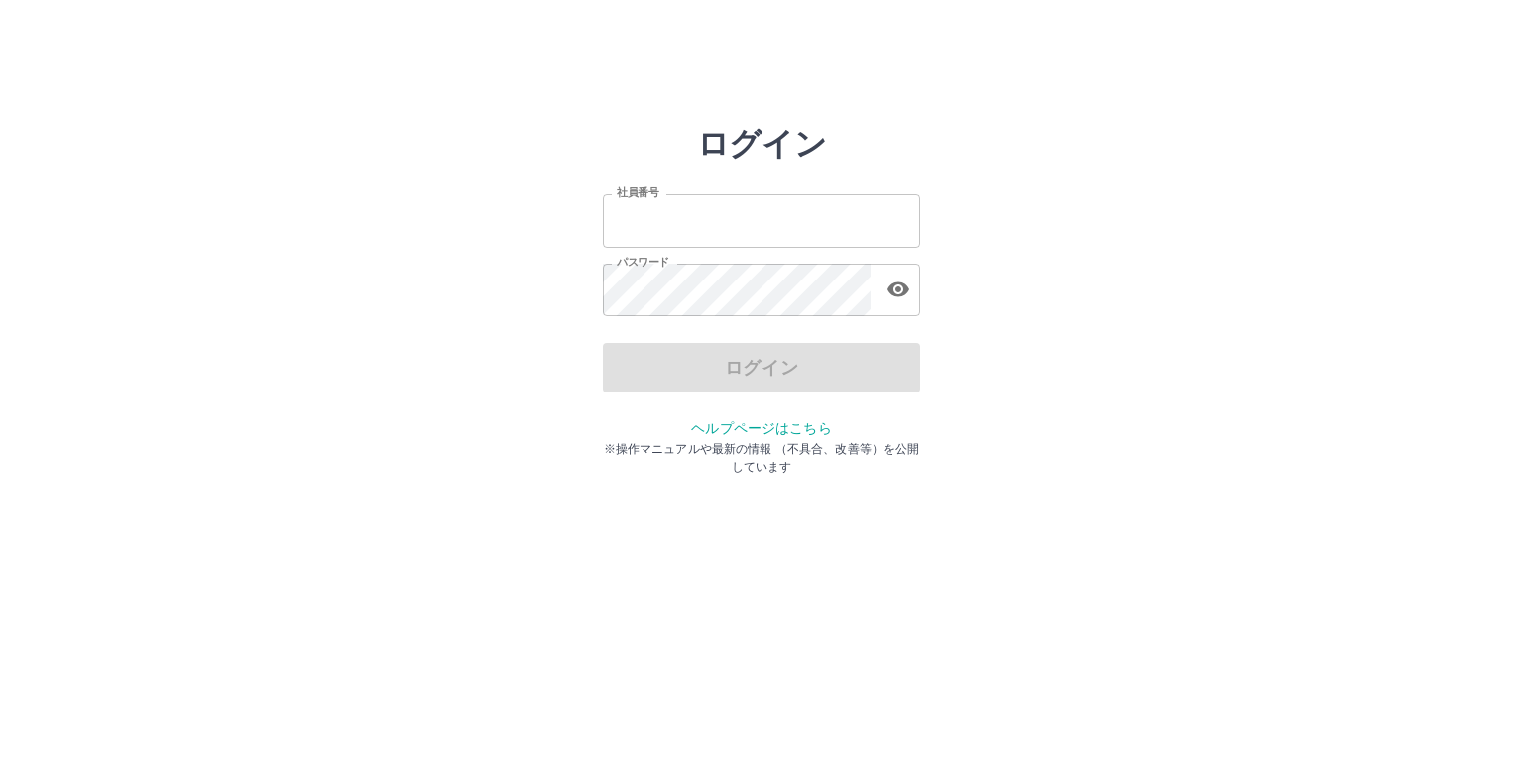 type on "*******" 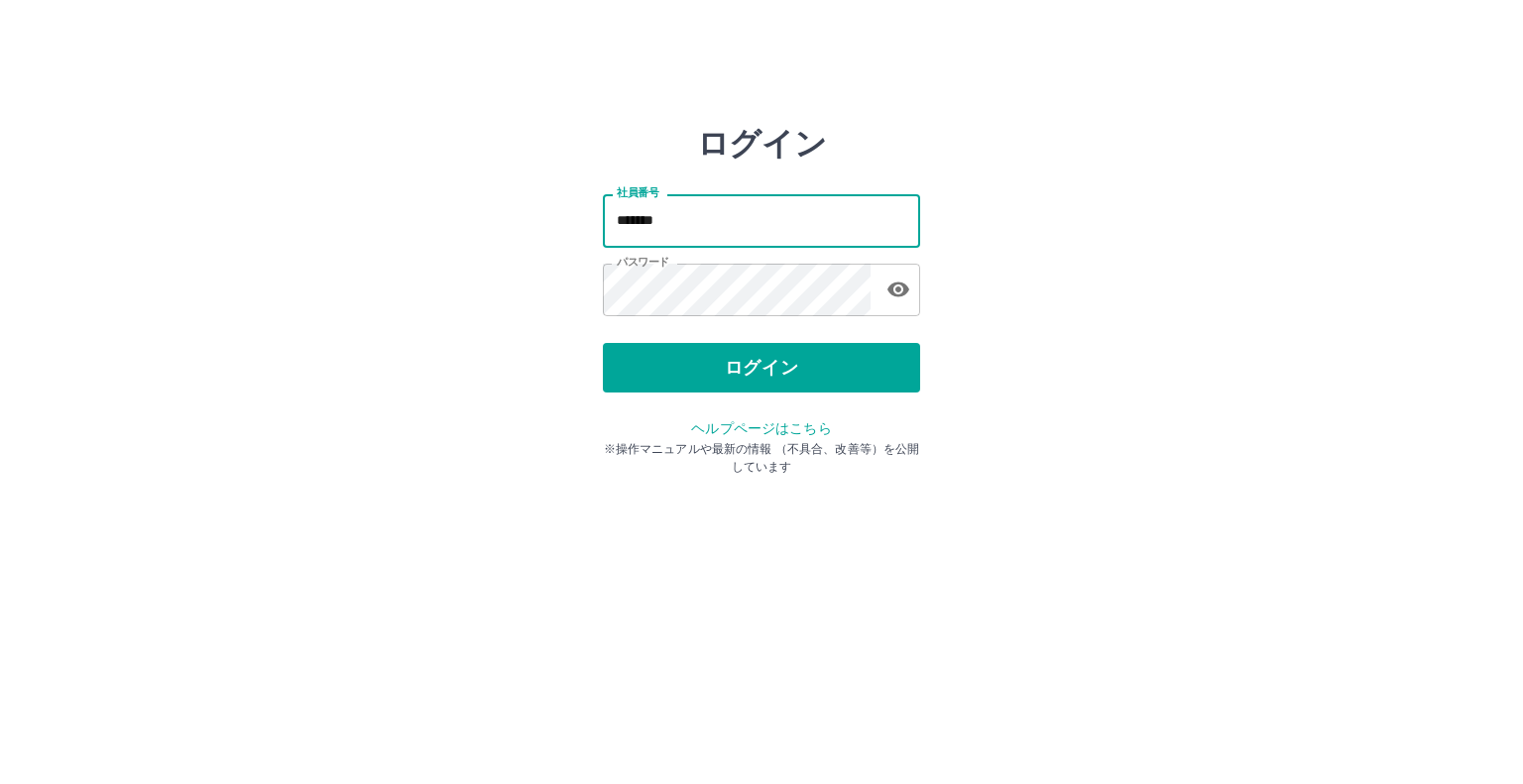 click on "*******" at bounding box center [762, 220] 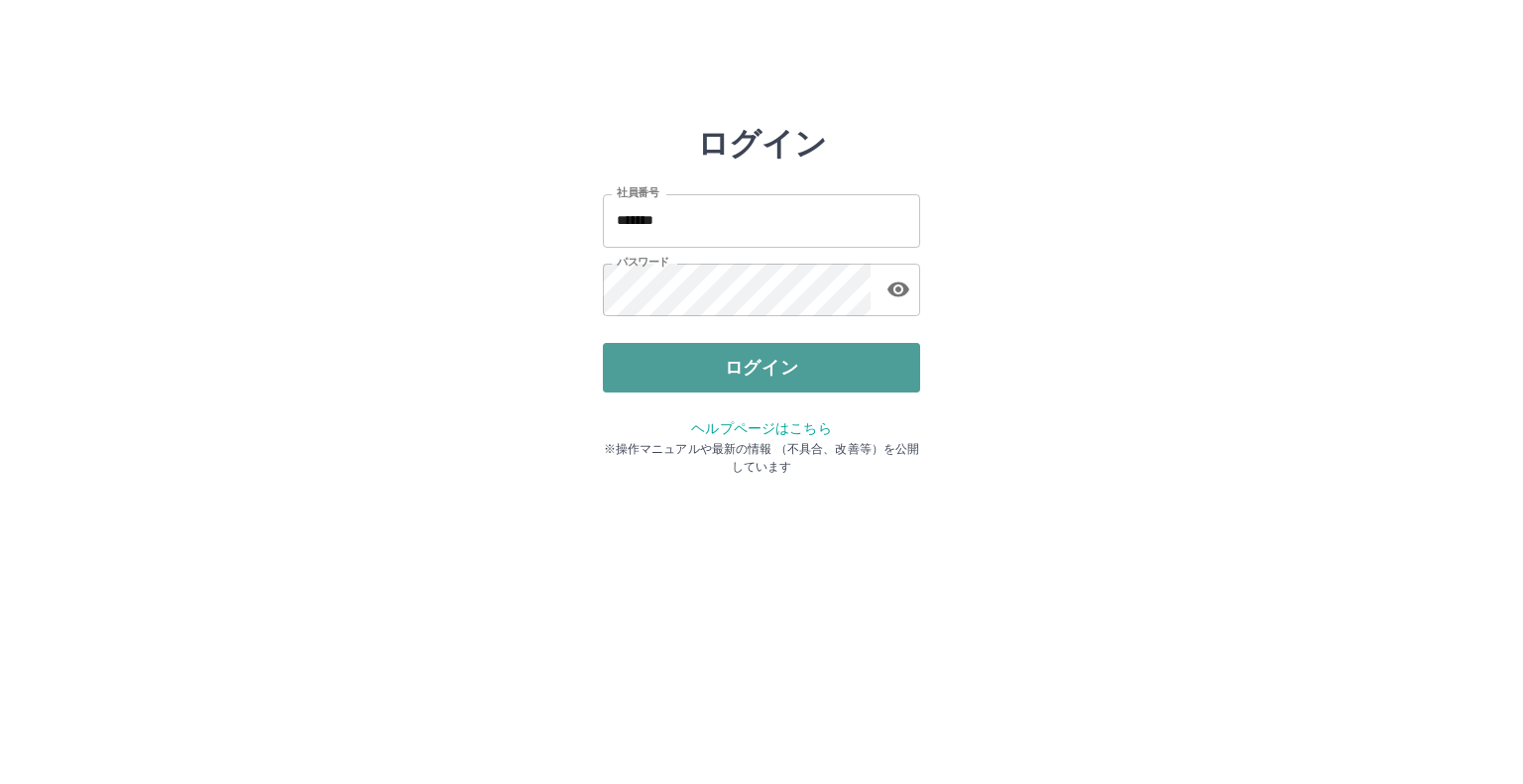 click on "ログイン" at bounding box center [762, 368] 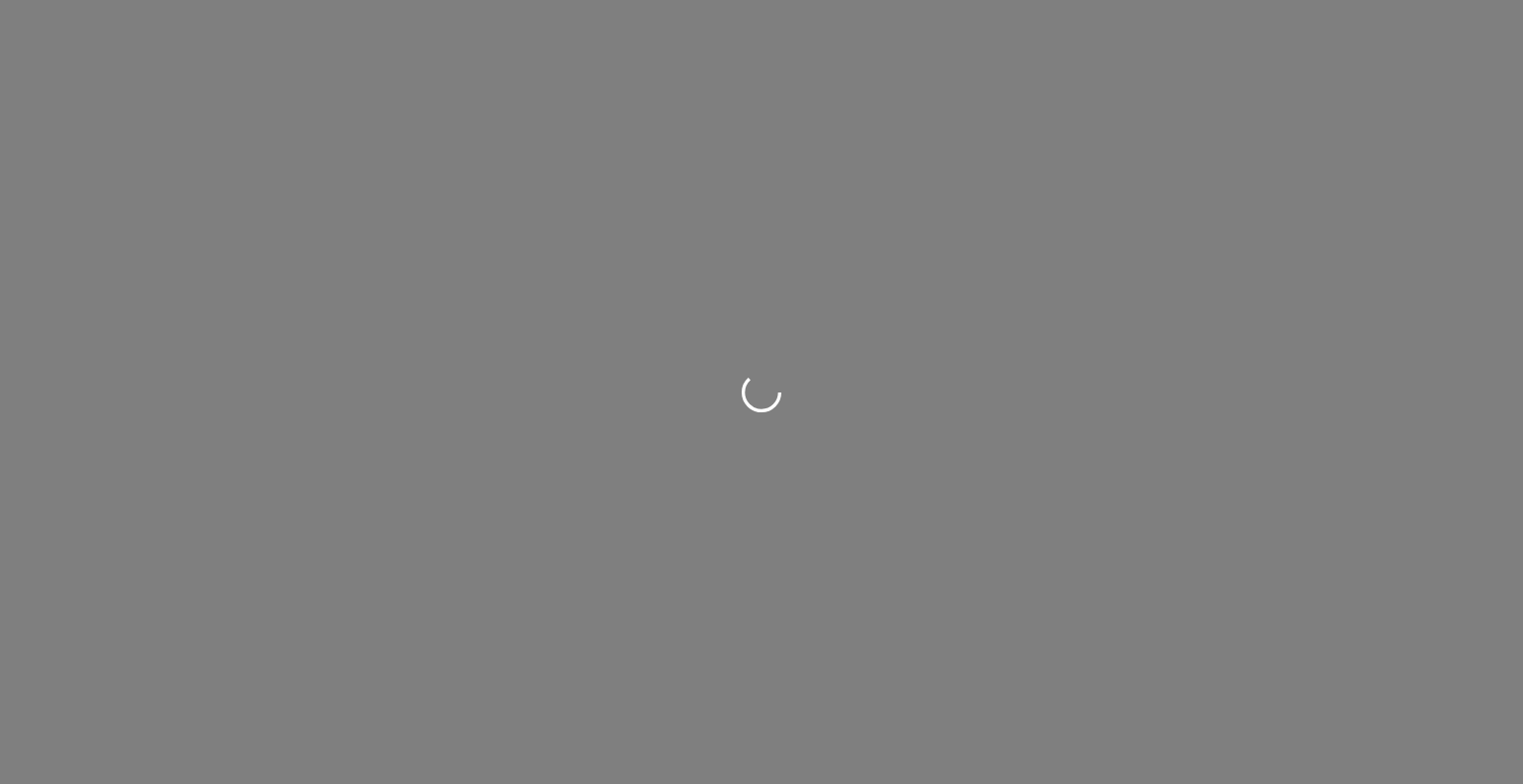 scroll, scrollTop: 0, scrollLeft: 0, axis: both 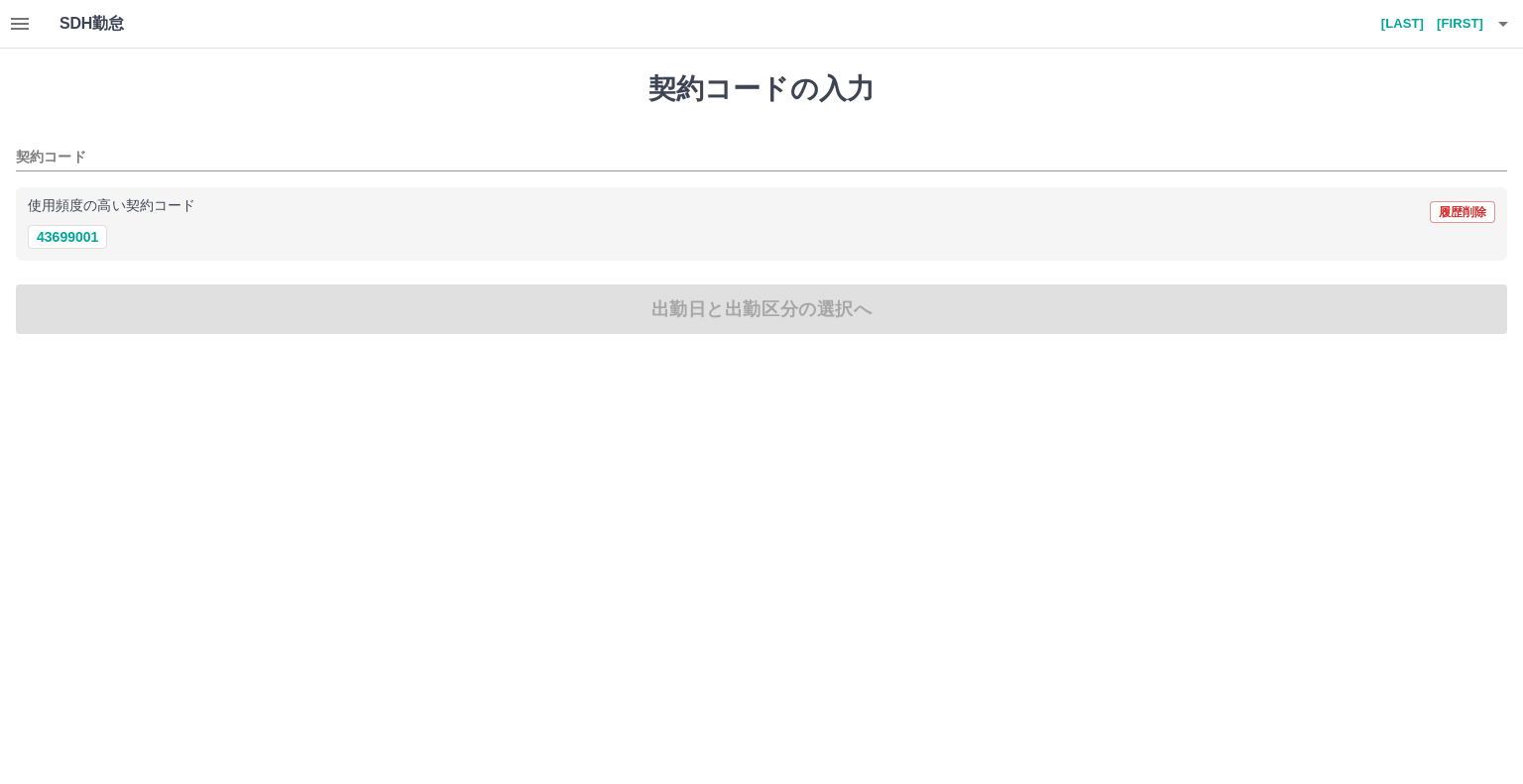 click on "[LAST]　[FIRST]" at bounding box center (1424, 24) 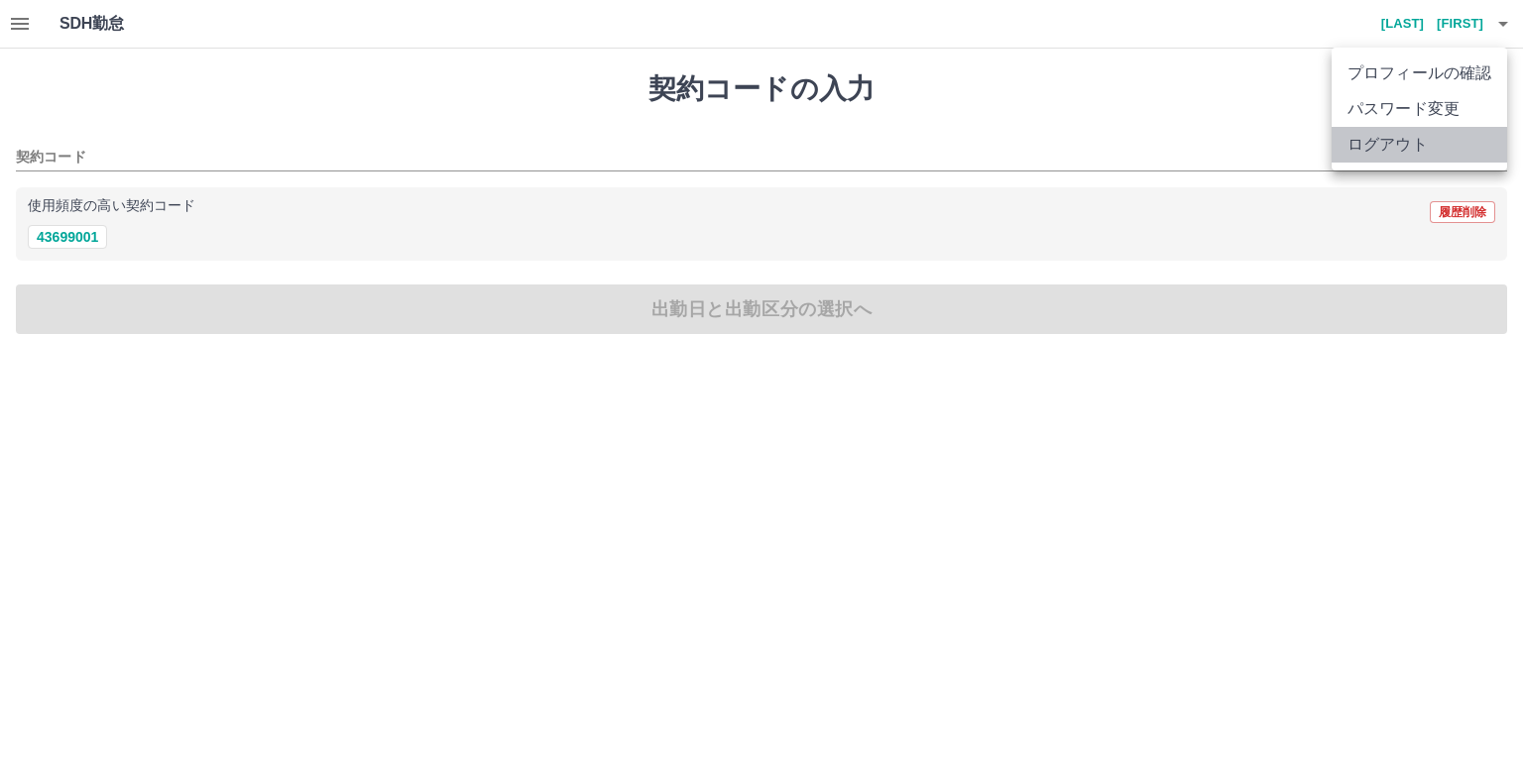 click on "ログアウト" at bounding box center (1419, 145) 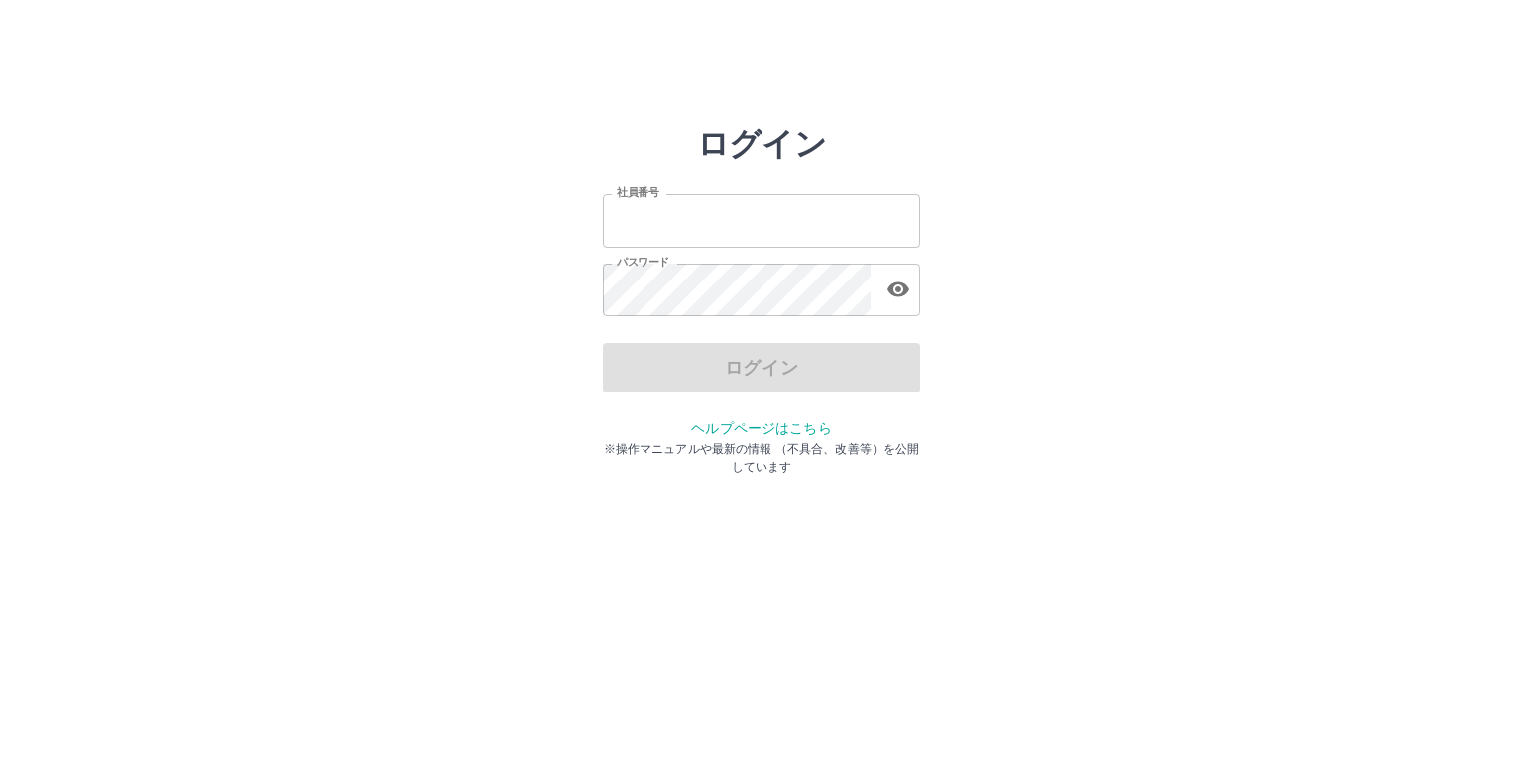 scroll, scrollTop: 0, scrollLeft: 0, axis: both 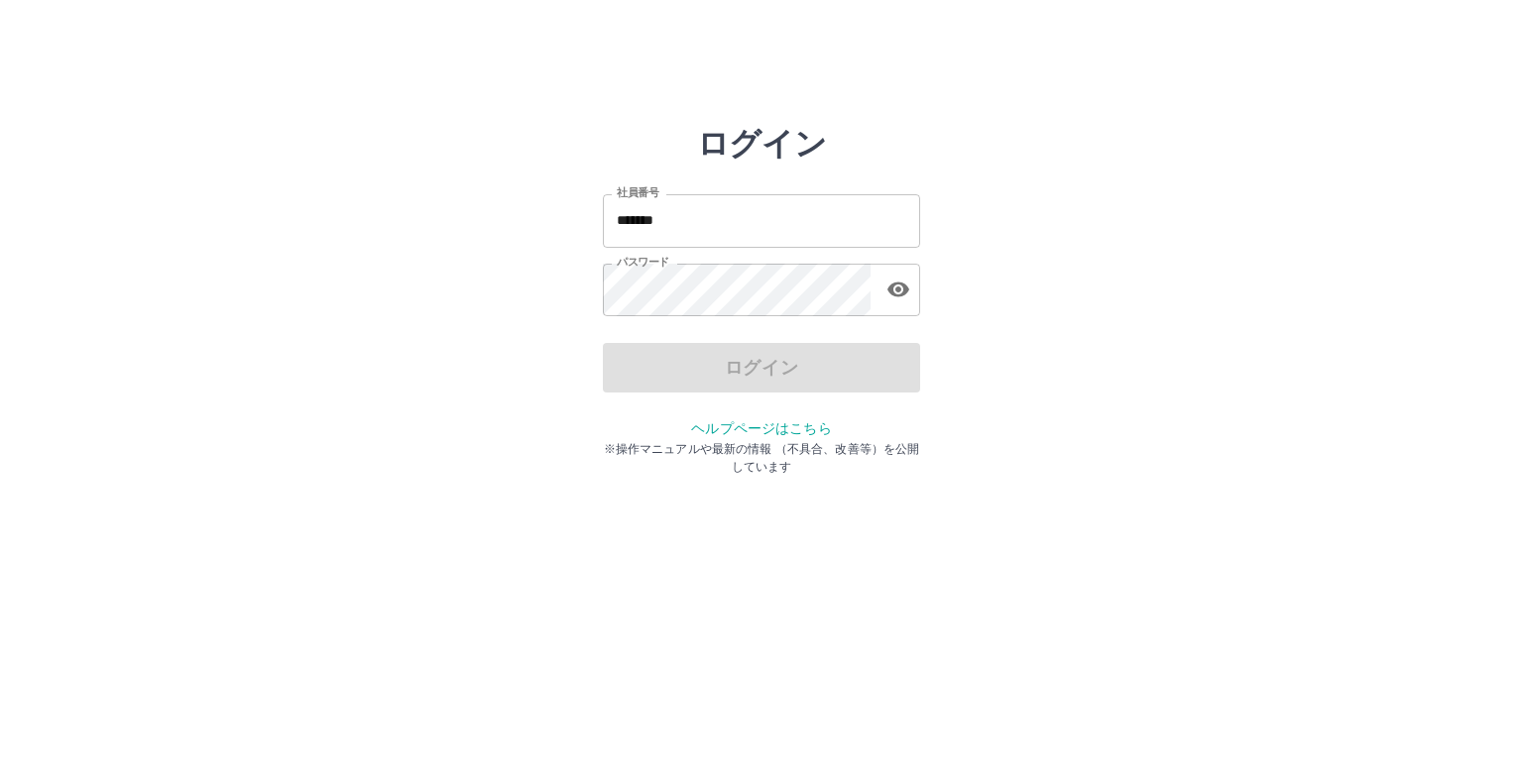 click on "*******" at bounding box center [762, 220] 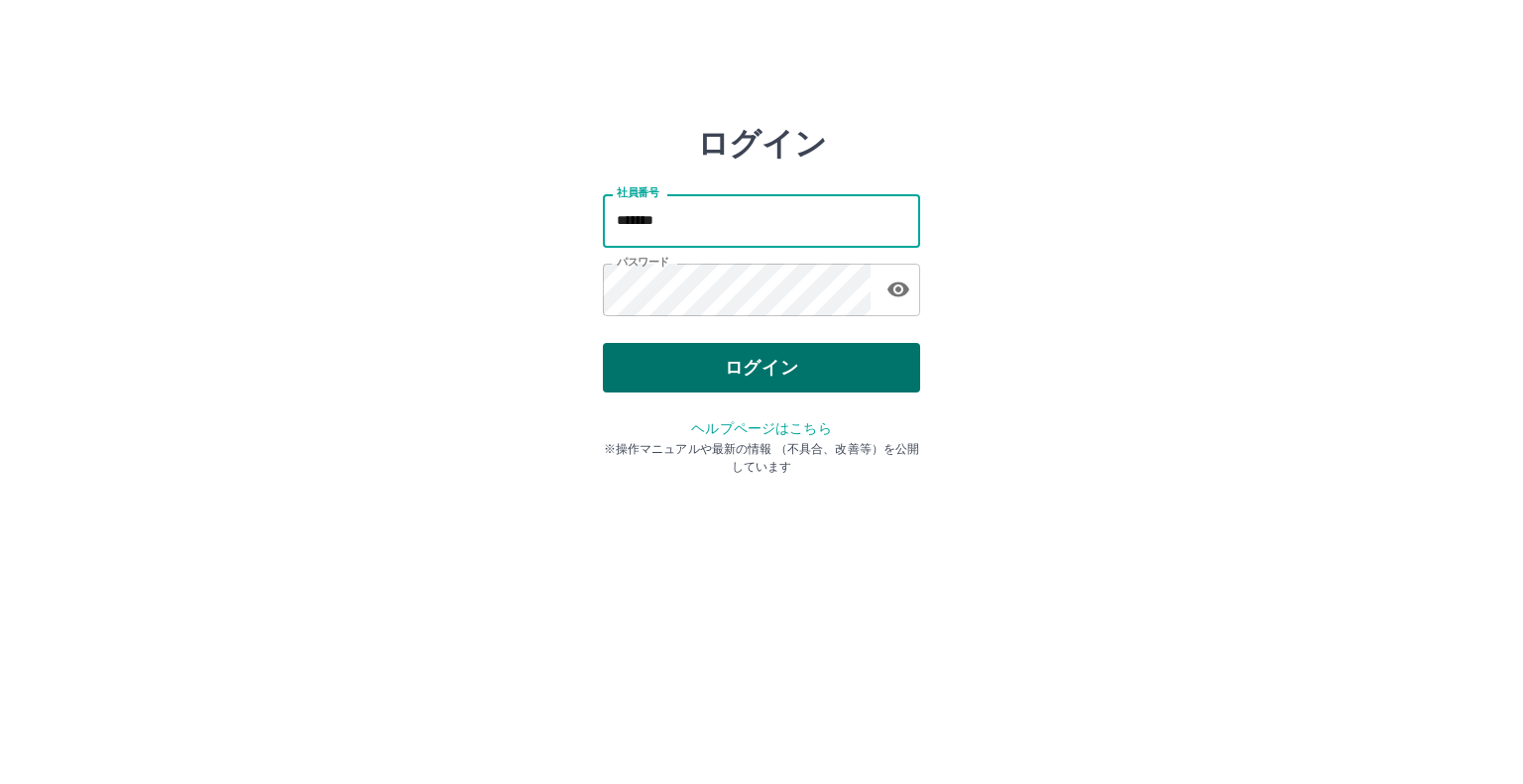 type on "*******" 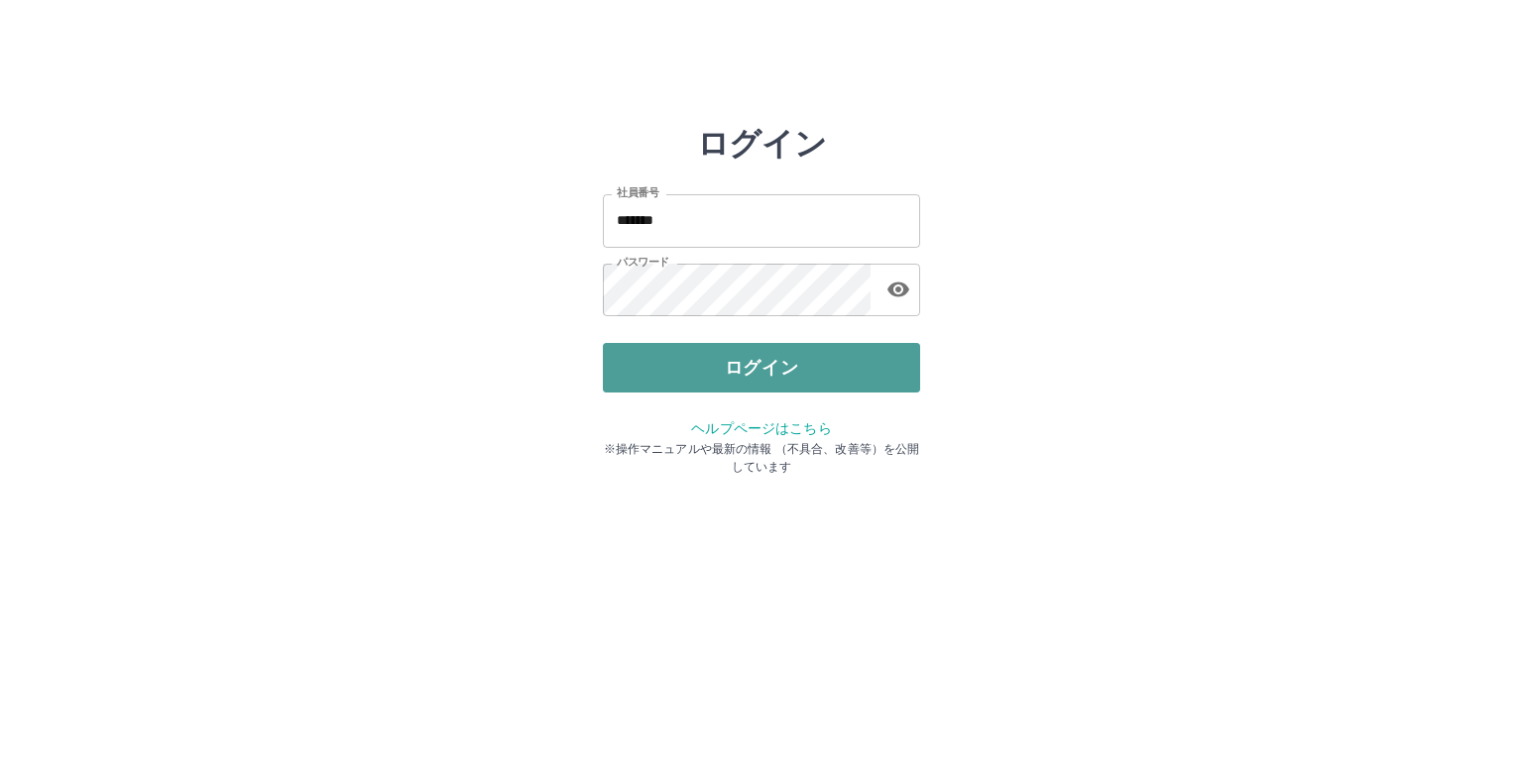click on "ログイン" at bounding box center [762, 368] 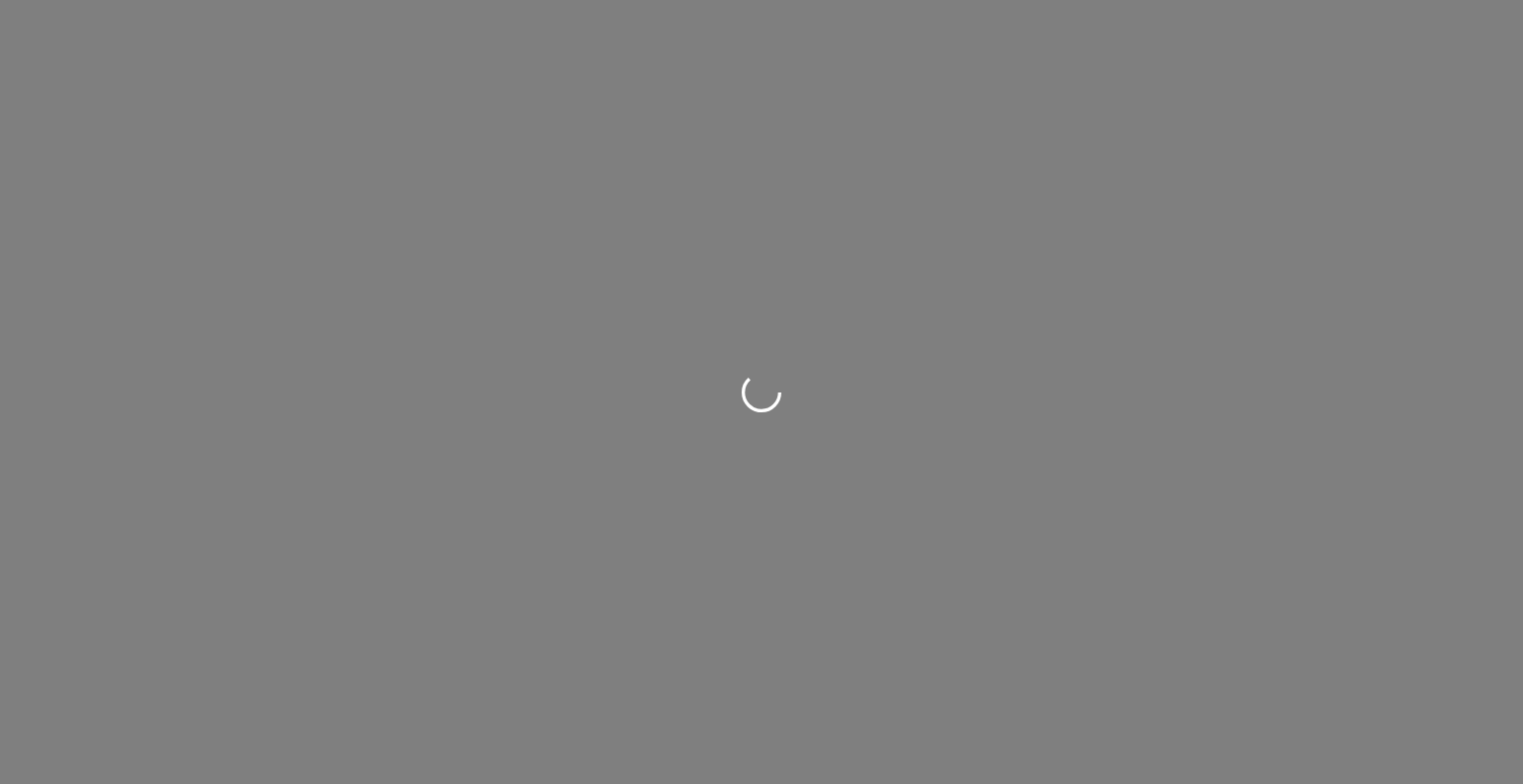 scroll, scrollTop: 0, scrollLeft: 0, axis: both 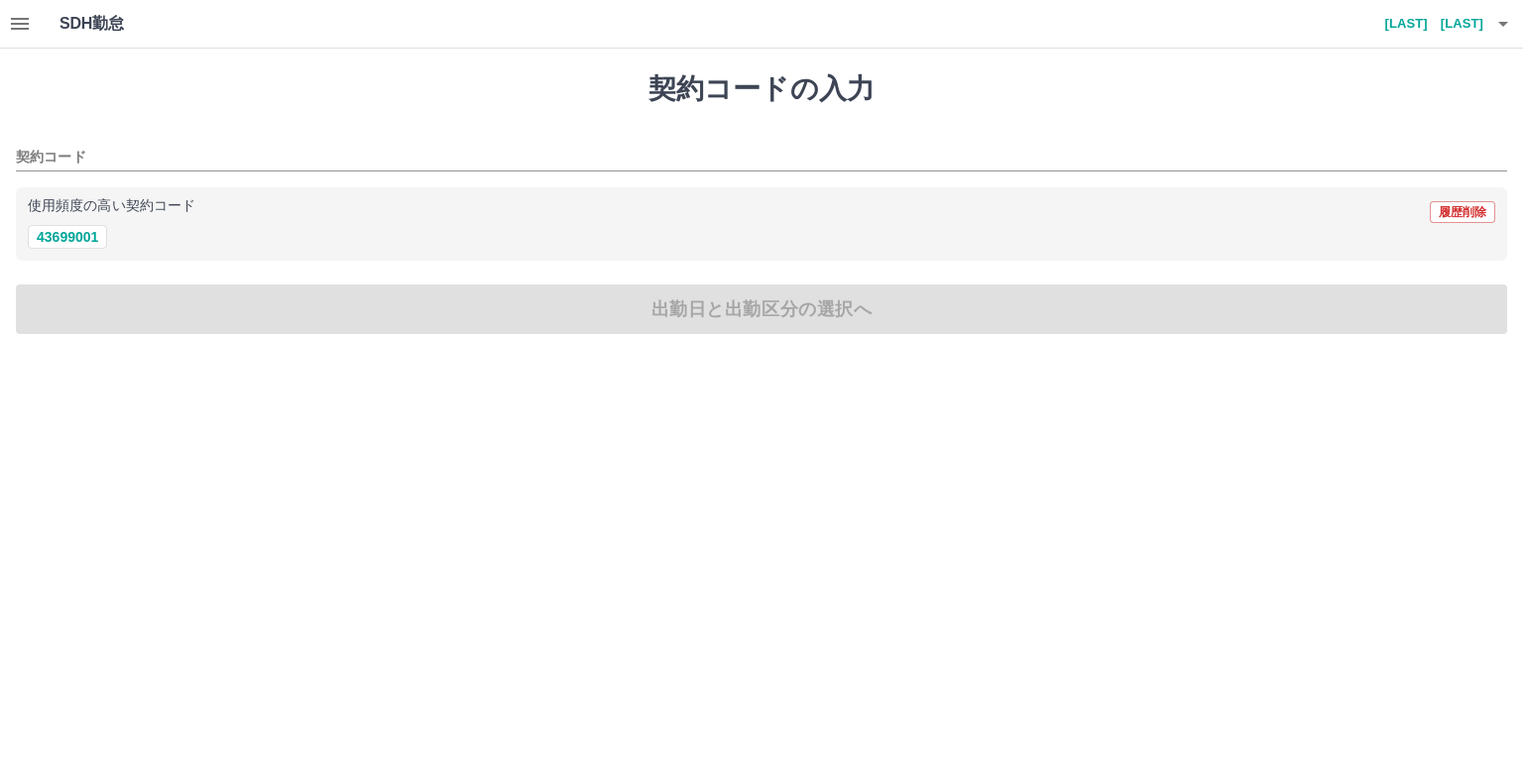 drag, startPoint x: 0, startPoint y: 0, endPoint x: 613, endPoint y: 303, distance: 683.7968 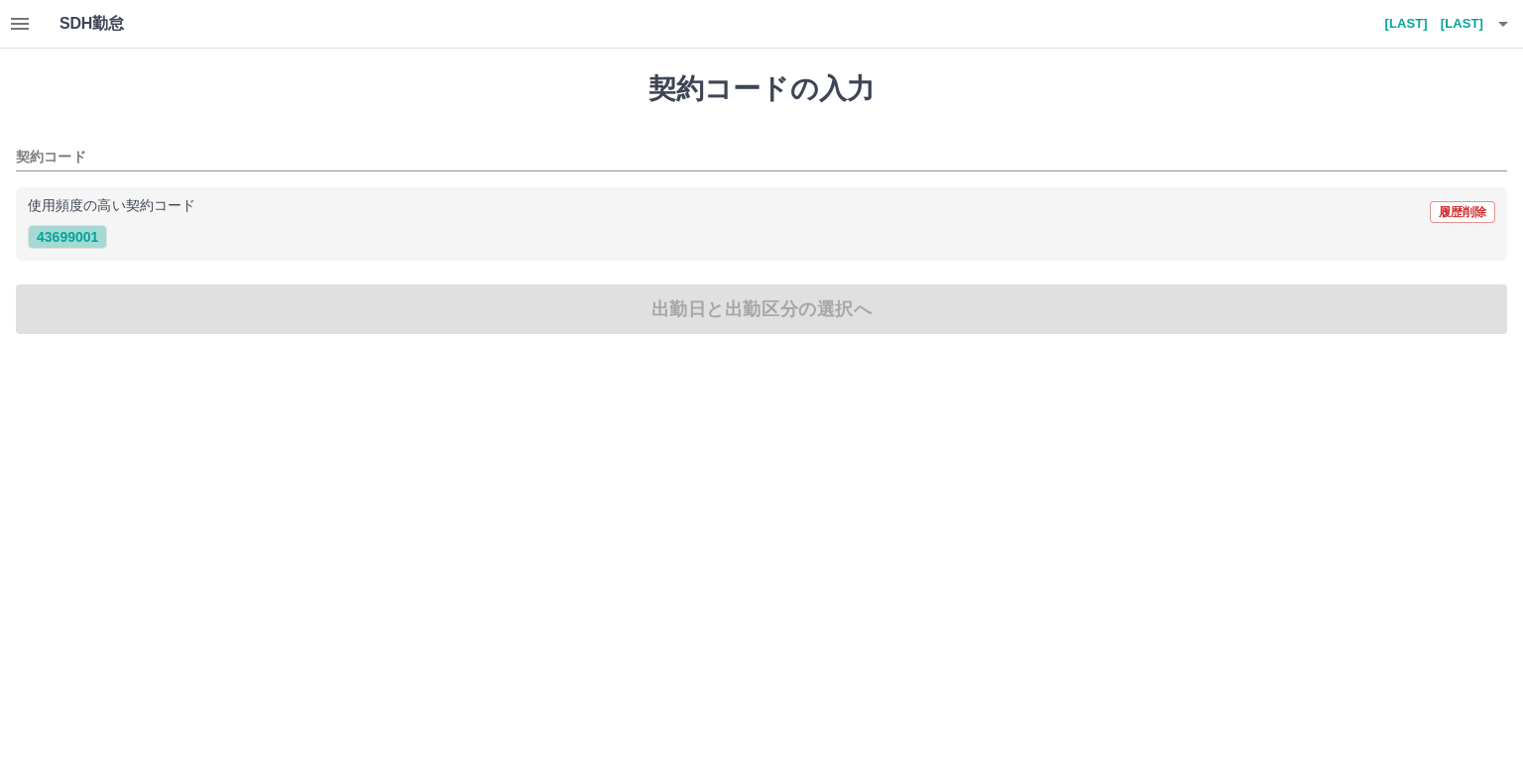 click on "43699001" at bounding box center (67, 237) 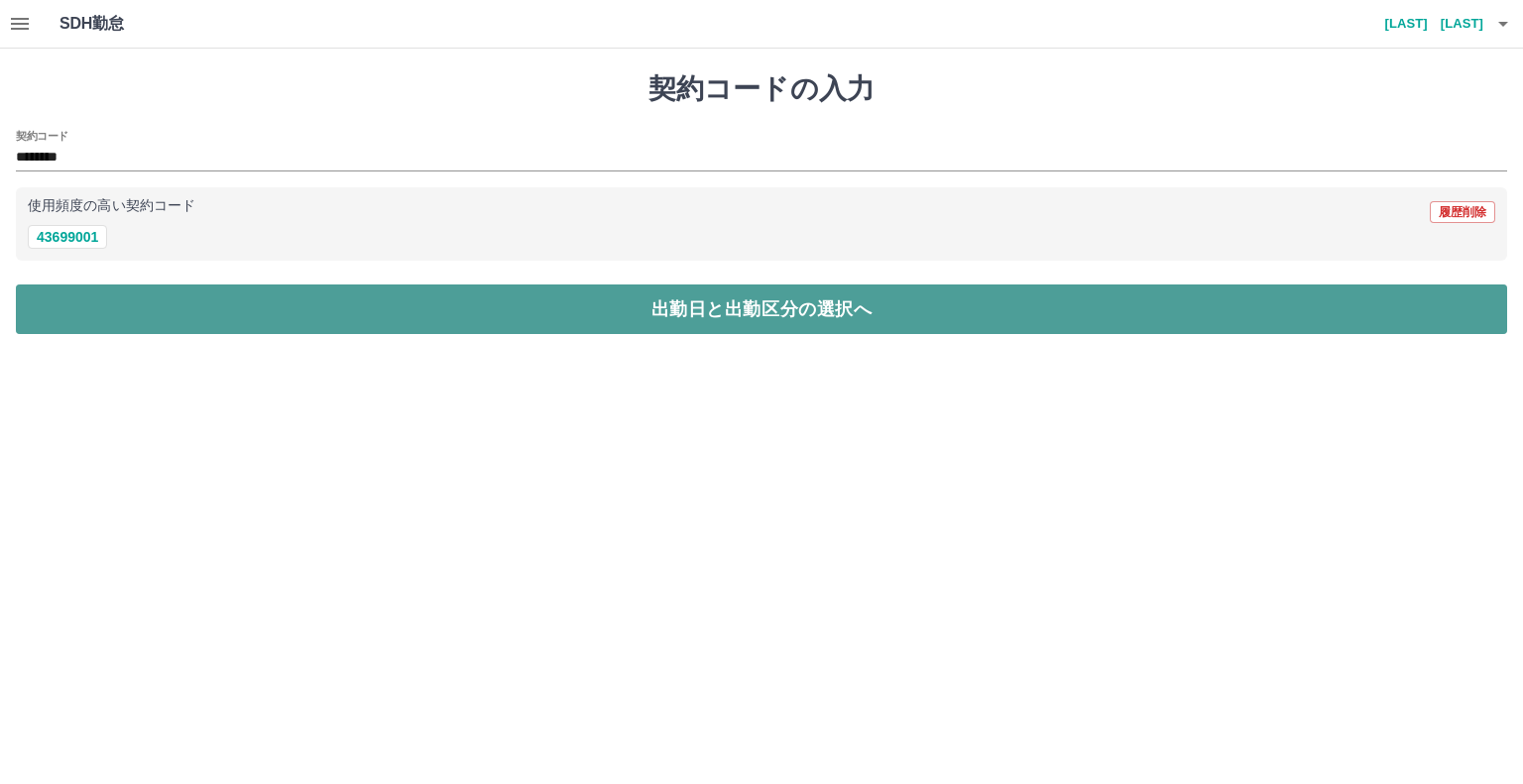 click on "出勤日と出勤区分の選択へ" at bounding box center (762, 309) 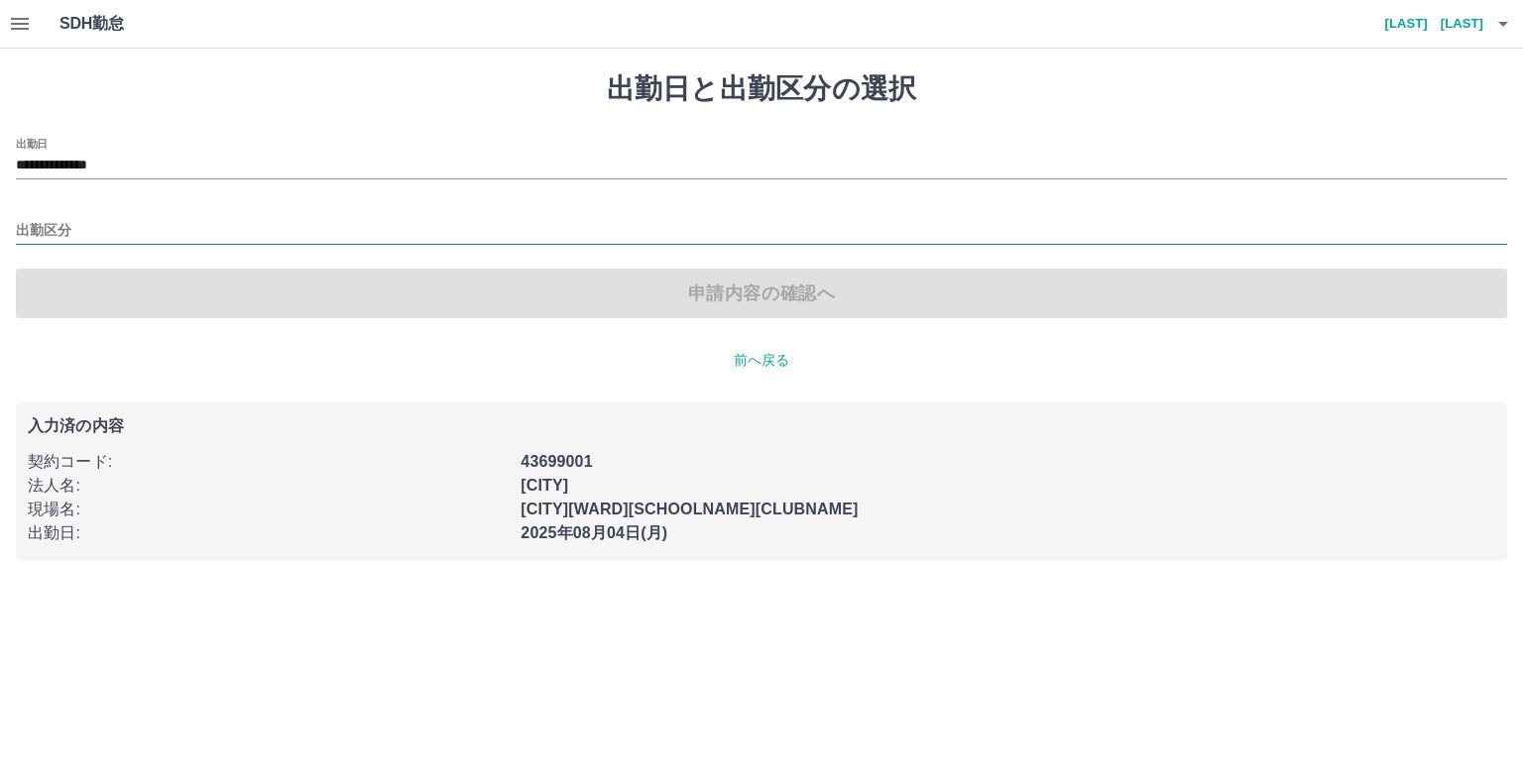 click on "出勤区分" at bounding box center [762, 231] 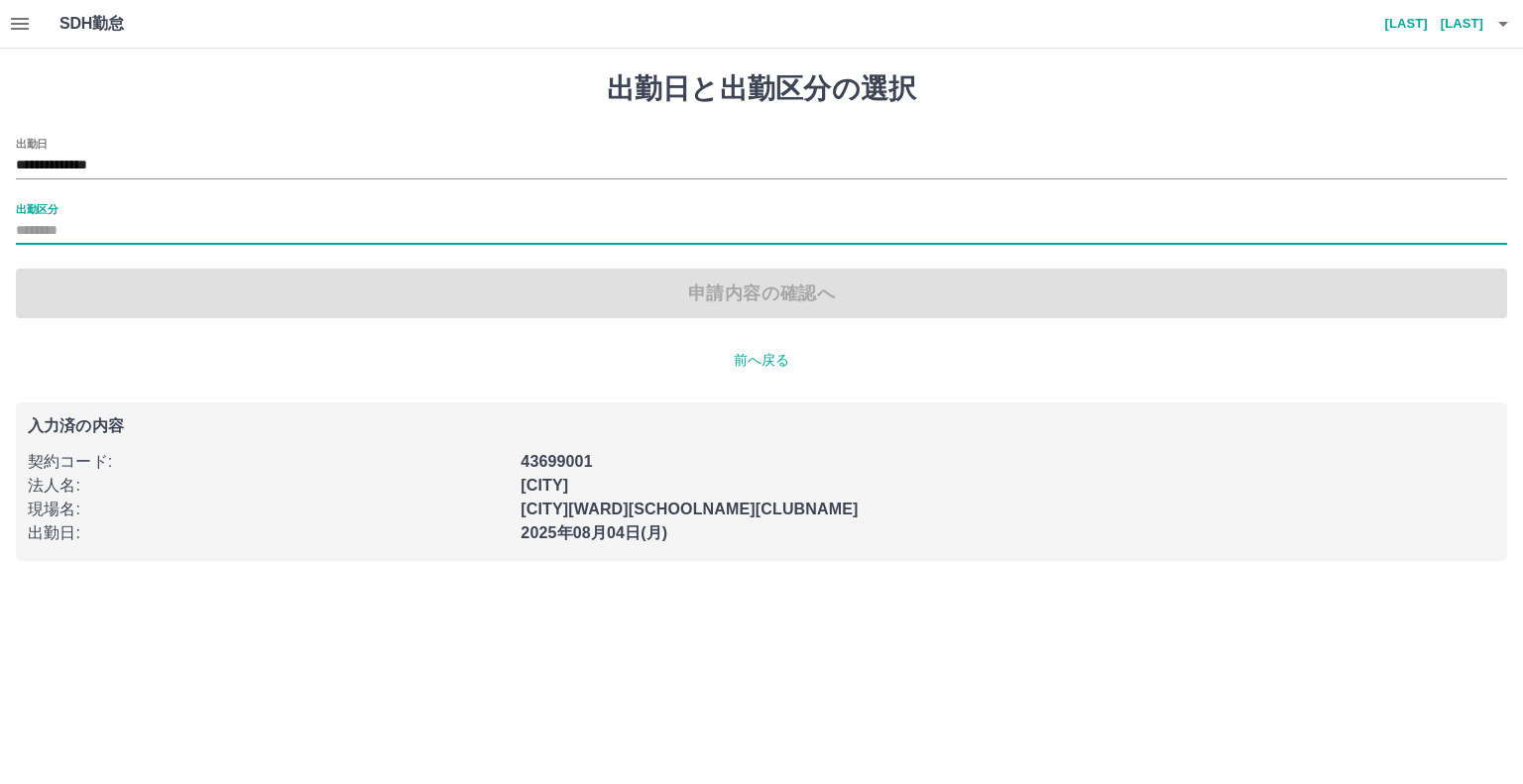 click on "出勤区分" at bounding box center [762, 231] 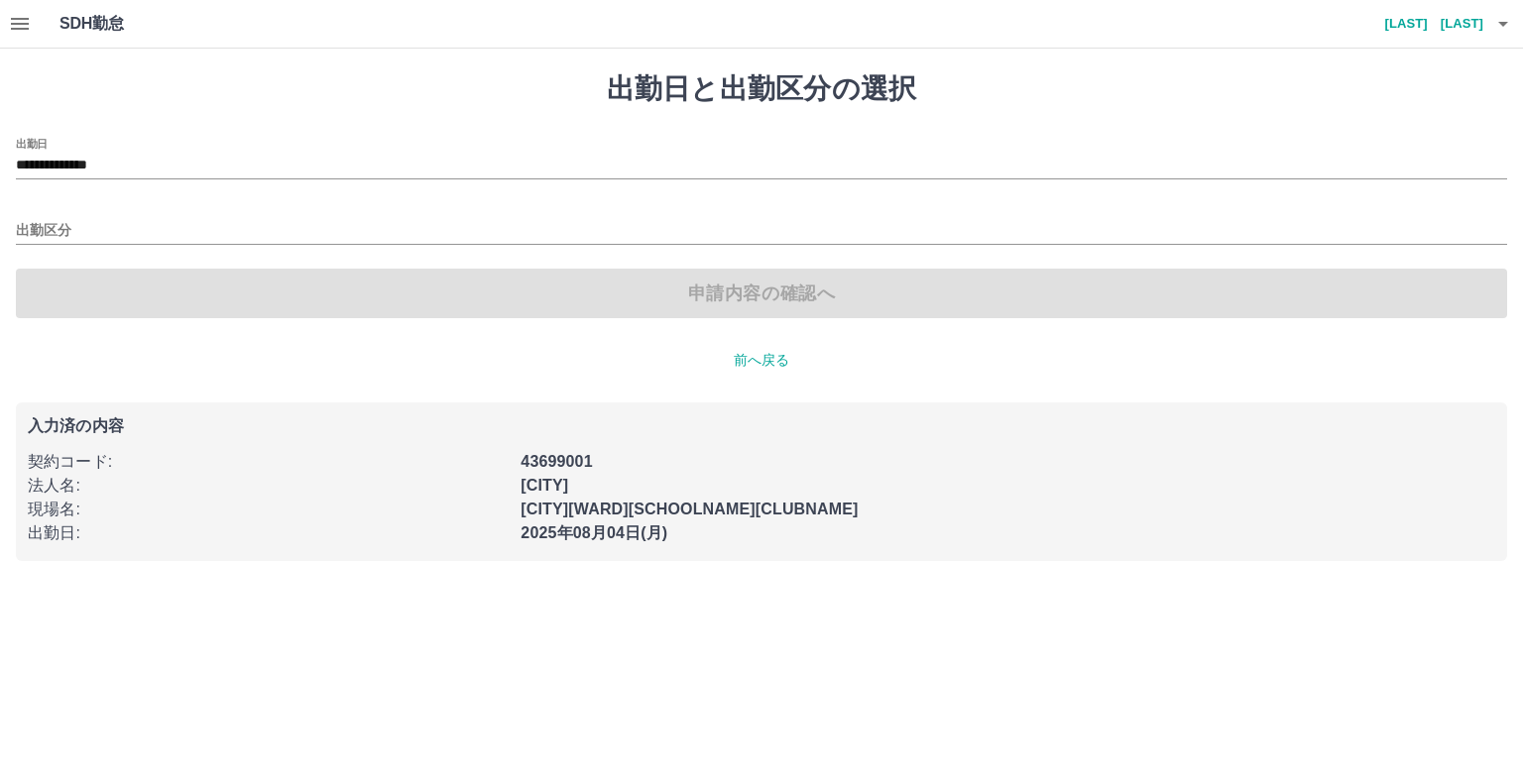 click on "申請内容の確認へ" at bounding box center (762, 293) 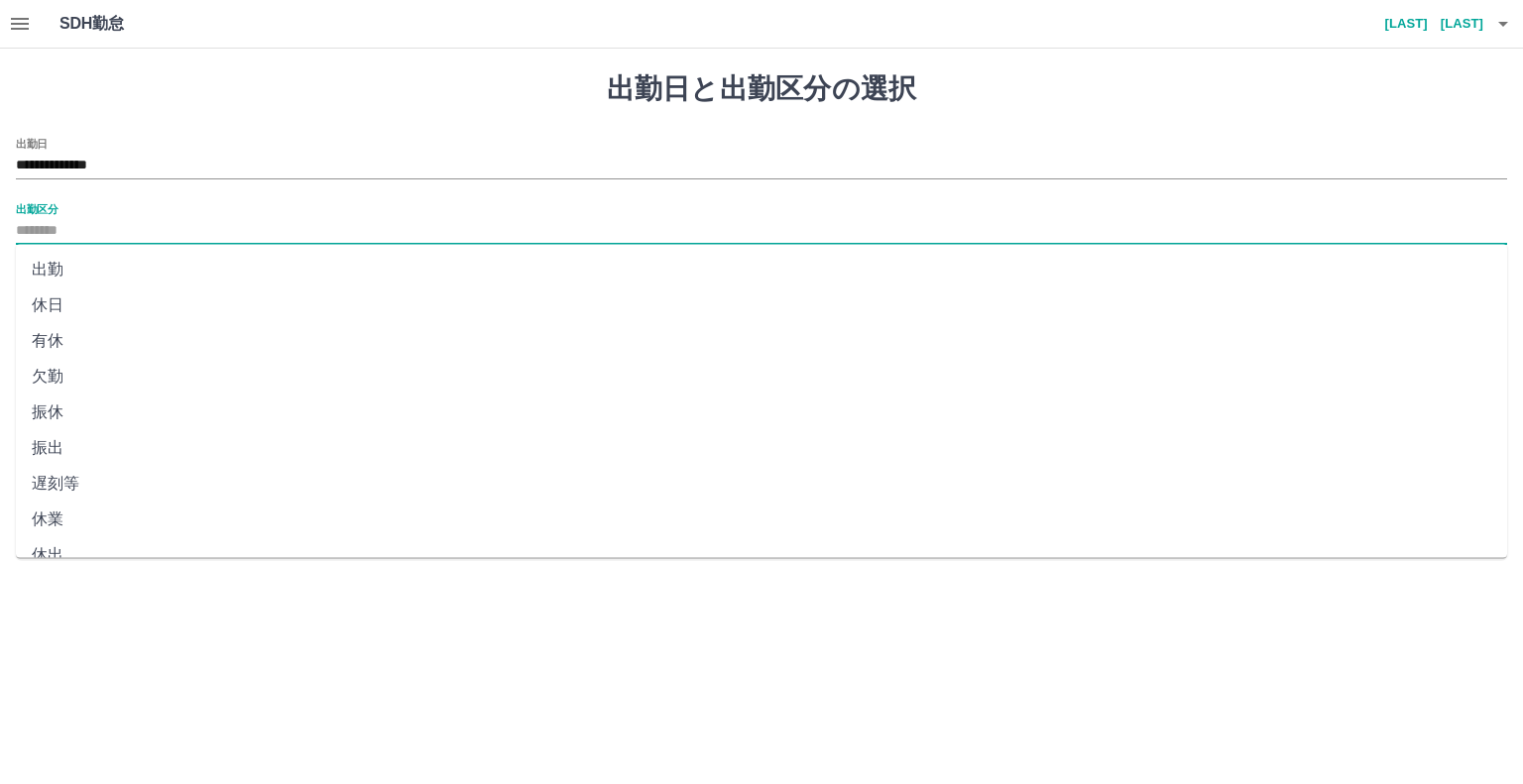 click on "出勤区分" at bounding box center (762, 231) 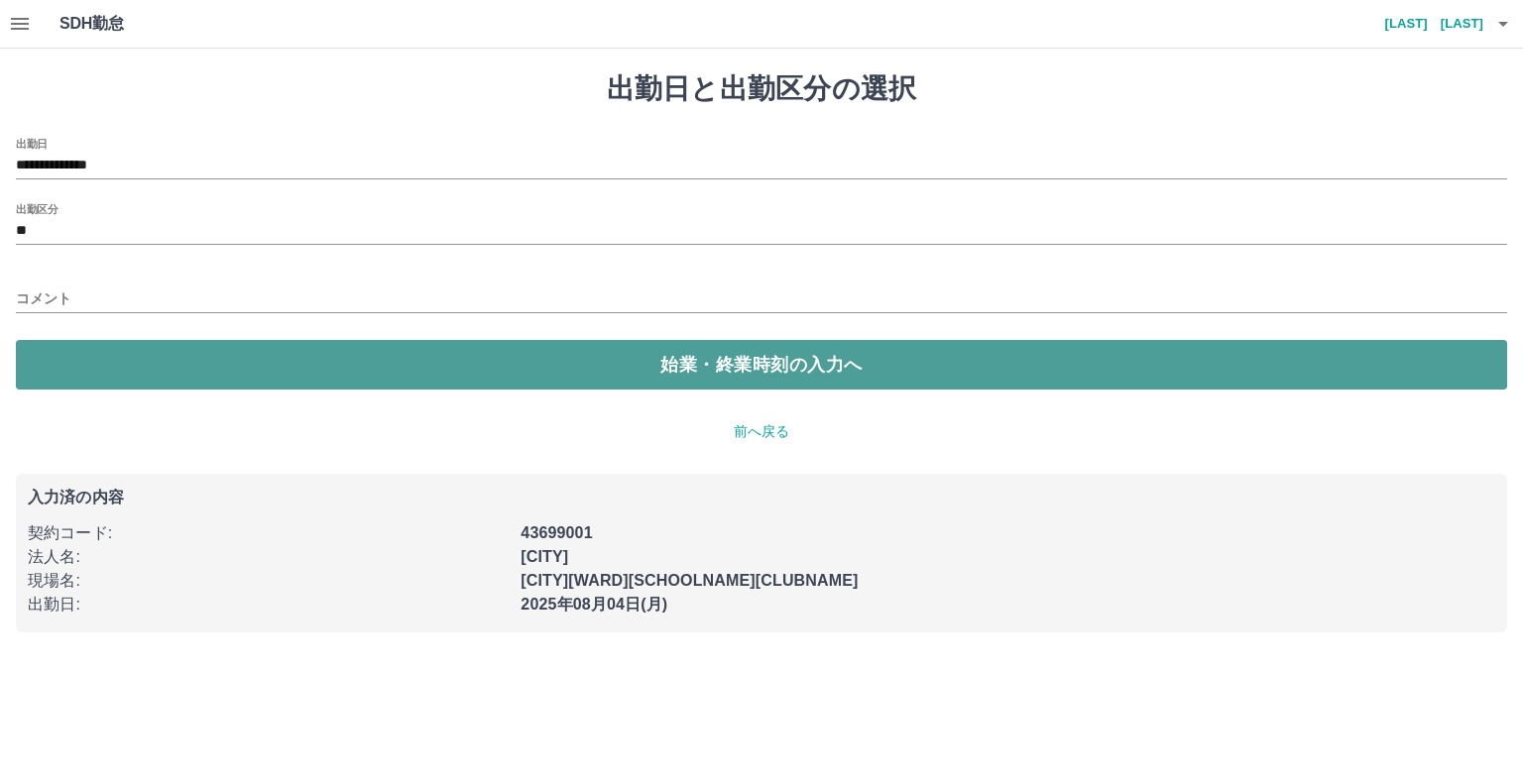 click on "始業・終業時刻の入力へ" at bounding box center (762, 365) 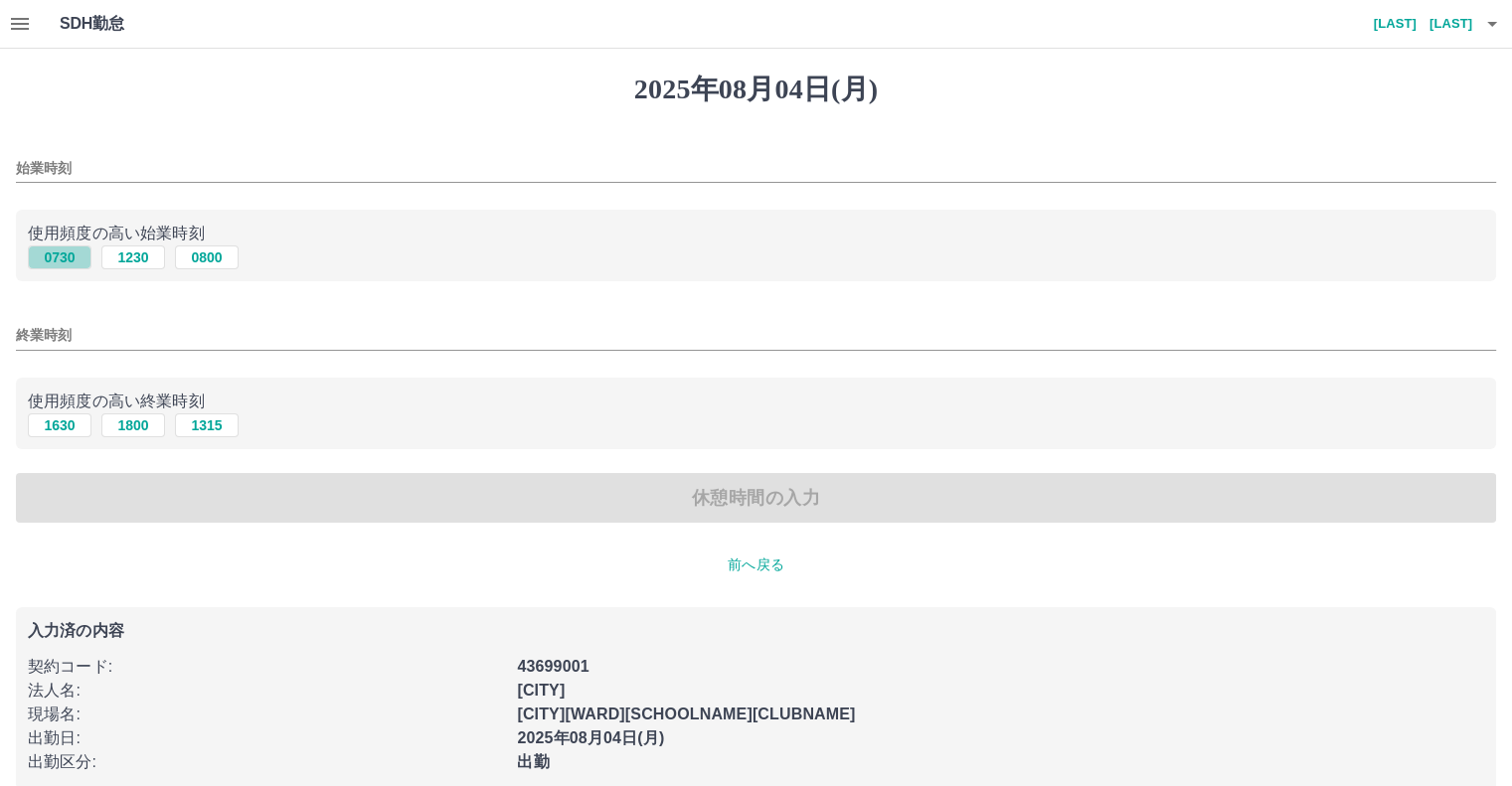 click on "0730" at bounding box center (60, 257) 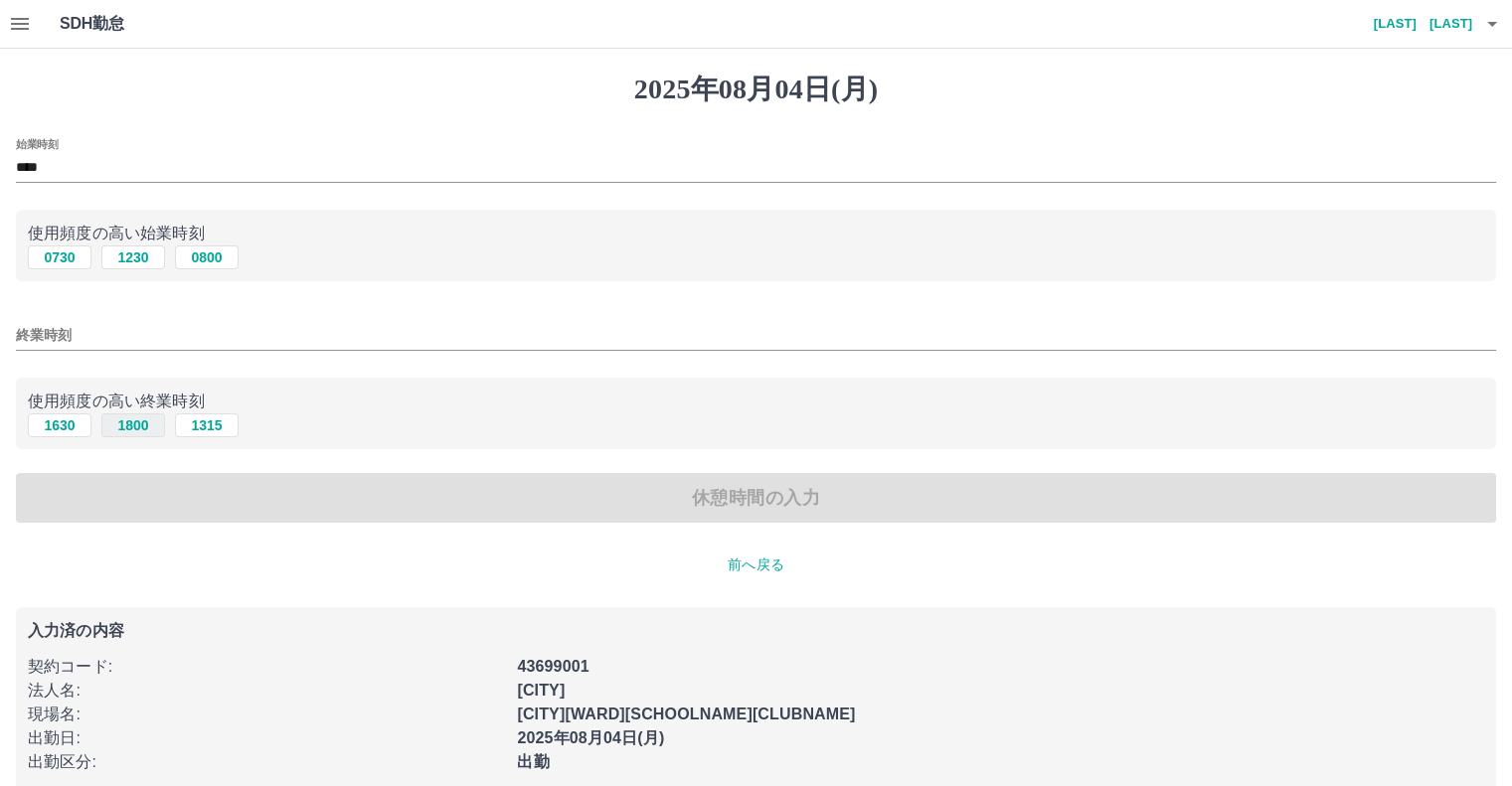 click on "1800" at bounding box center [133, 425] 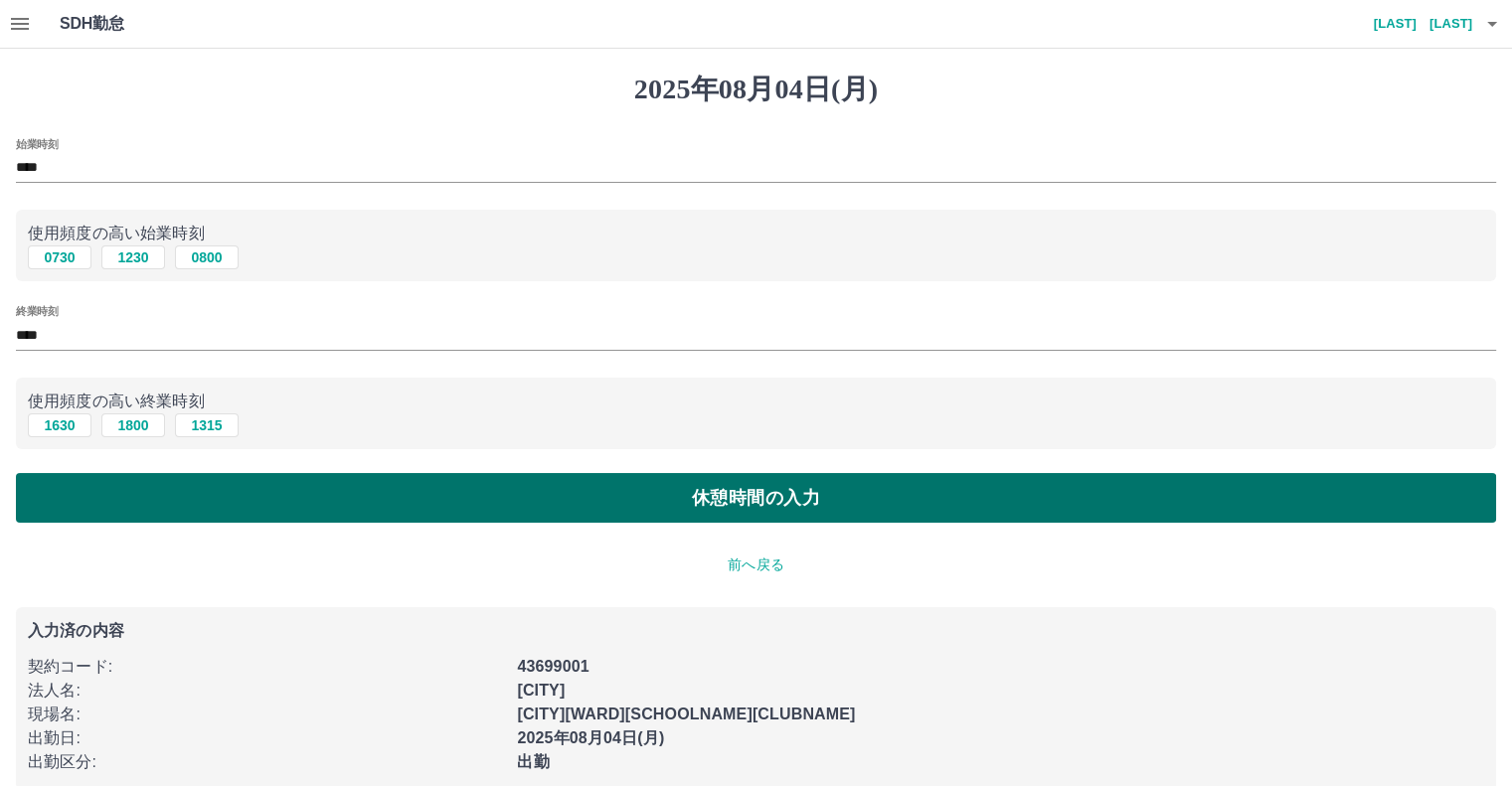 click on "休憩時間の入力" at bounding box center [756, 498] 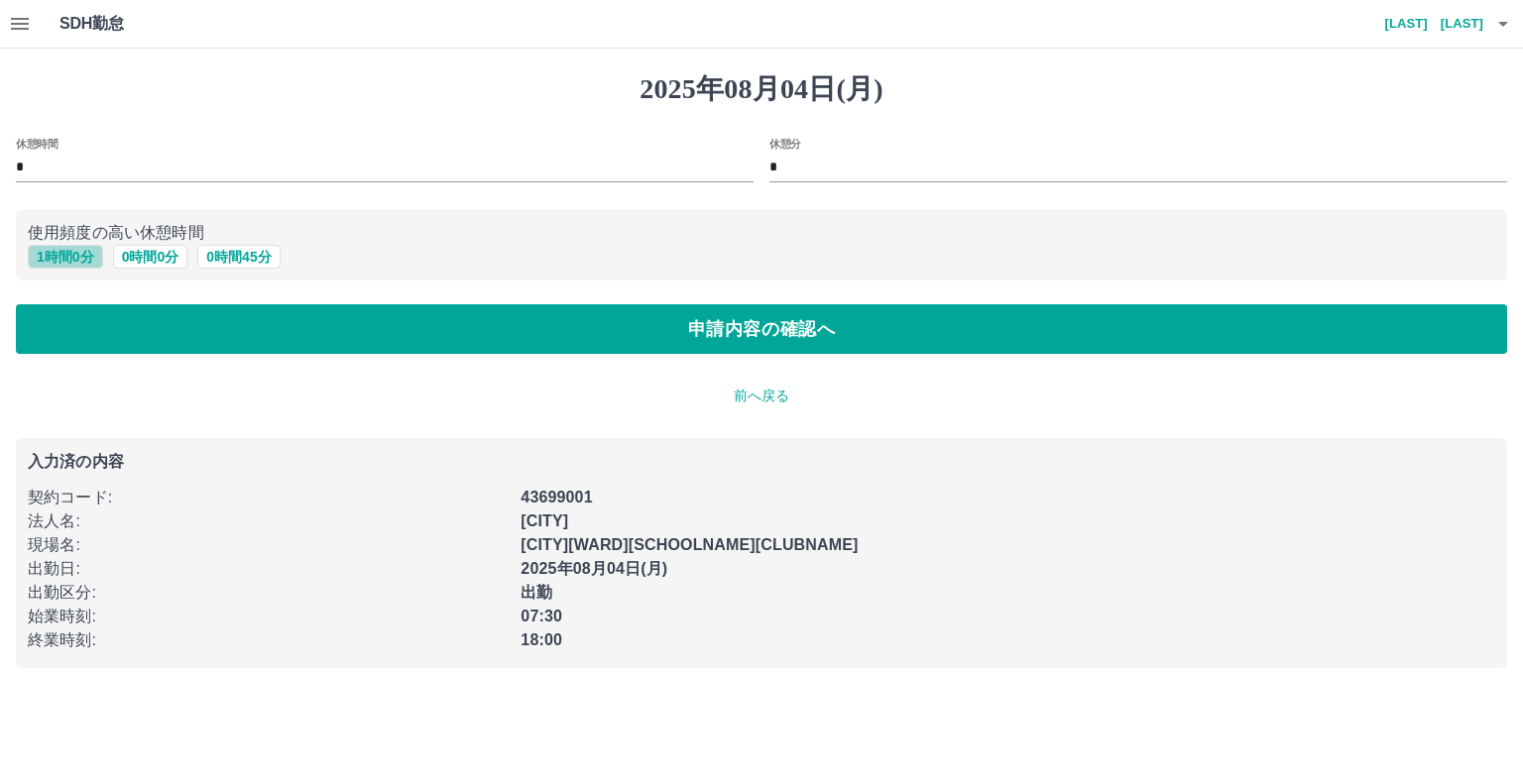 click on "1 時間 0 分" at bounding box center (65, 257) 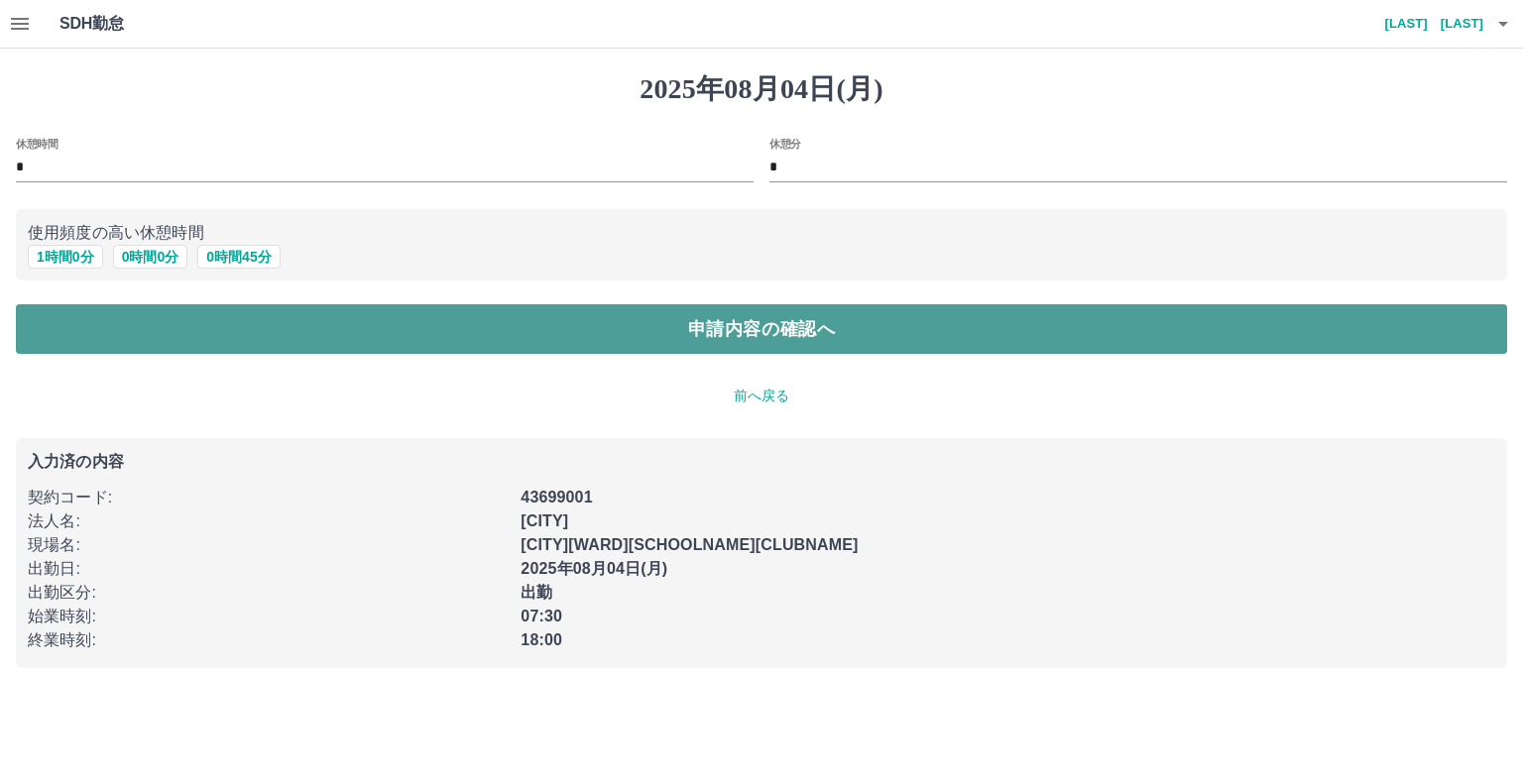 click on "申請内容の確認へ" at bounding box center [762, 329] 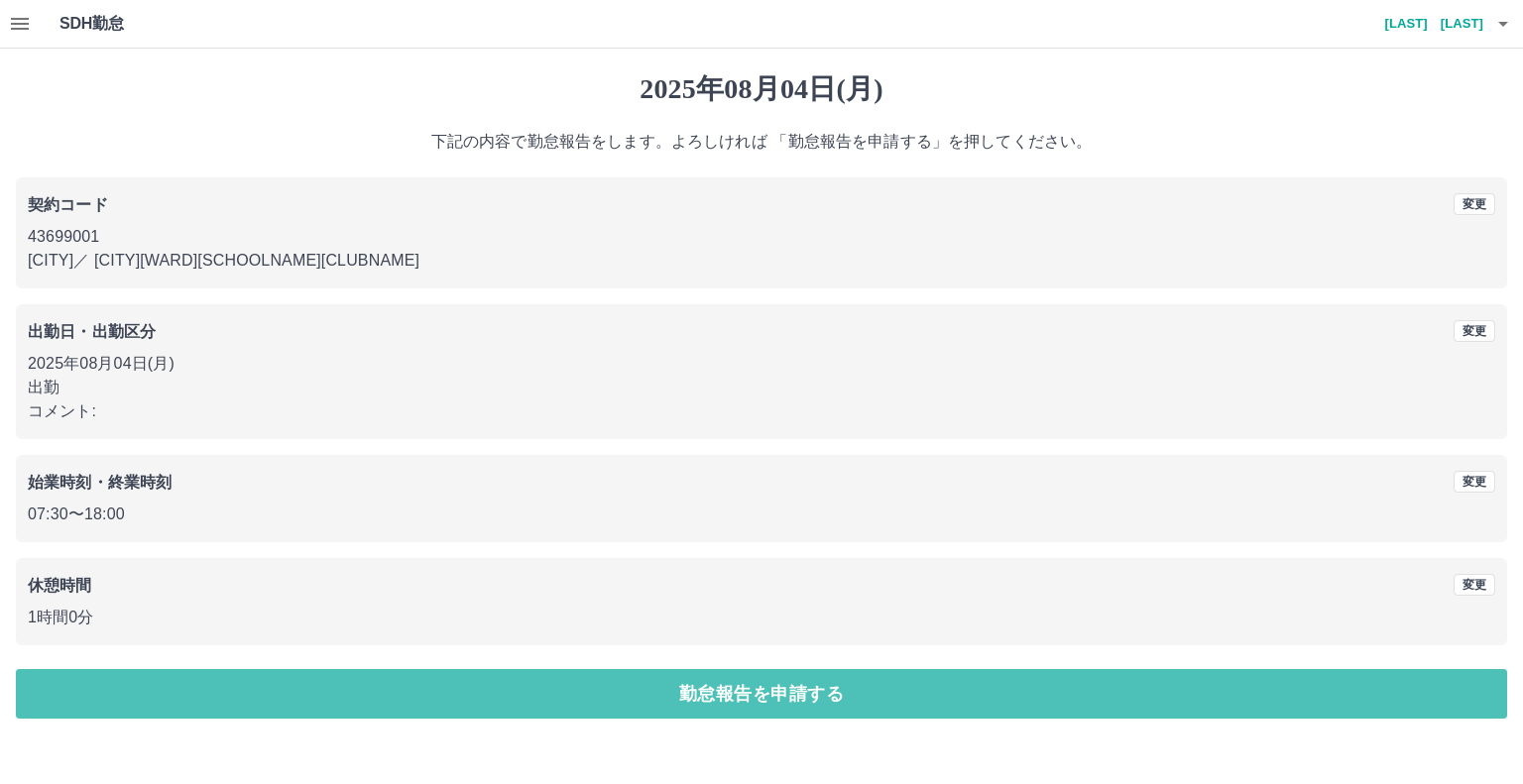 click on "勤怠報告を申請する" at bounding box center (762, 694) 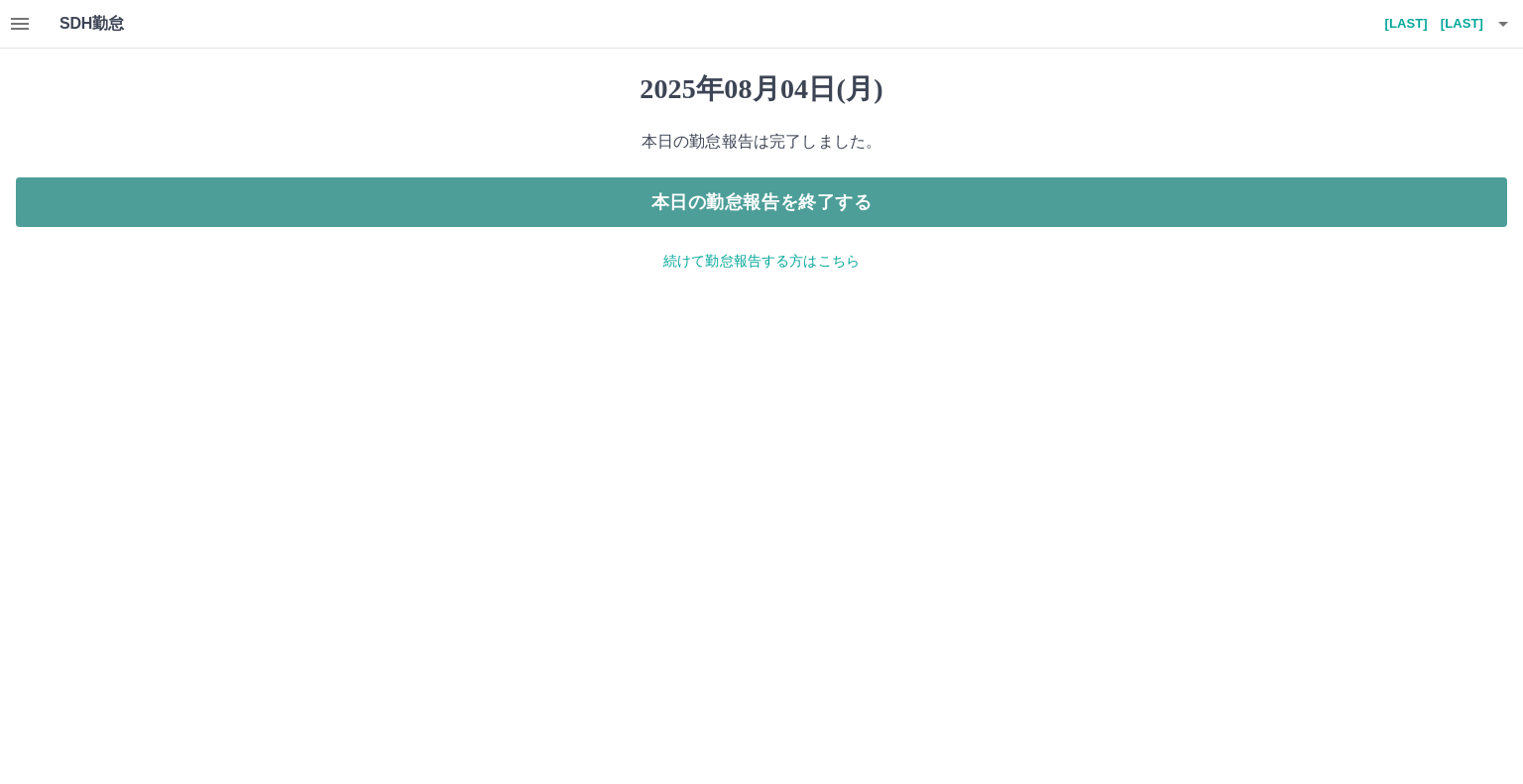 click on "本日の勤怠報告を終了する" at bounding box center [762, 202] 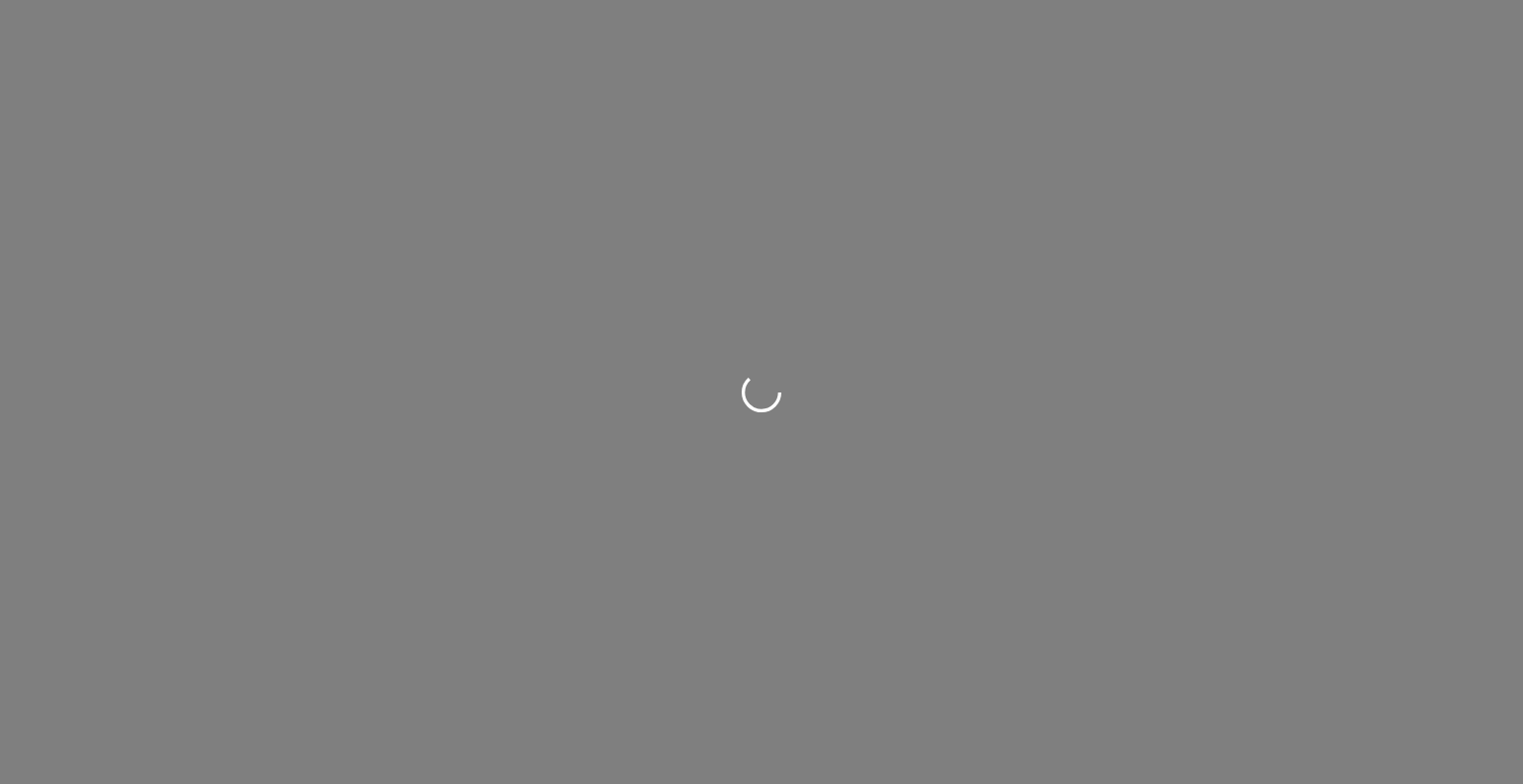 scroll, scrollTop: 0, scrollLeft: 0, axis: both 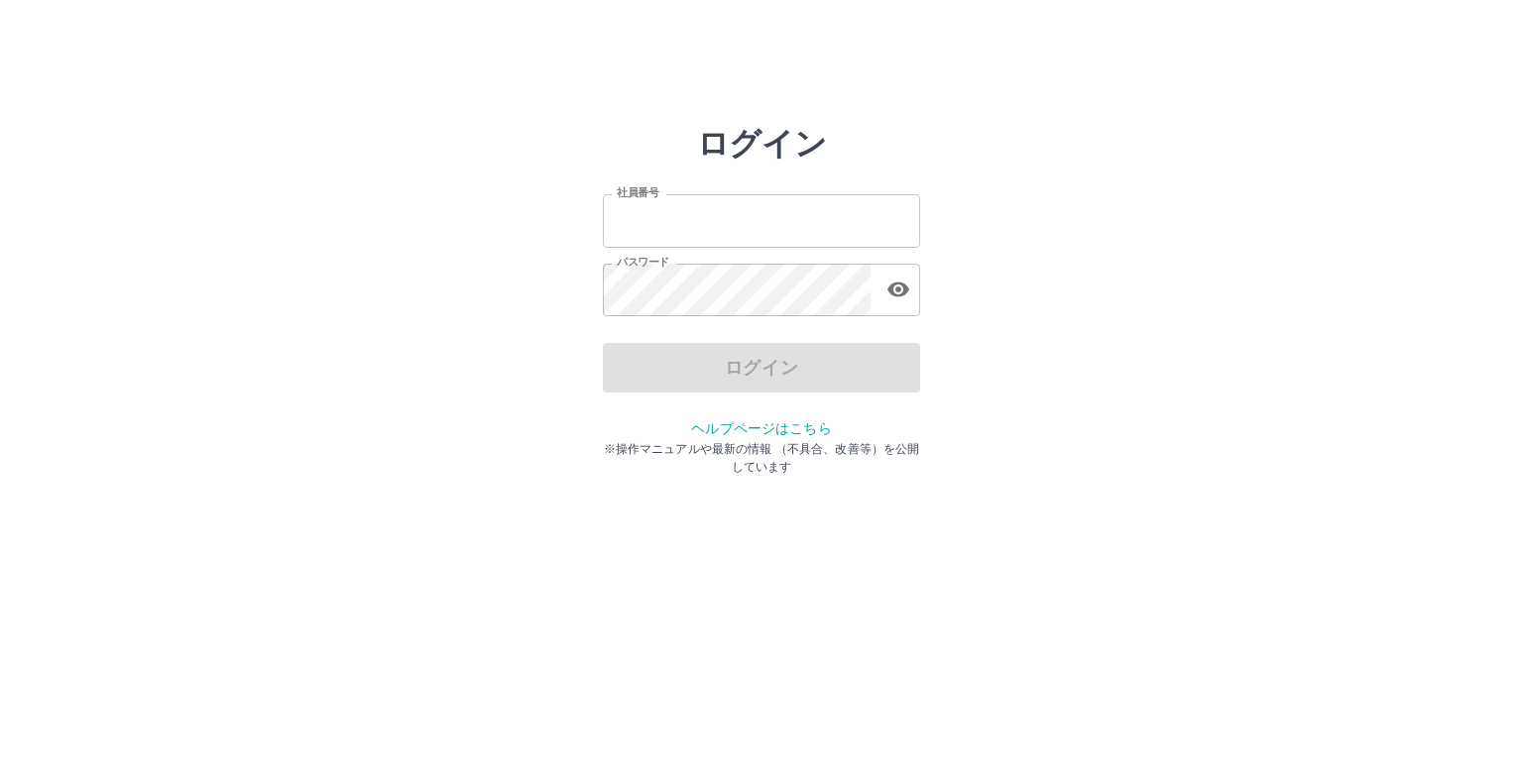type on "*******" 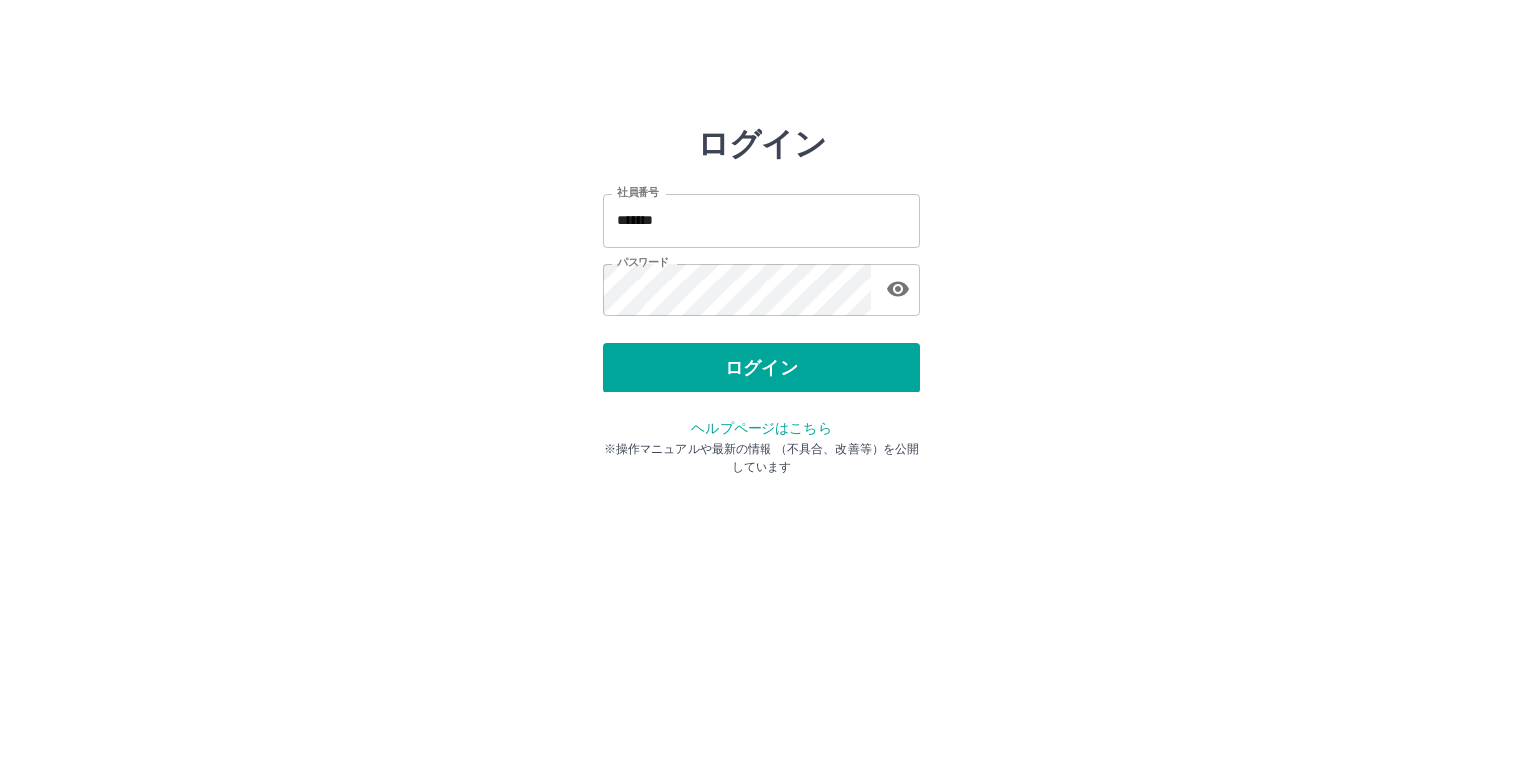 click on "ログイン" at bounding box center [762, 368] 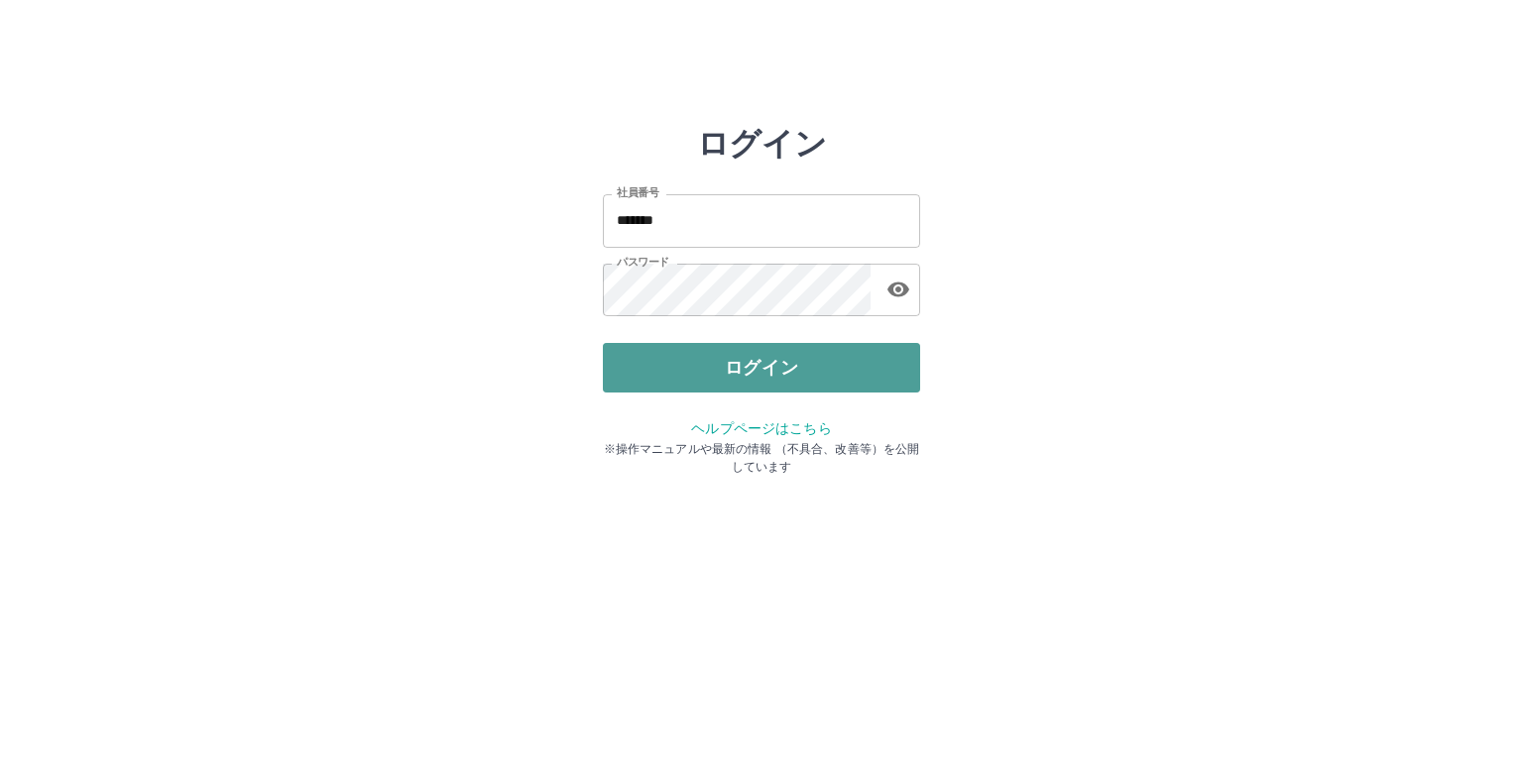 click on "ログイン" at bounding box center (762, 368) 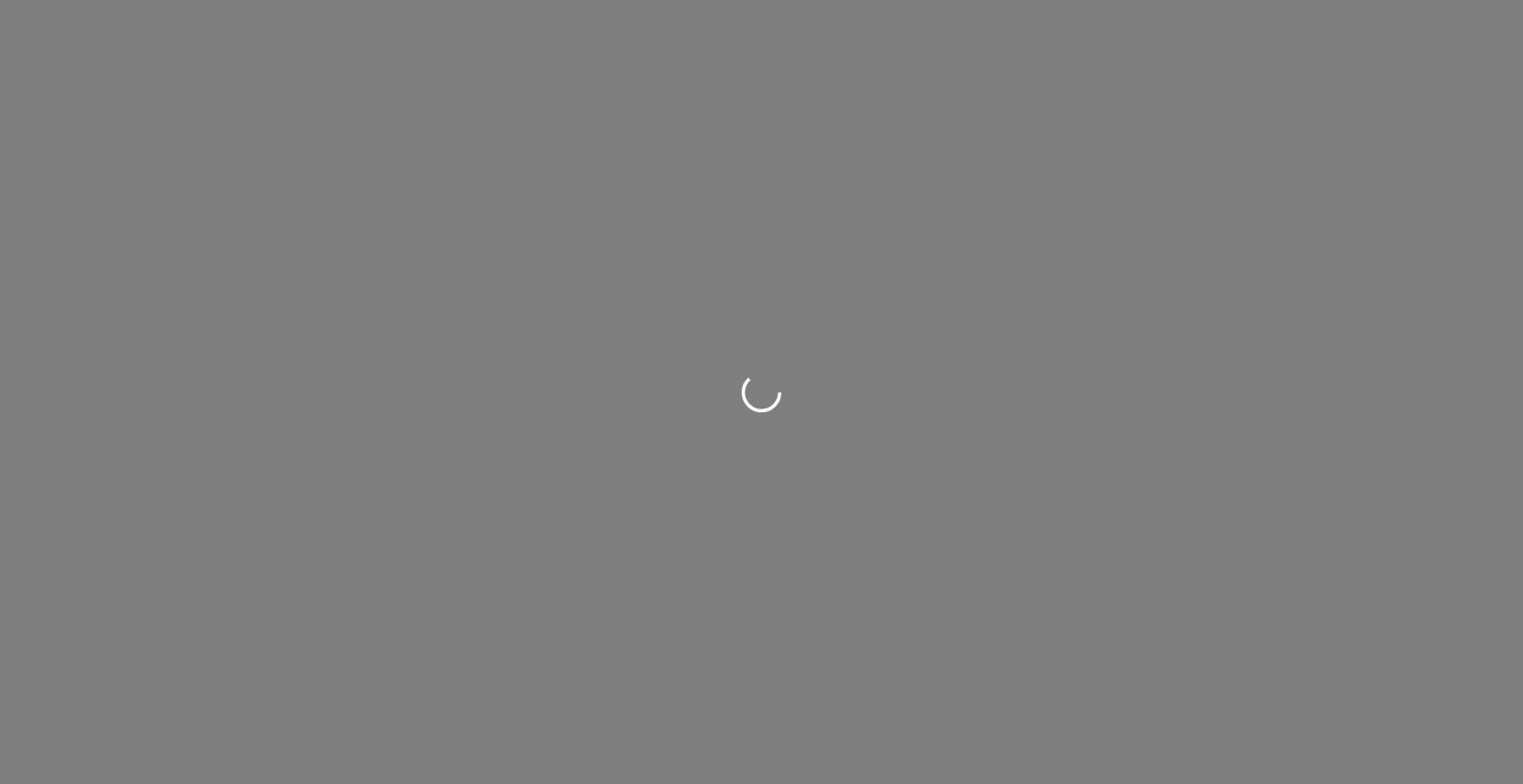 scroll, scrollTop: 0, scrollLeft: 0, axis: both 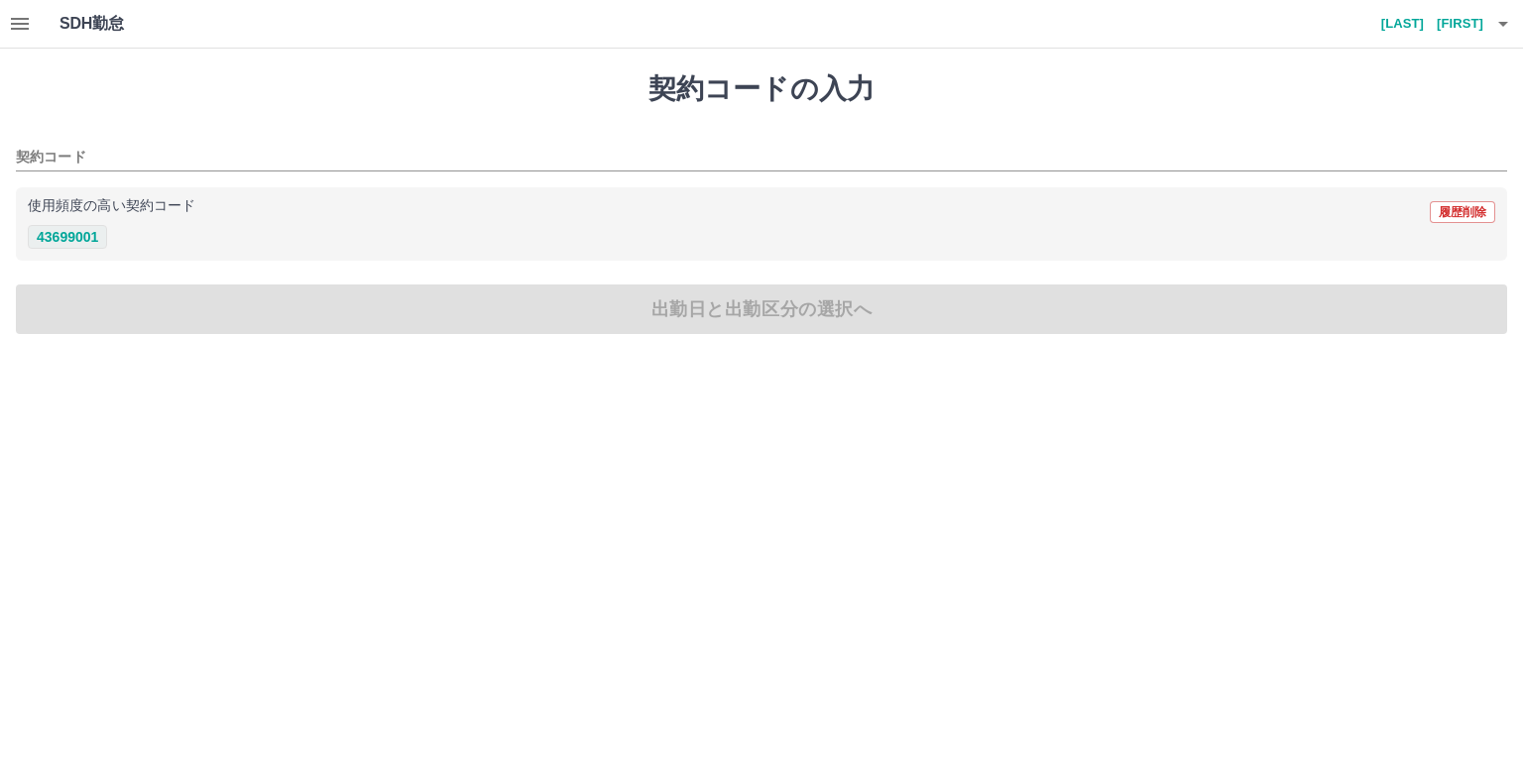 click on "43699001" at bounding box center [67, 237] 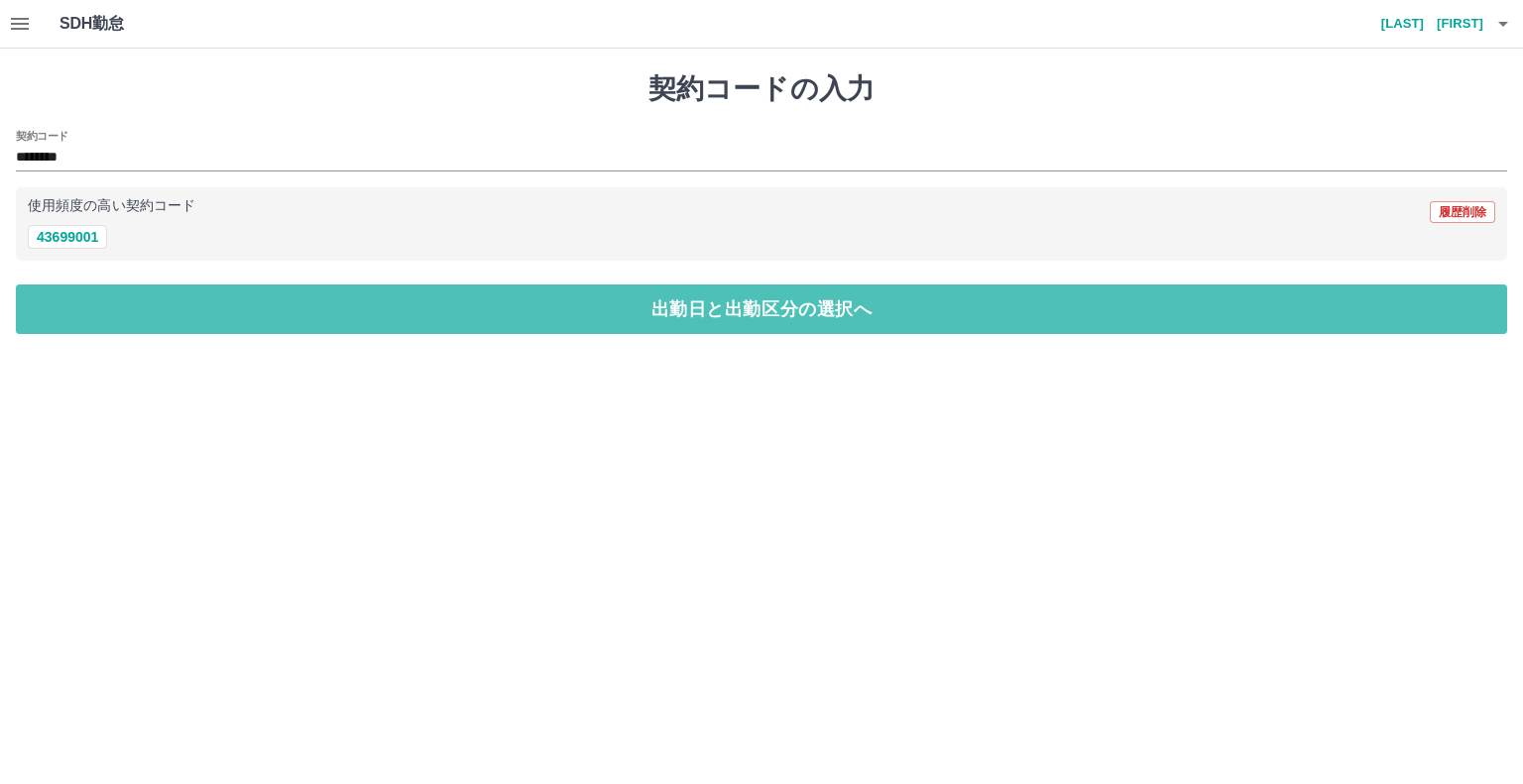 click on "出勤日と出勤区分の選択へ" at bounding box center (762, 309) 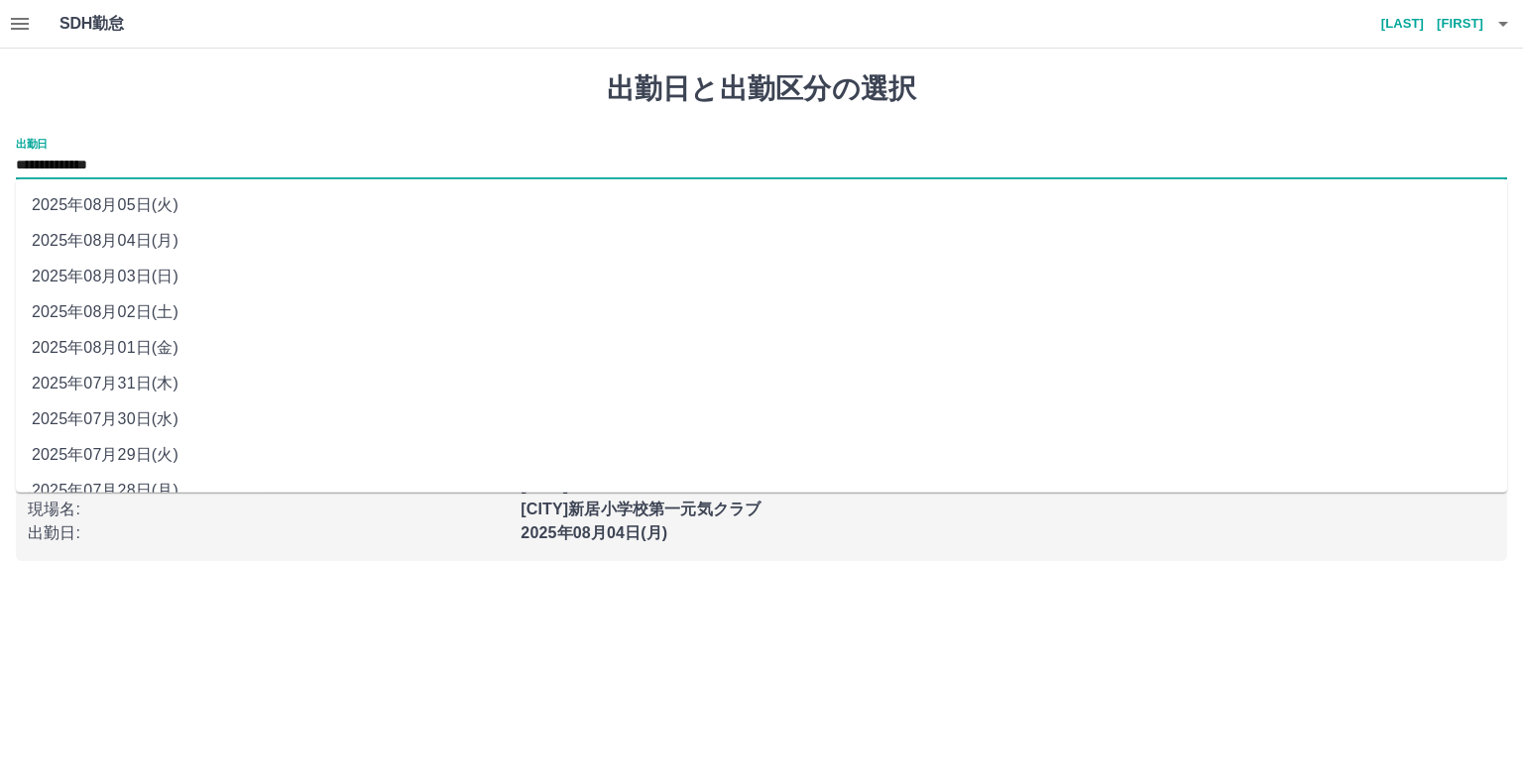 click on "**********" at bounding box center [762, 166] 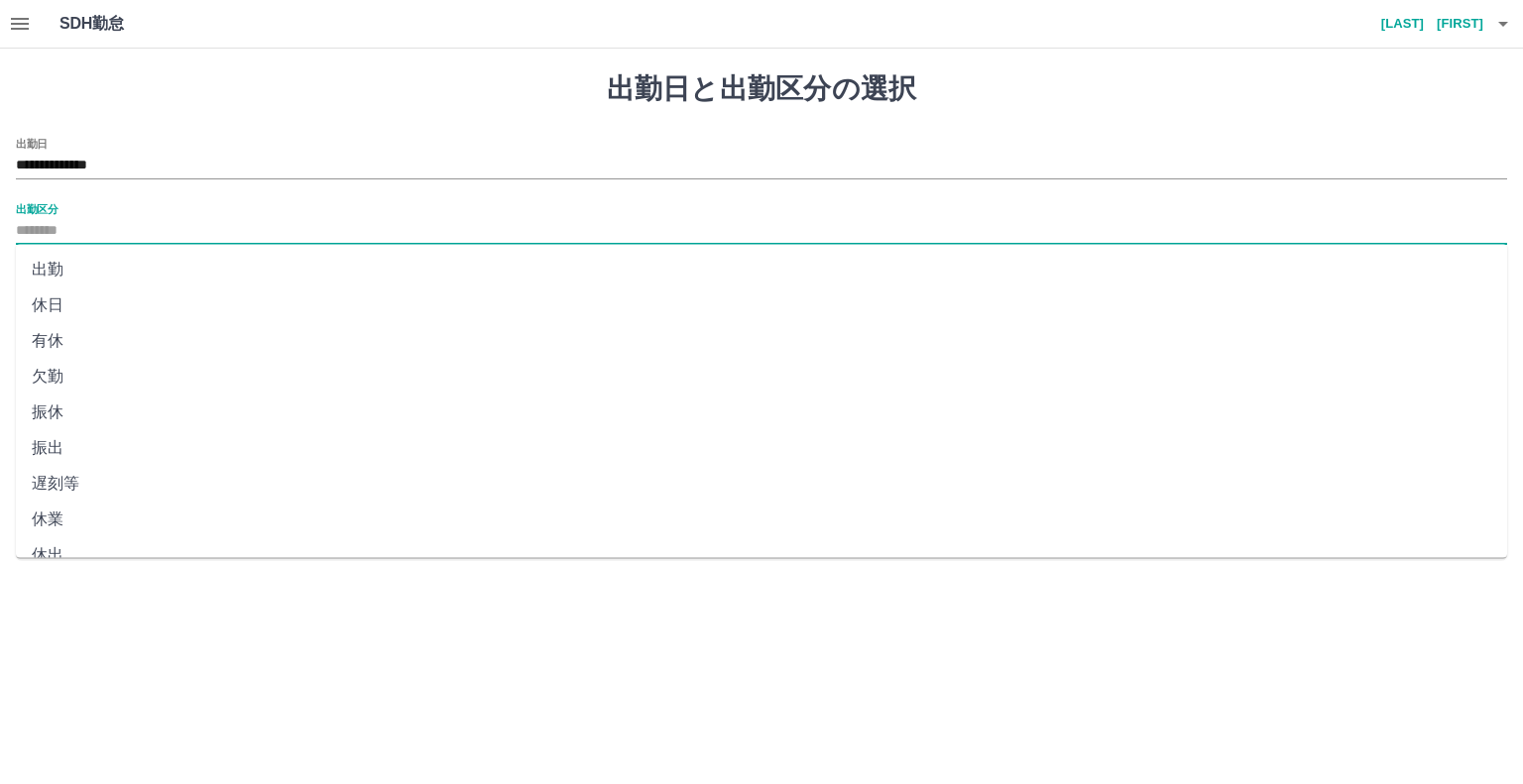 click on "出勤区分" at bounding box center (762, 231) 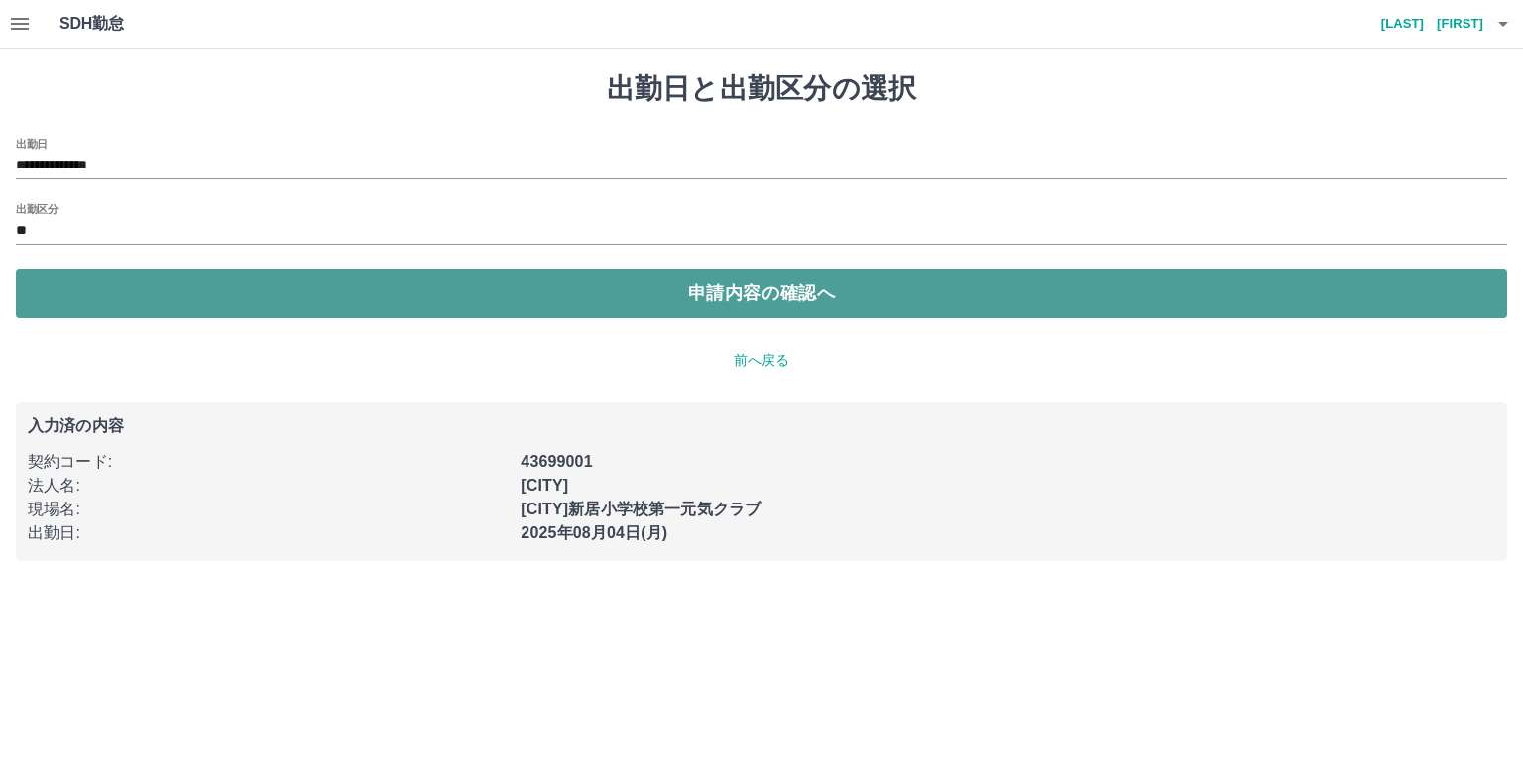 click on "申請内容の確認へ" at bounding box center [762, 293] 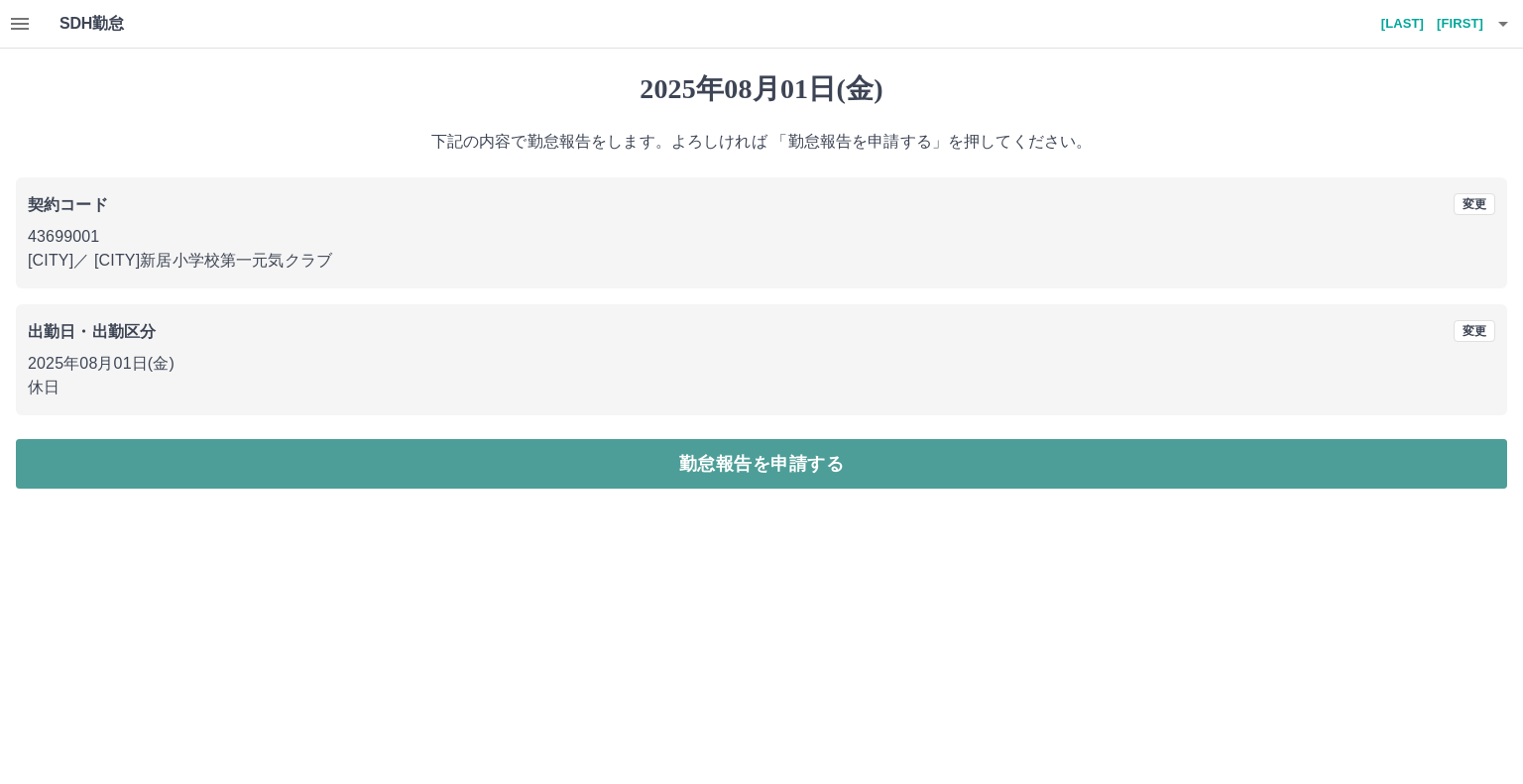 click on "勤怠報告を申請する" at bounding box center (762, 464) 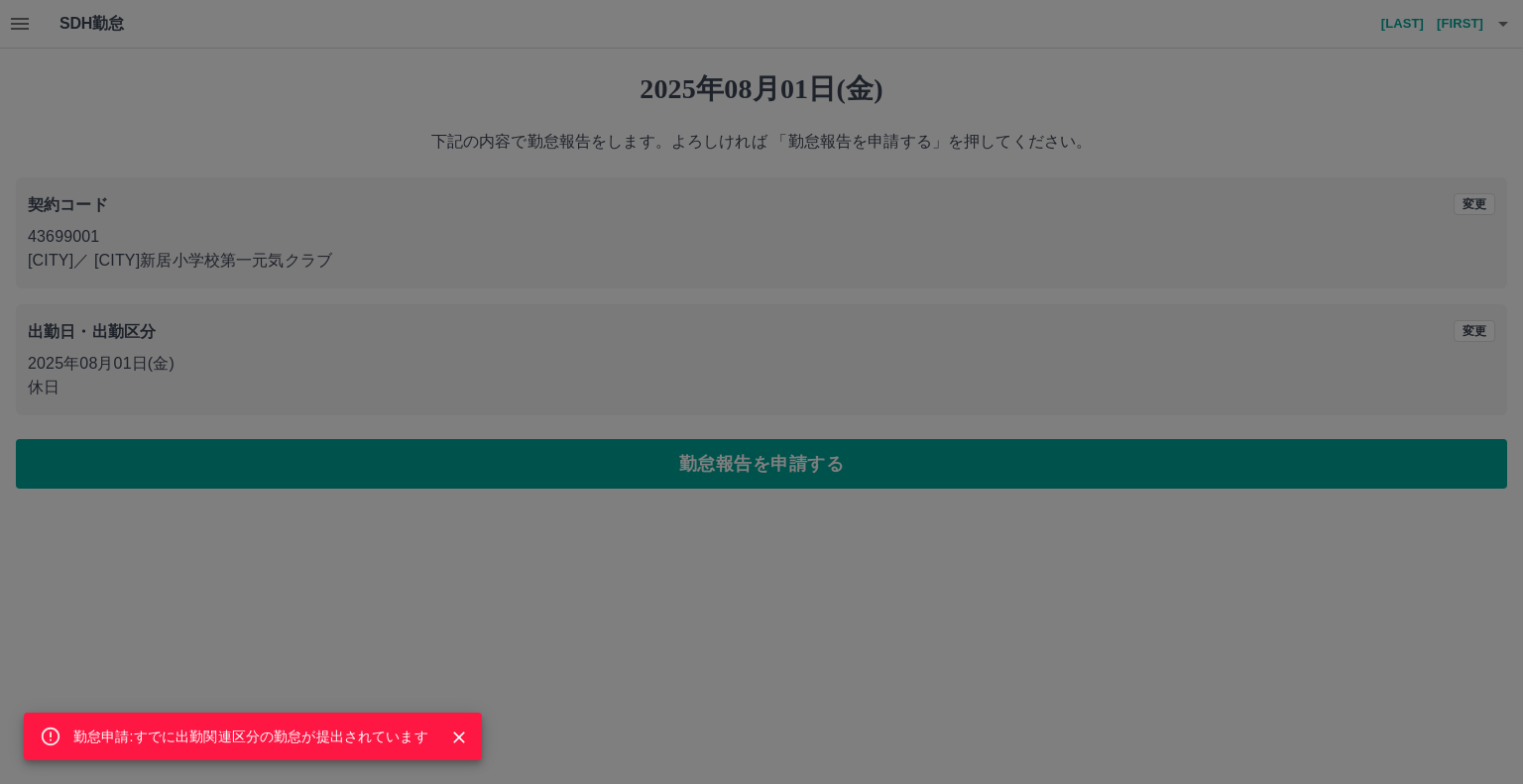 click on "勤怠申請:すでに出勤関連区分の勤怠が提出されています" at bounding box center [762, 392] 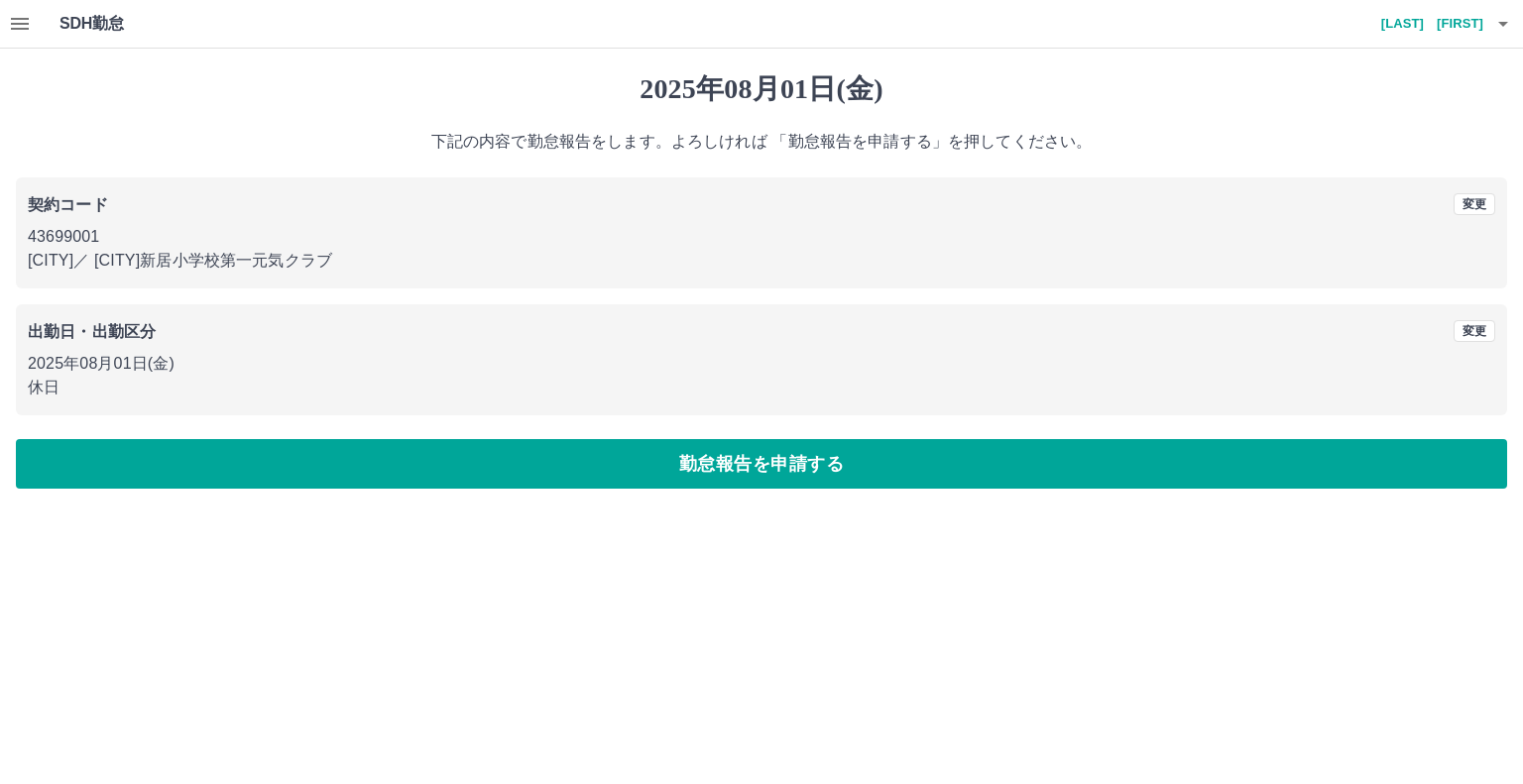 click on "43699001" at bounding box center (762, 237) 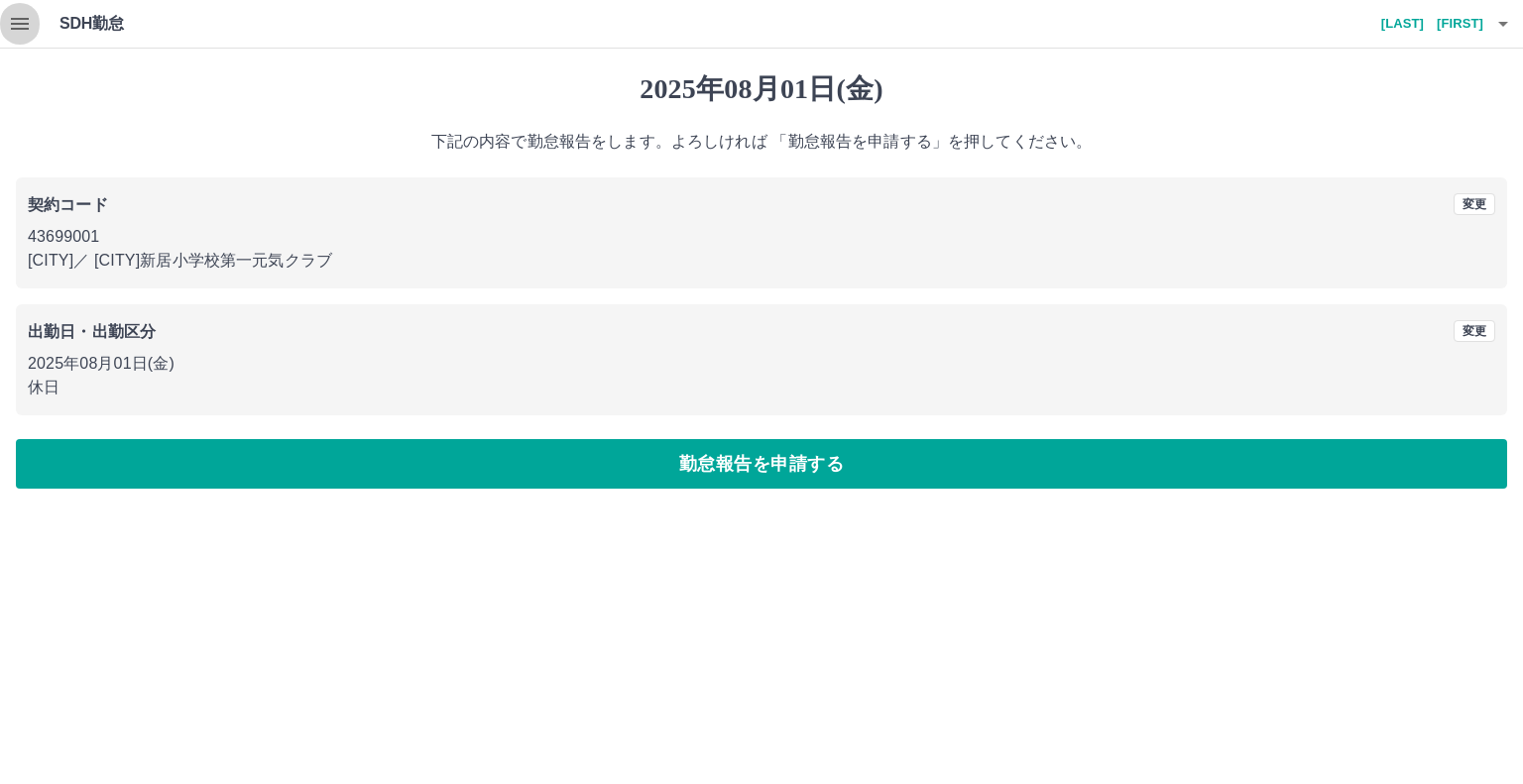 click 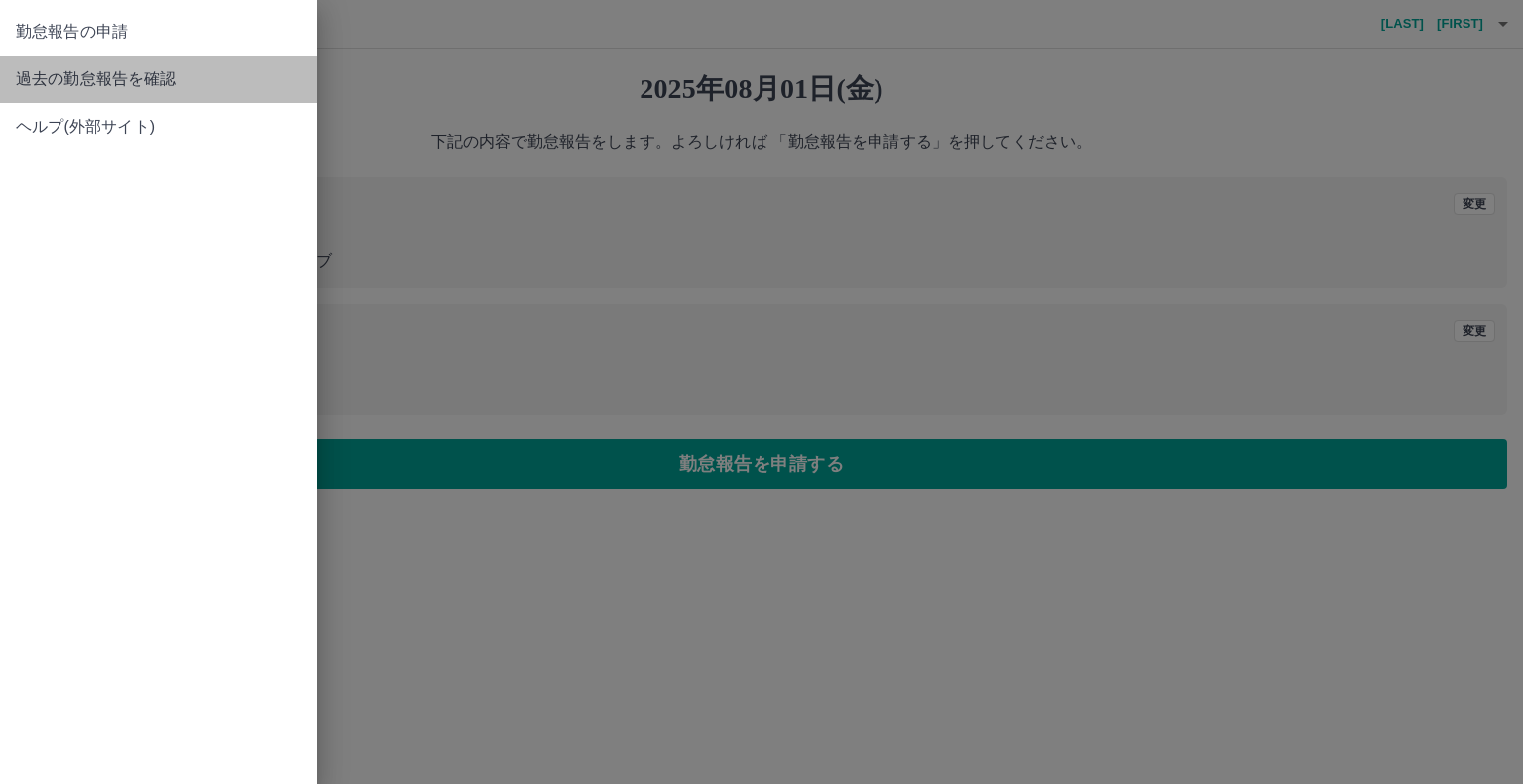 click on "過去の勤怠報告を確認" at bounding box center [159, 79] 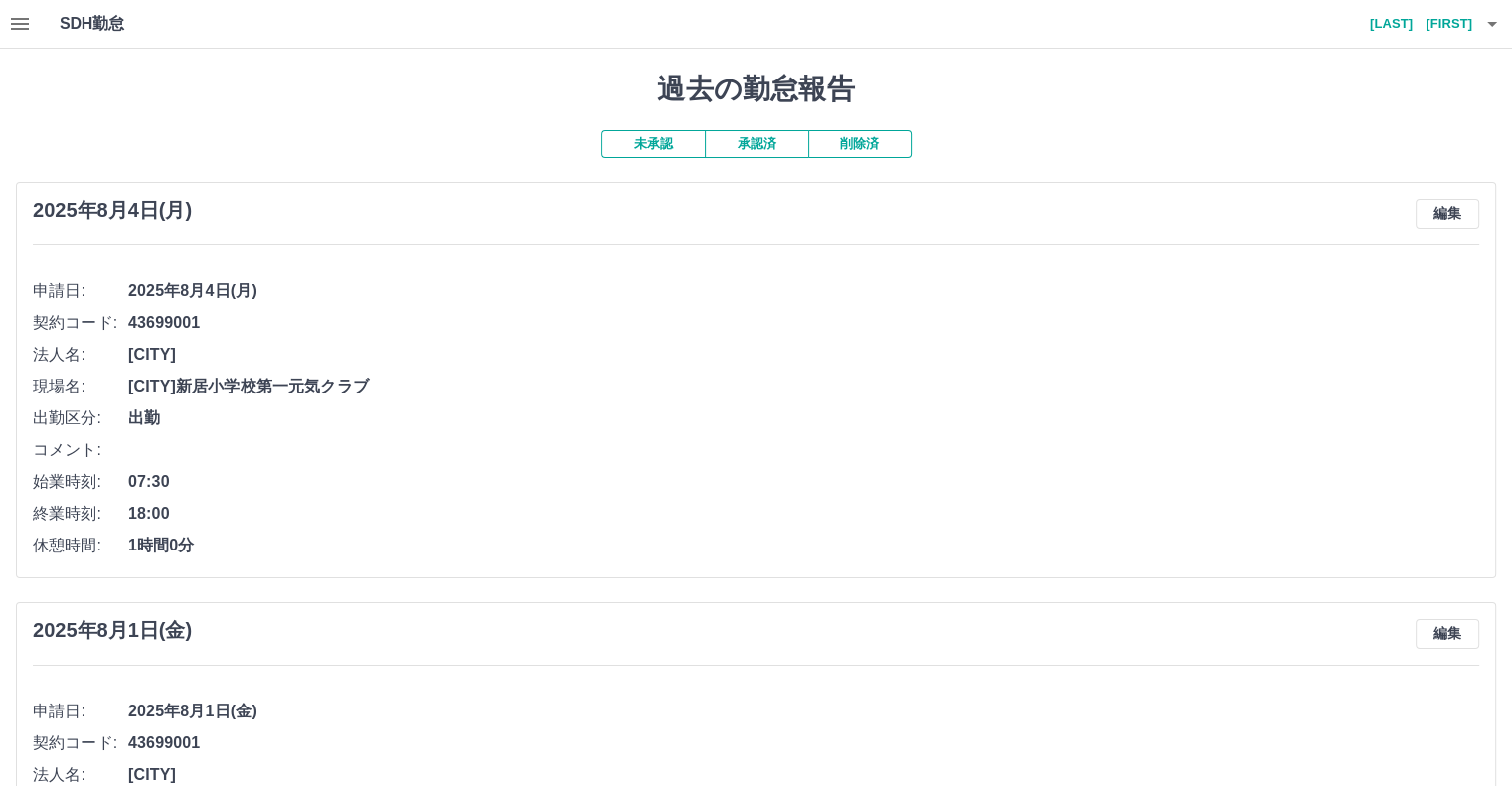 click on "中西　晴美" at bounding box center (1413, 24) 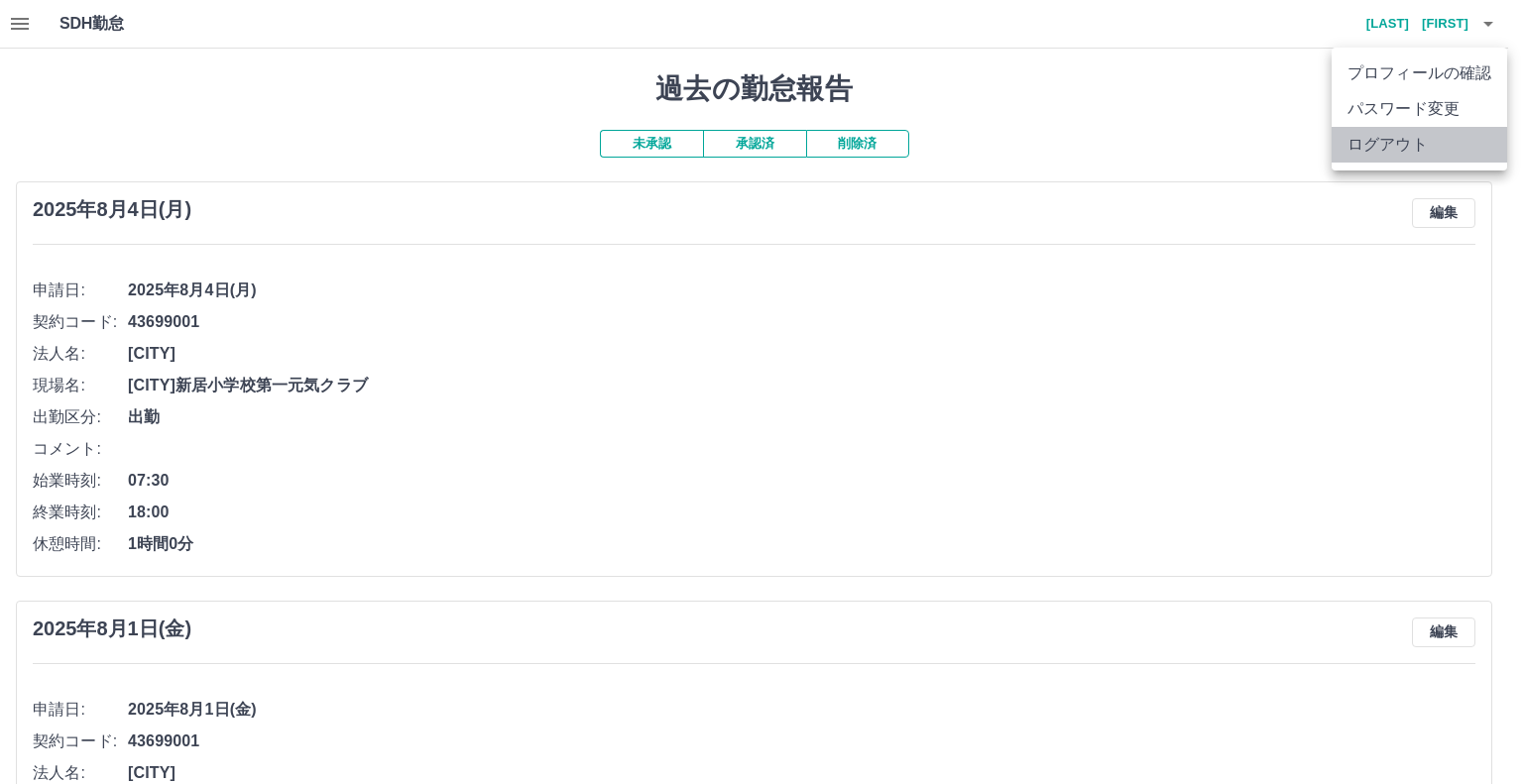 click on "ログアウト" at bounding box center (1419, 145) 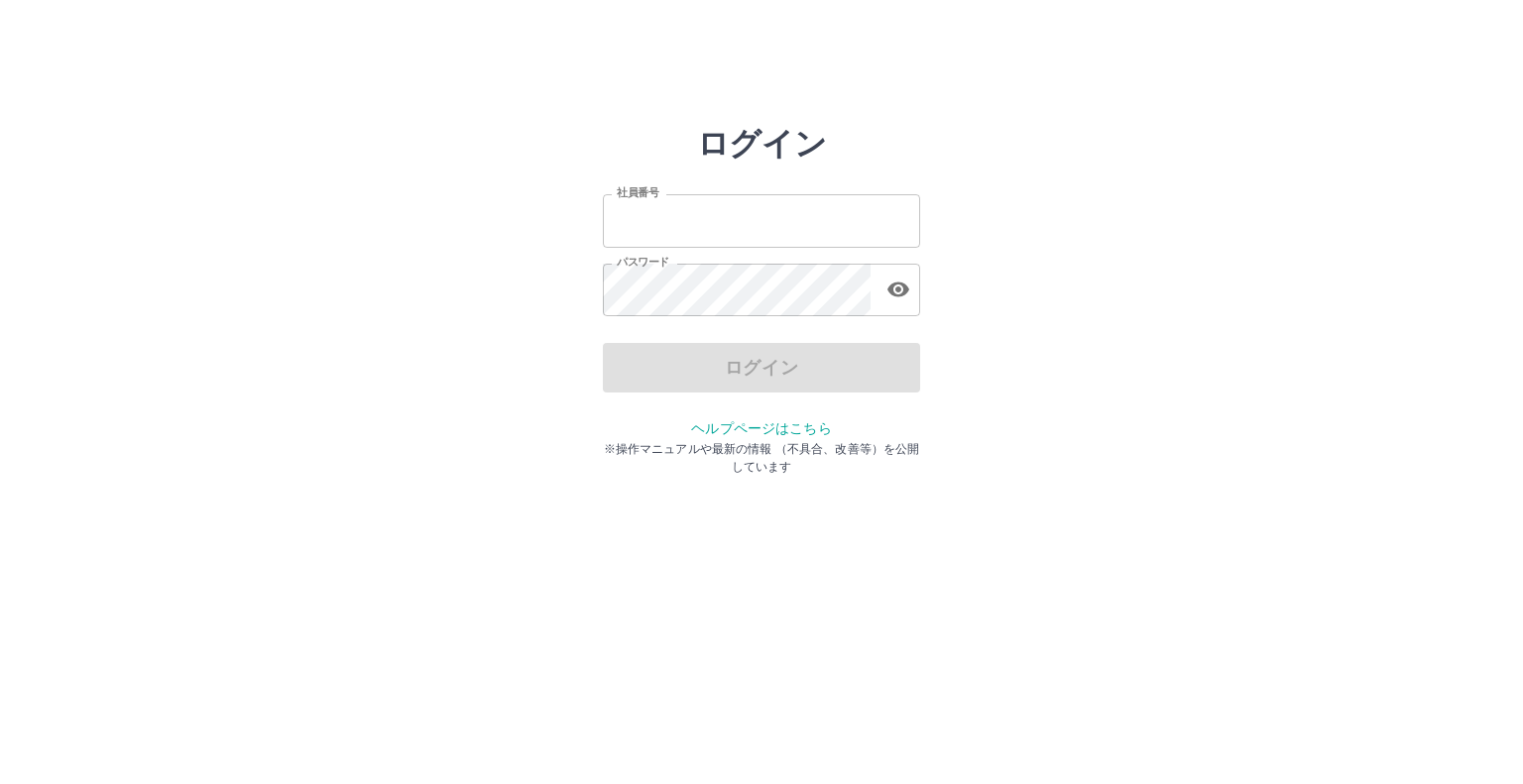 scroll, scrollTop: 0, scrollLeft: 0, axis: both 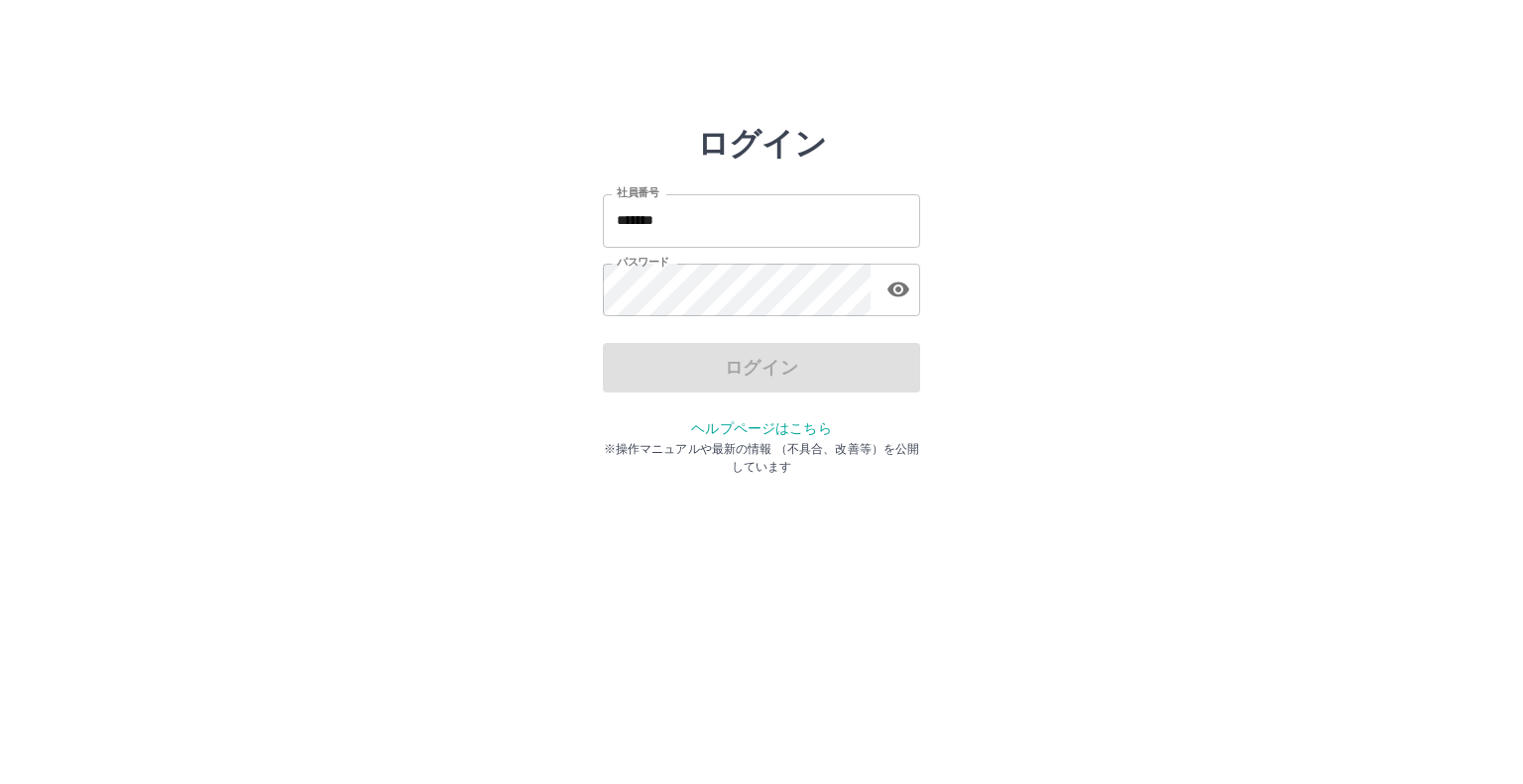 click on "ログイン" at bounding box center [762, 368] 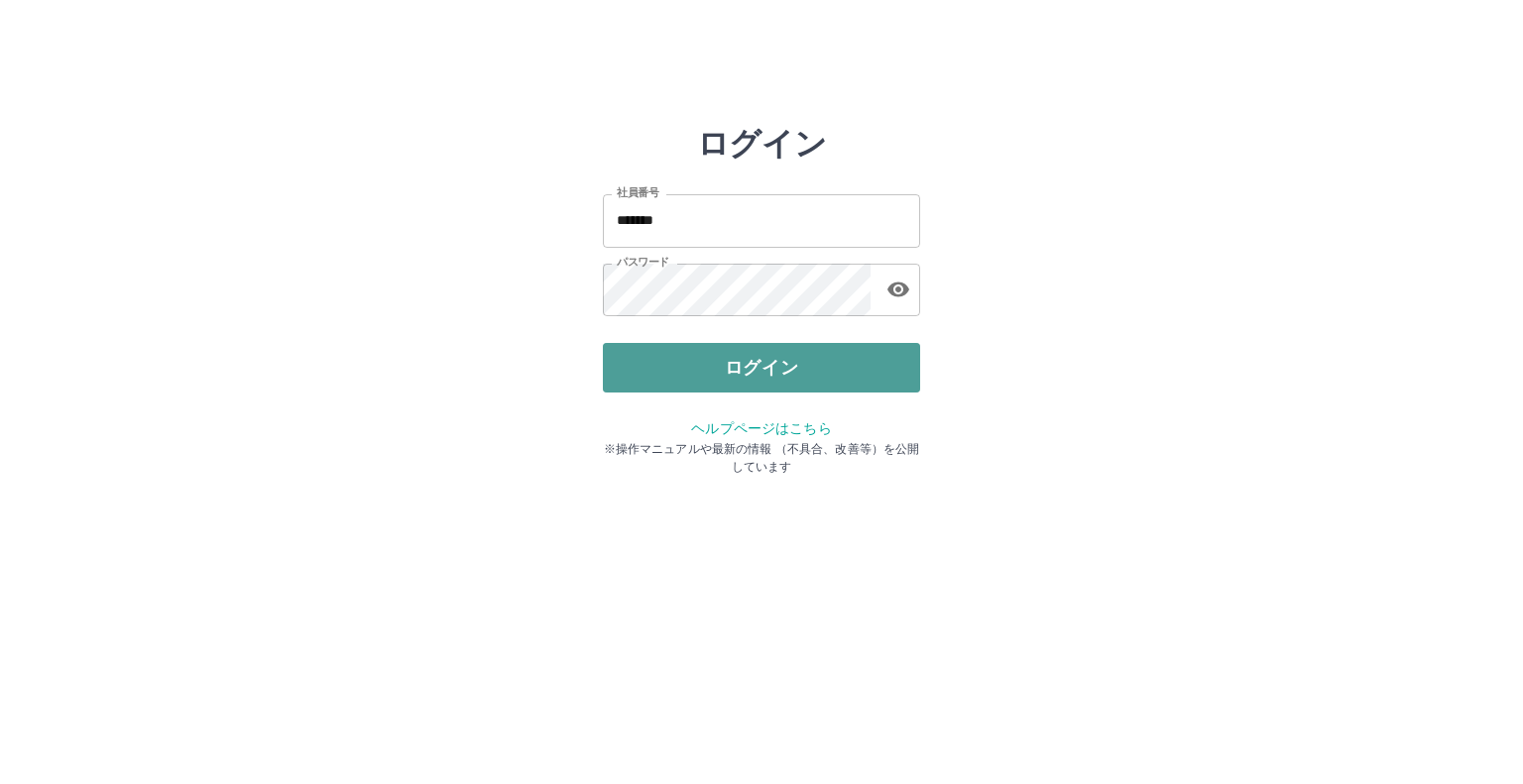 click on "ログイン" at bounding box center (762, 368) 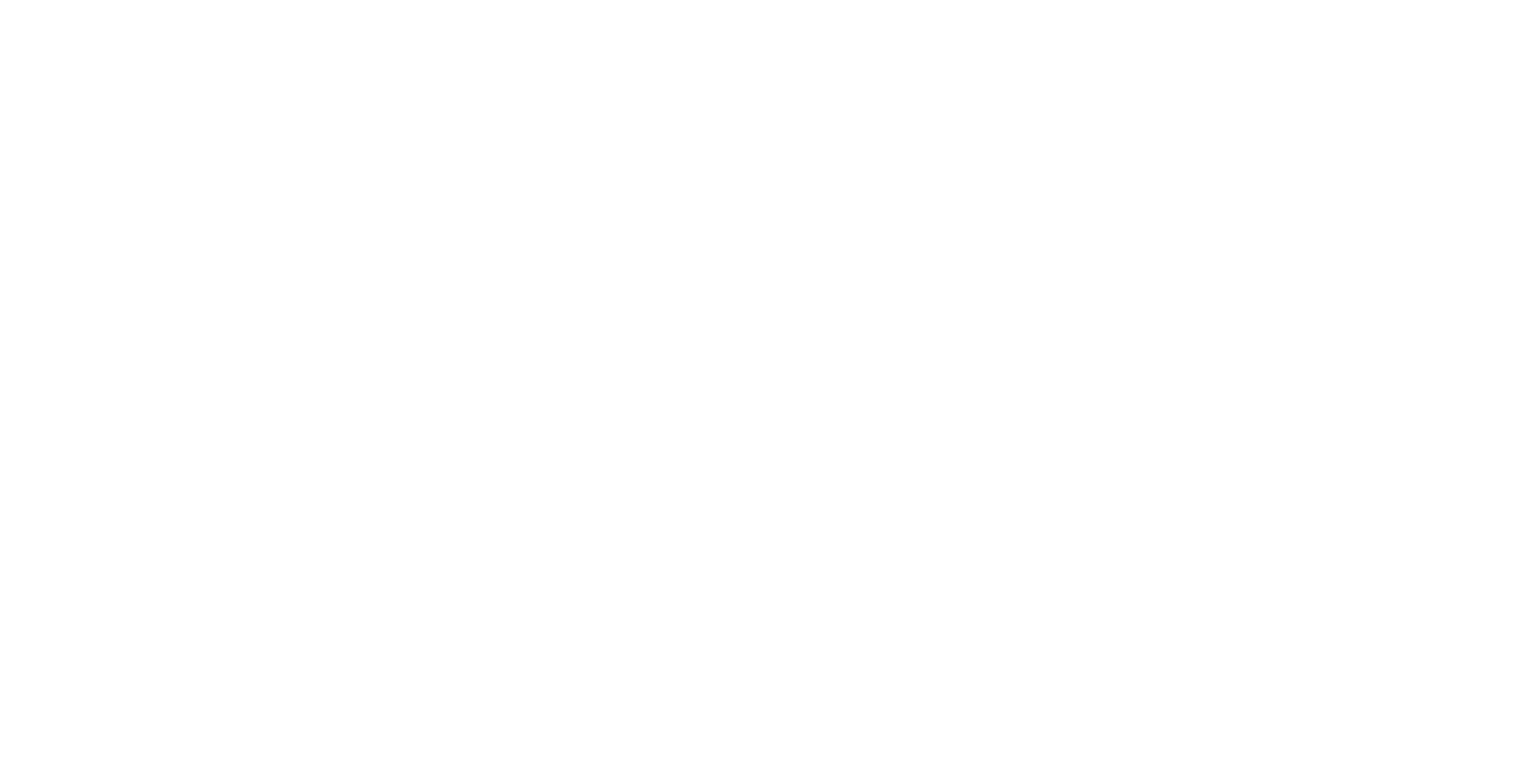 scroll, scrollTop: 0, scrollLeft: 0, axis: both 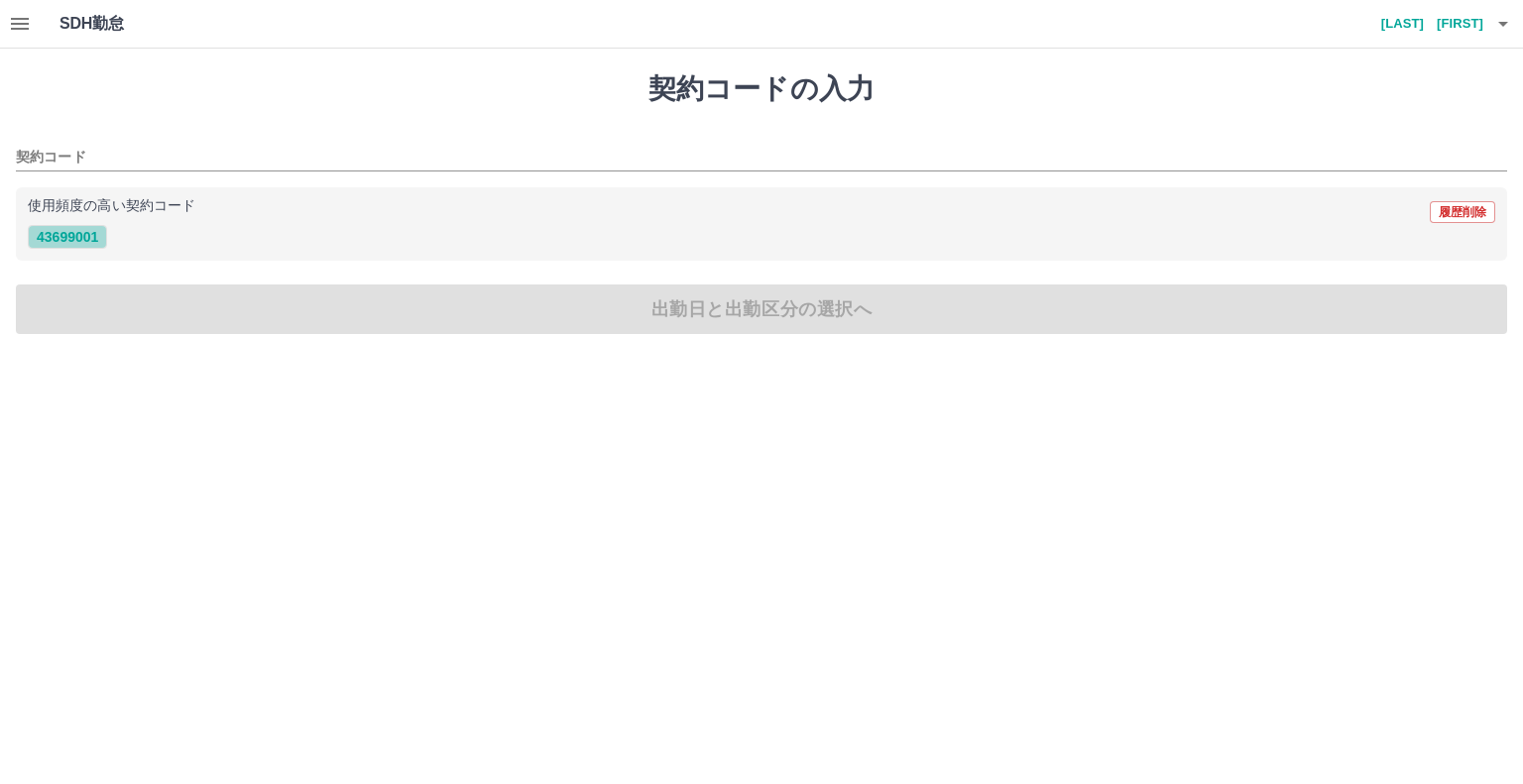 click on "43699001" at bounding box center [67, 237] 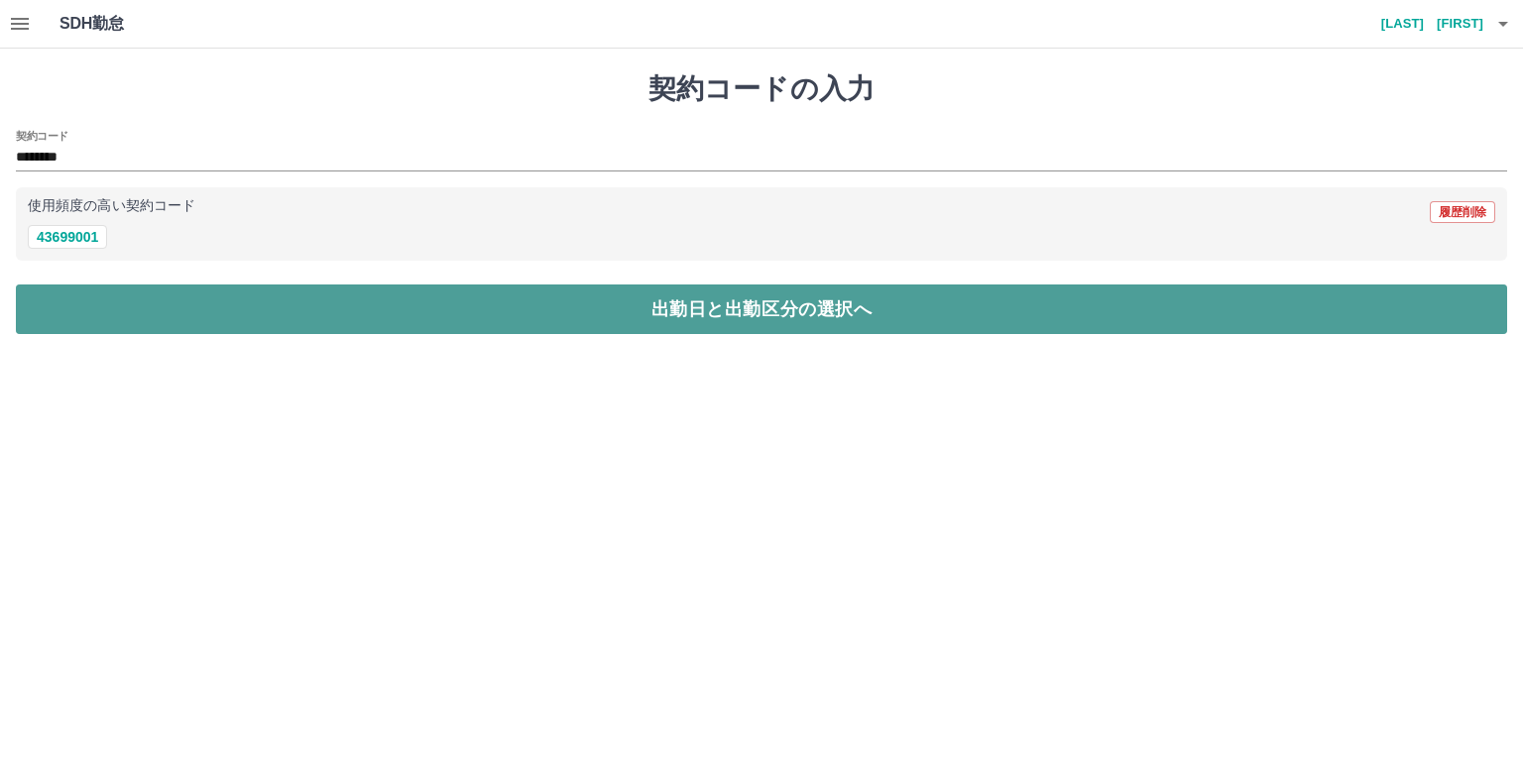 click on "出勤日と出勤区分の選択へ" at bounding box center (762, 309) 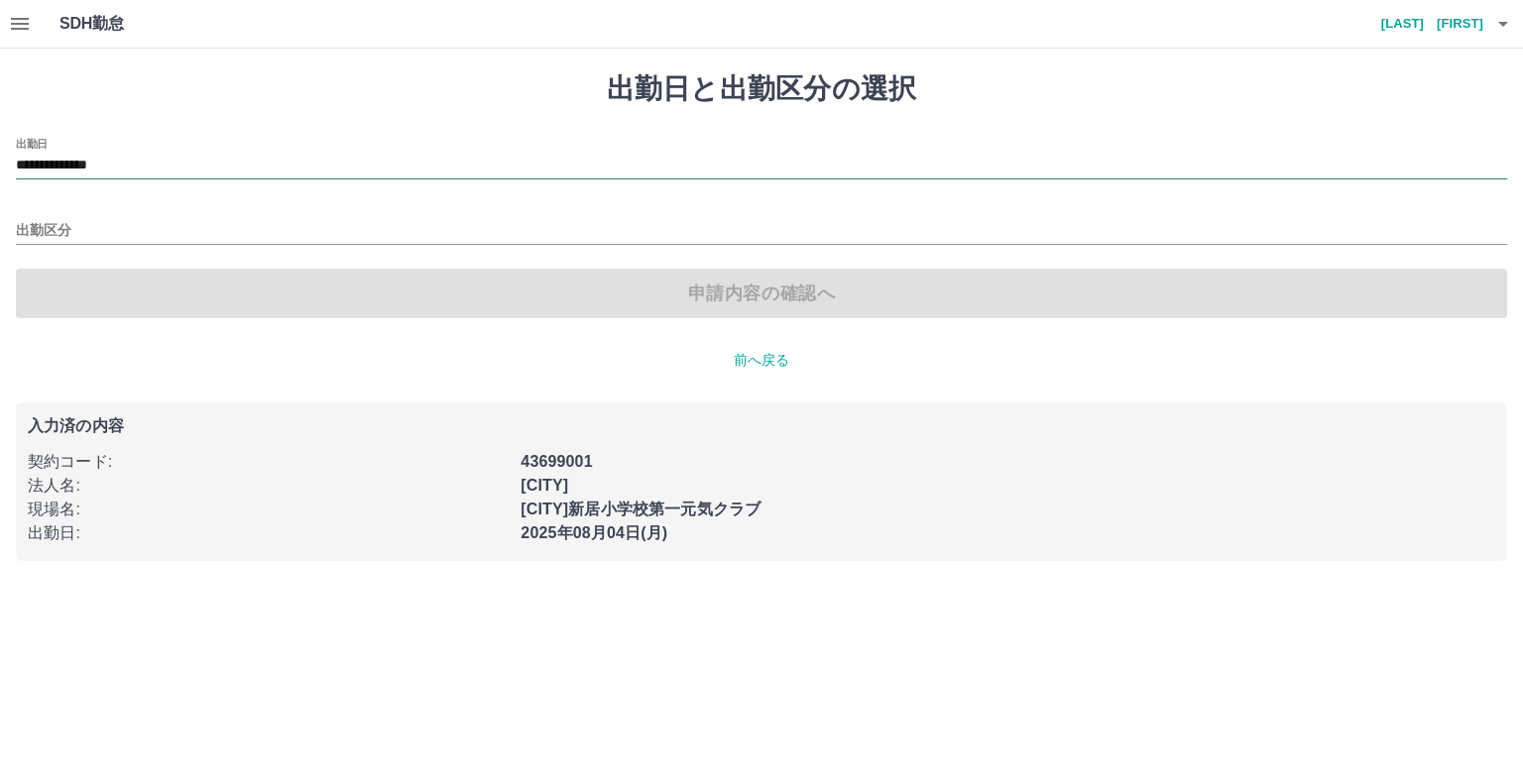 click on "**********" at bounding box center (762, 166) 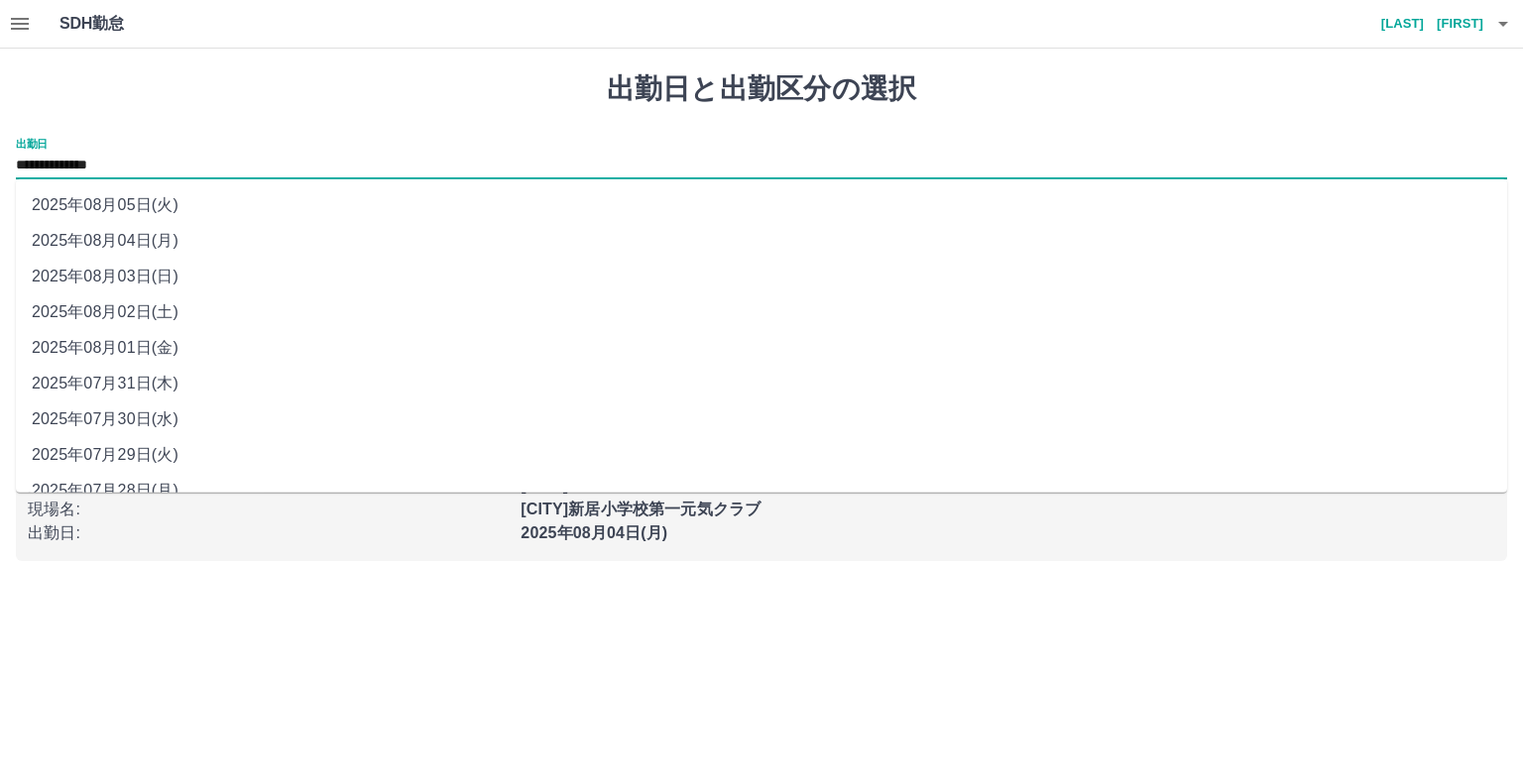 click on "2025年08月02日(土)" at bounding box center [762, 312] 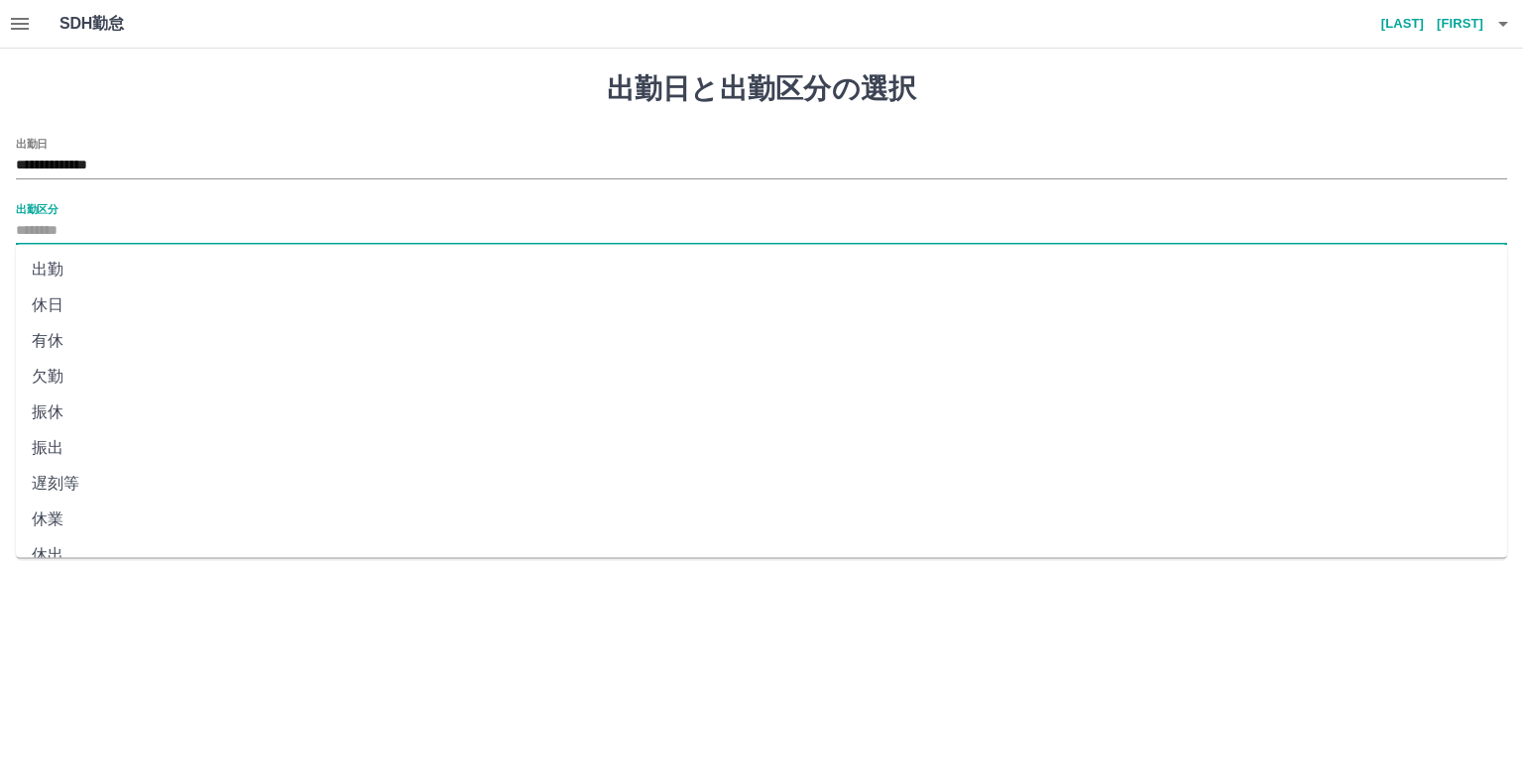 click on "出勤区分" at bounding box center [762, 231] 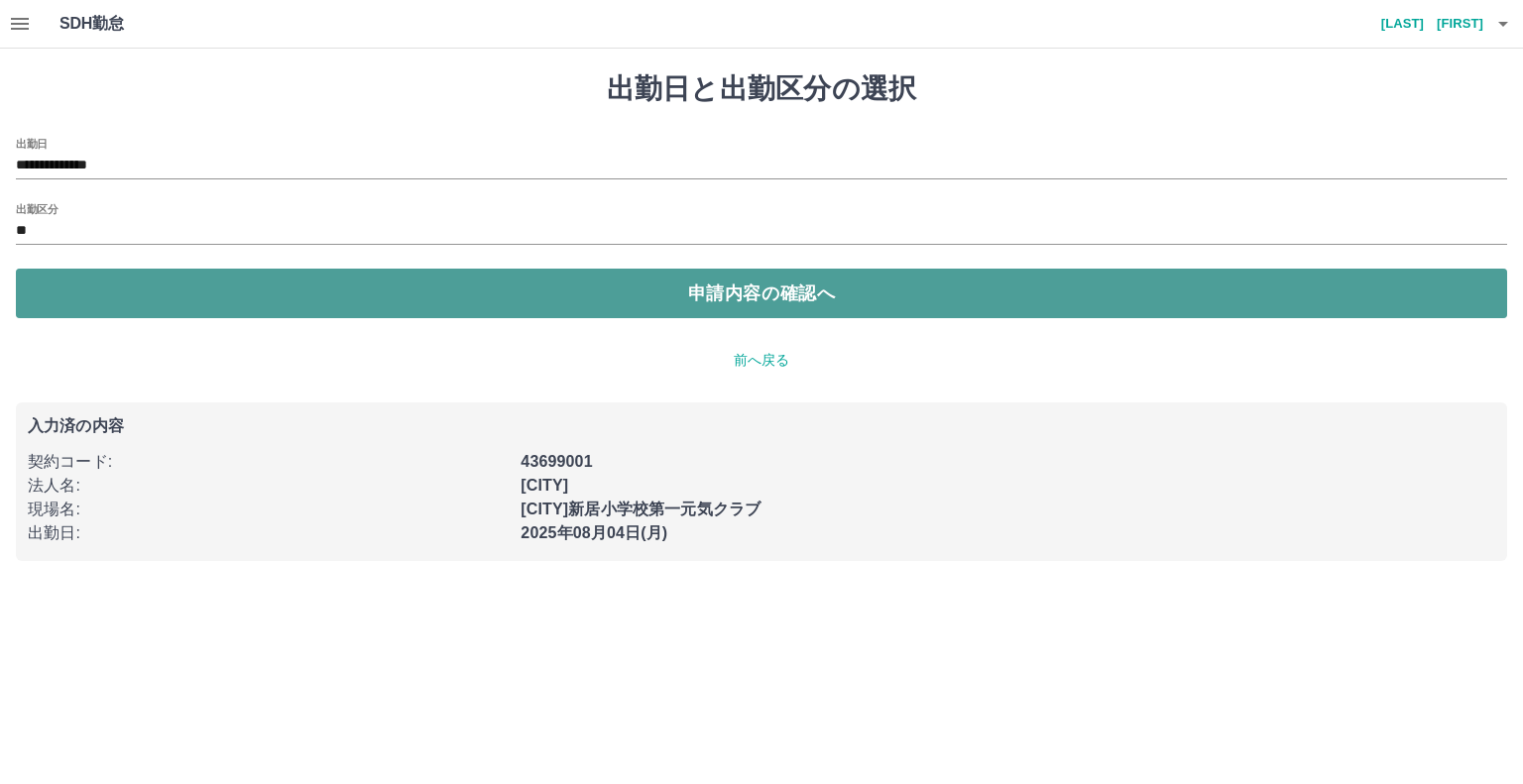click on "申請内容の確認へ" at bounding box center (762, 293) 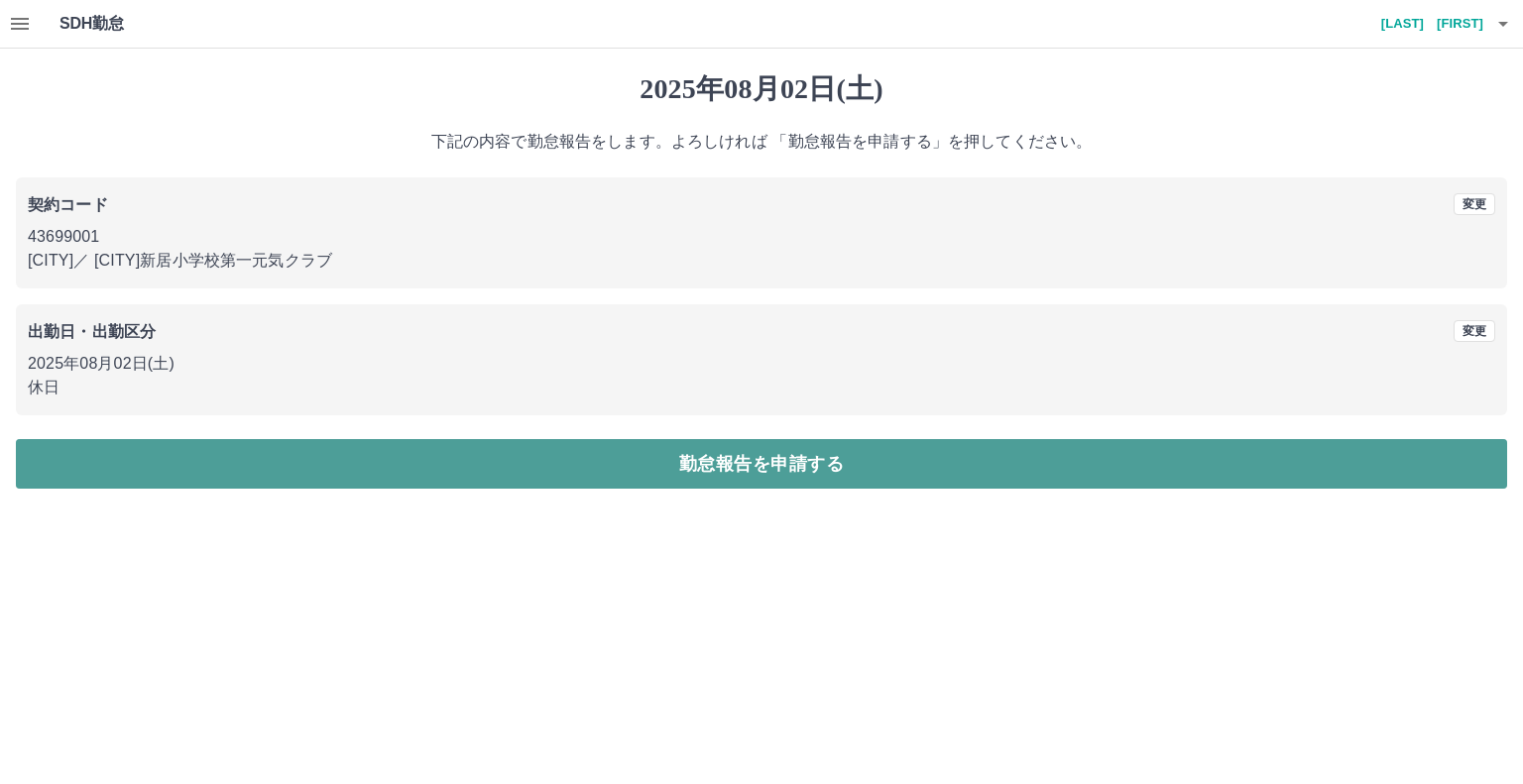click on "勤怠報告を申請する" at bounding box center (762, 464) 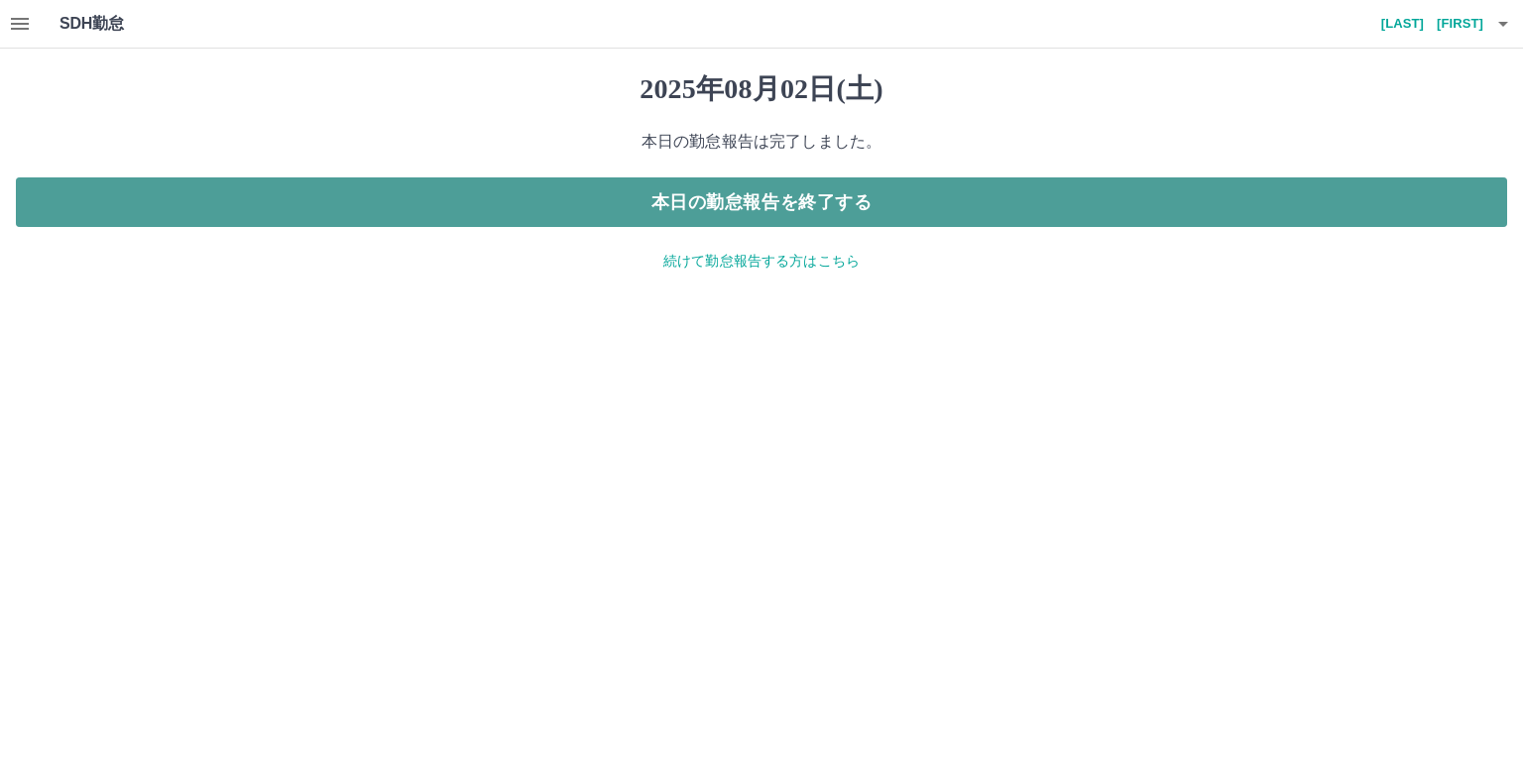 click on "本日の勤怠報告を終了する" at bounding box center [762, 202] 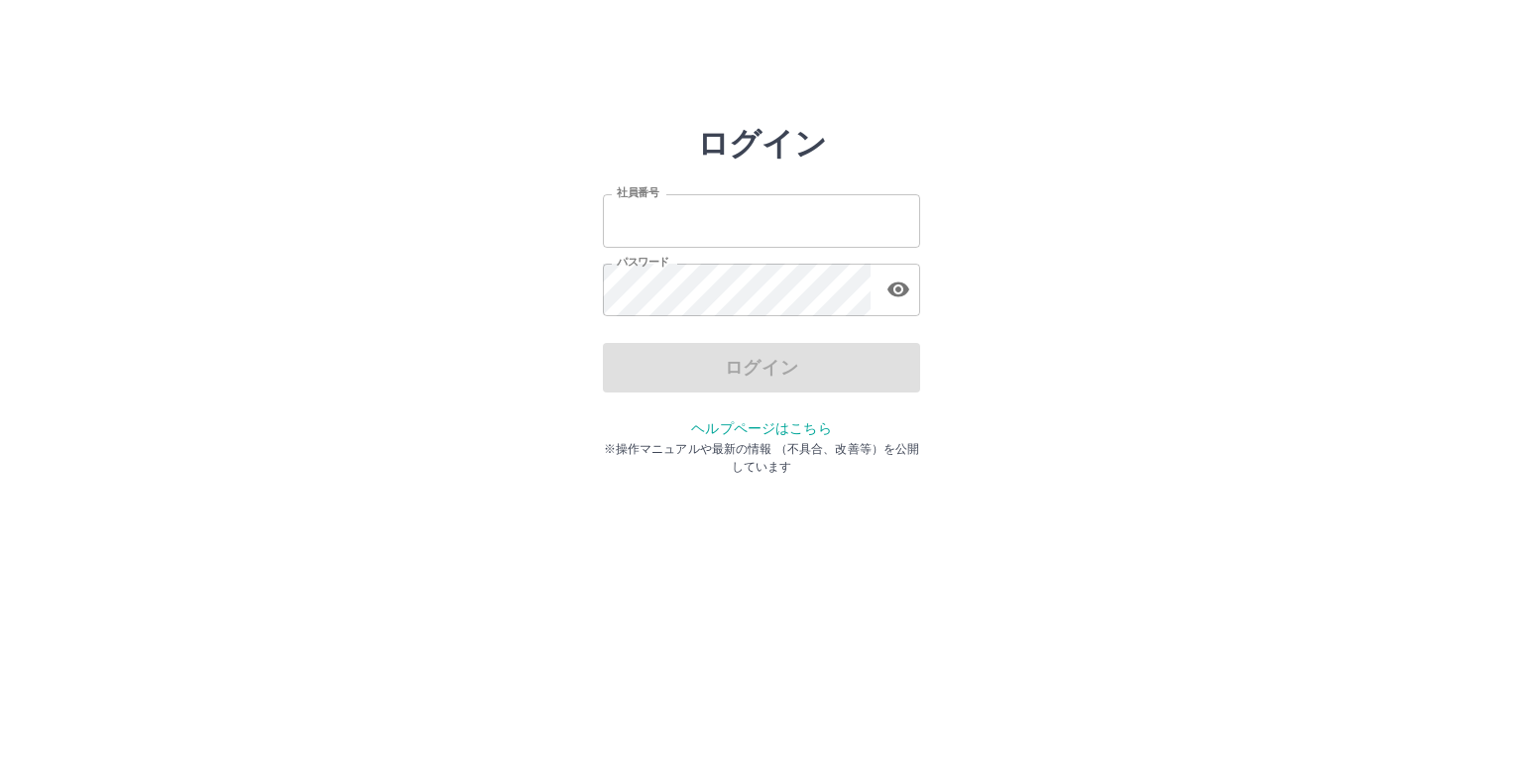 scroll, scrollTop: 0, scrollLeft: 0, axis: both 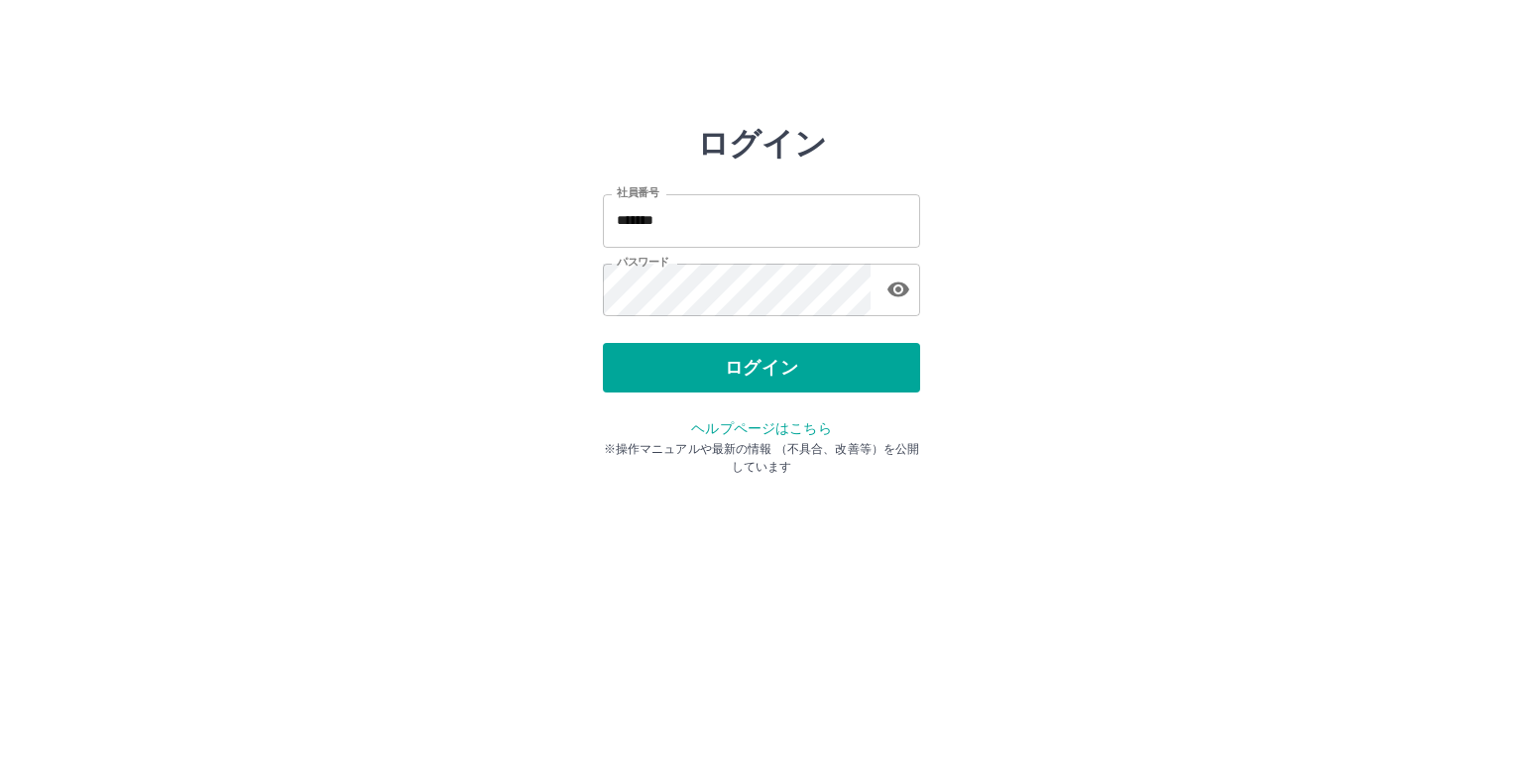 click on "ログイン" at bounding box center (762, 368) 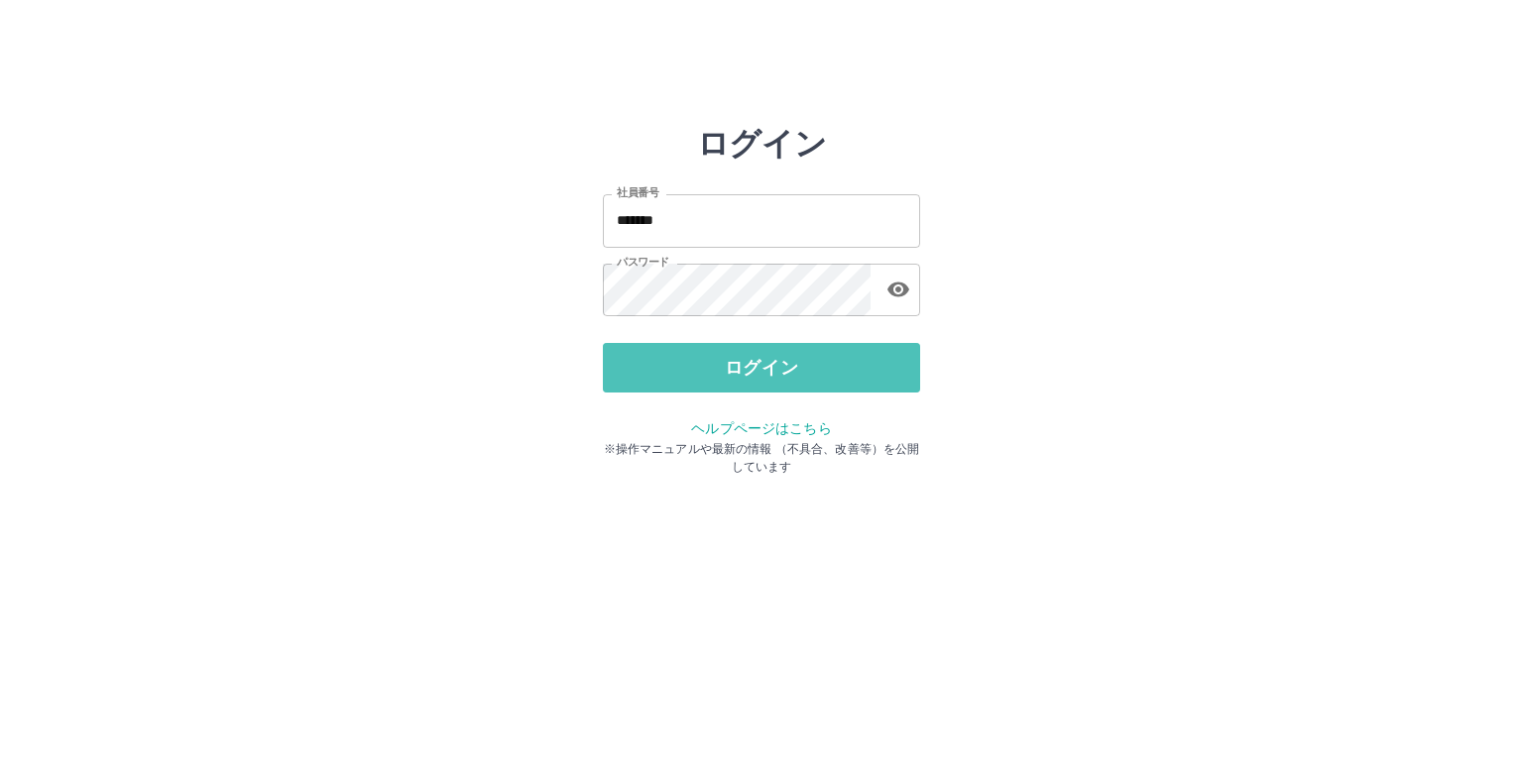 click on "ログイン" at bounding box center (762, 368) 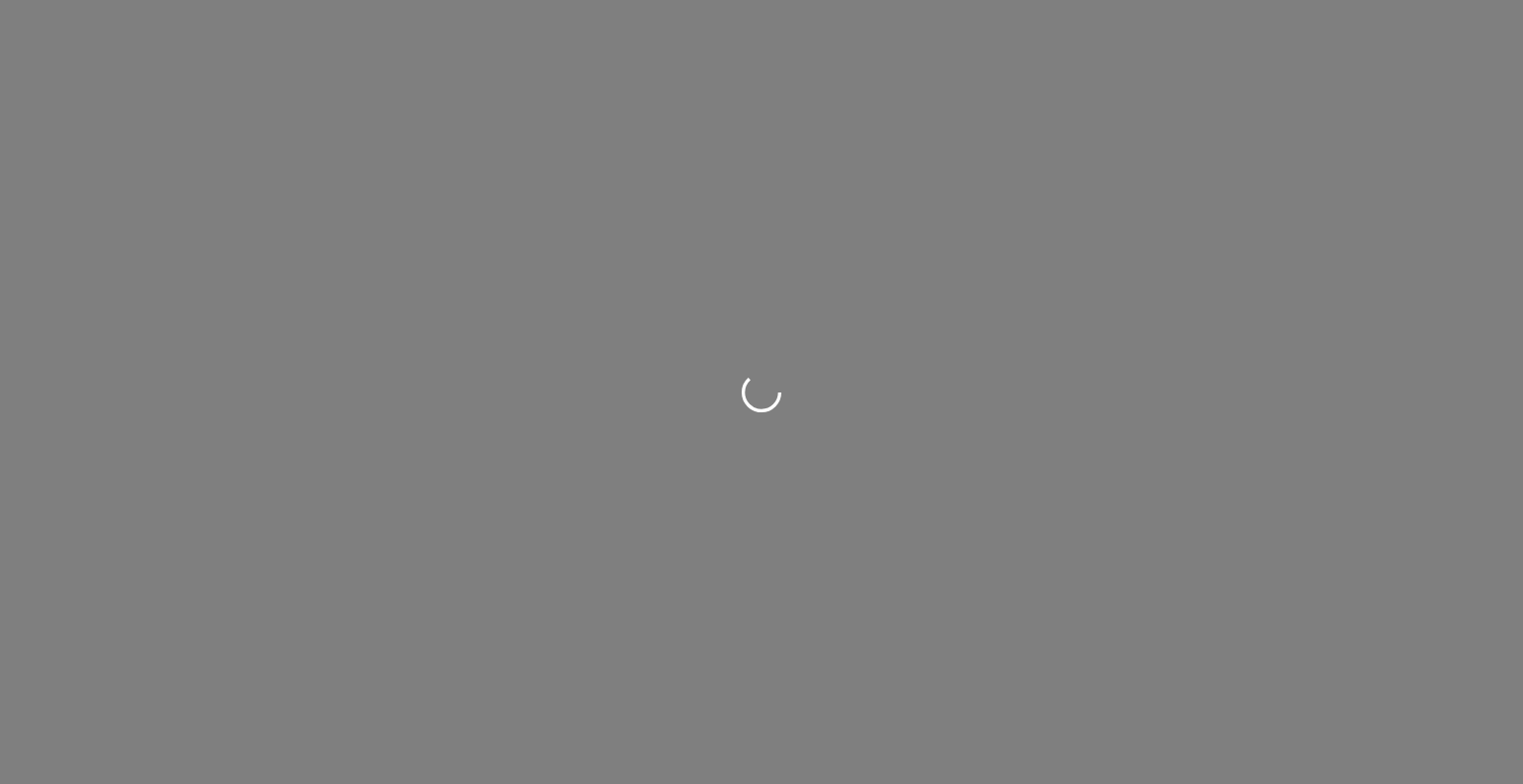 scroll, scrollTop: 0, scrollLeft: 0, axis: both 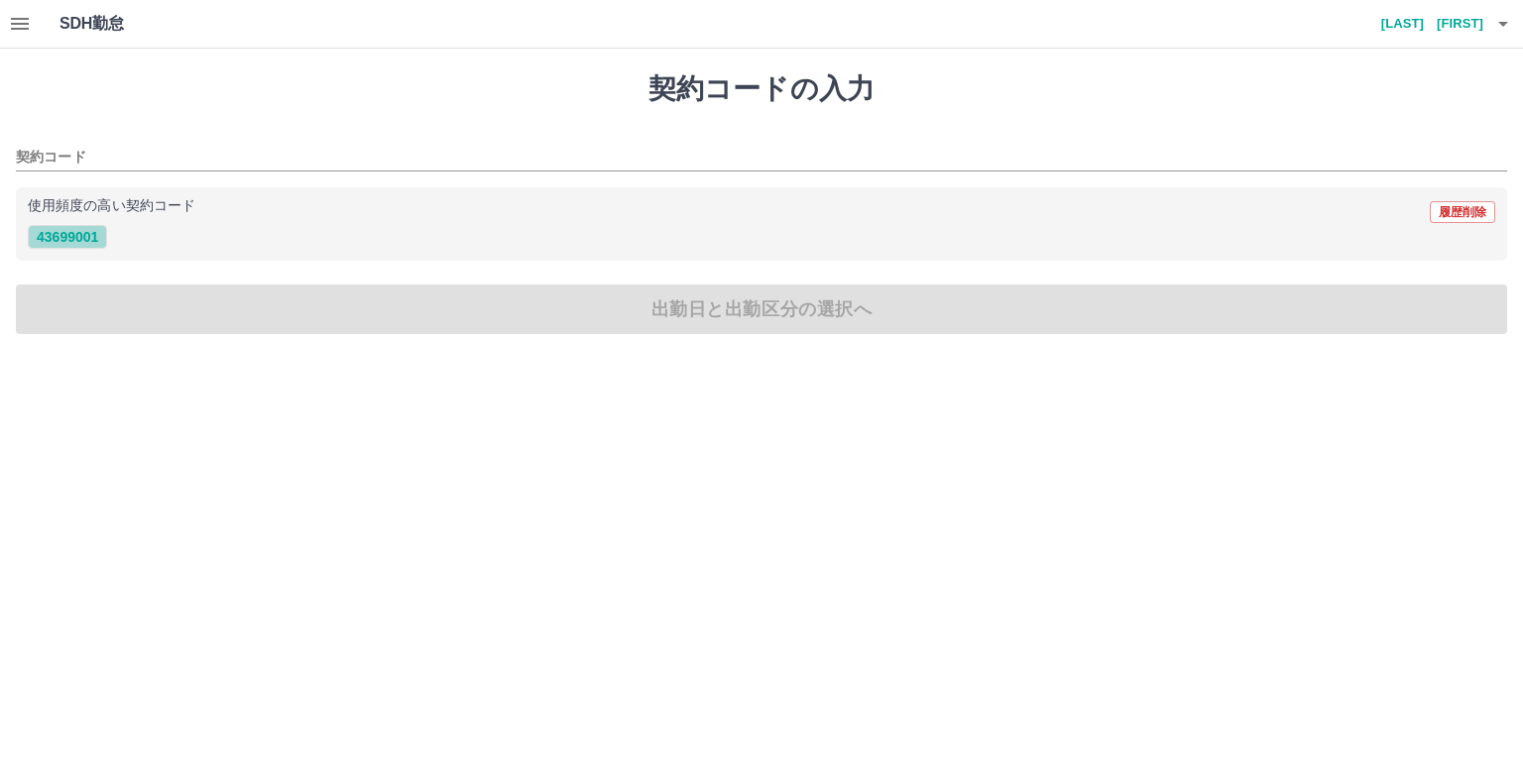 click on "43699001" at bounding box center [67, 237] 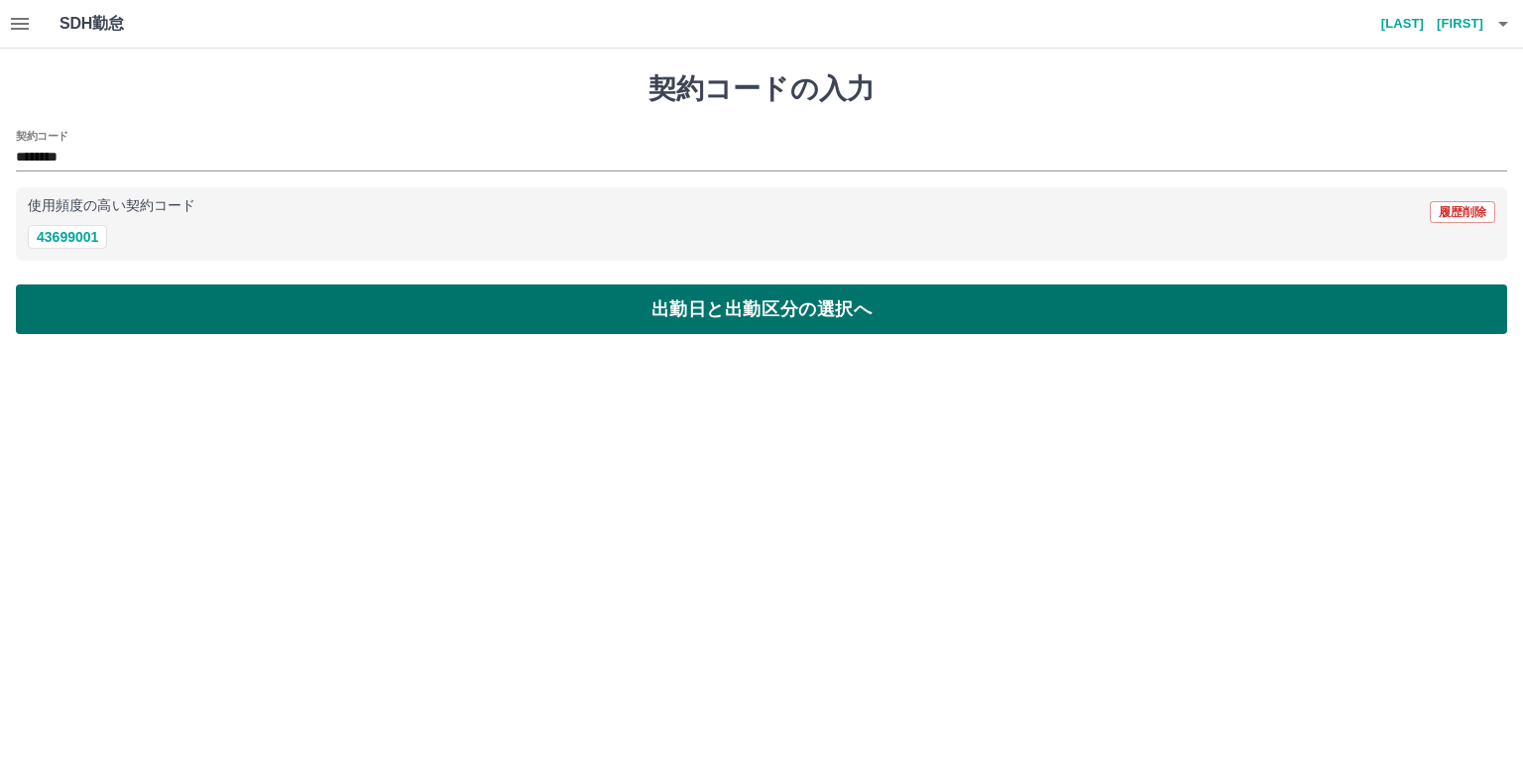 click on "出勤日と出勤区分の選択へ" at bounding box center [762, 309] 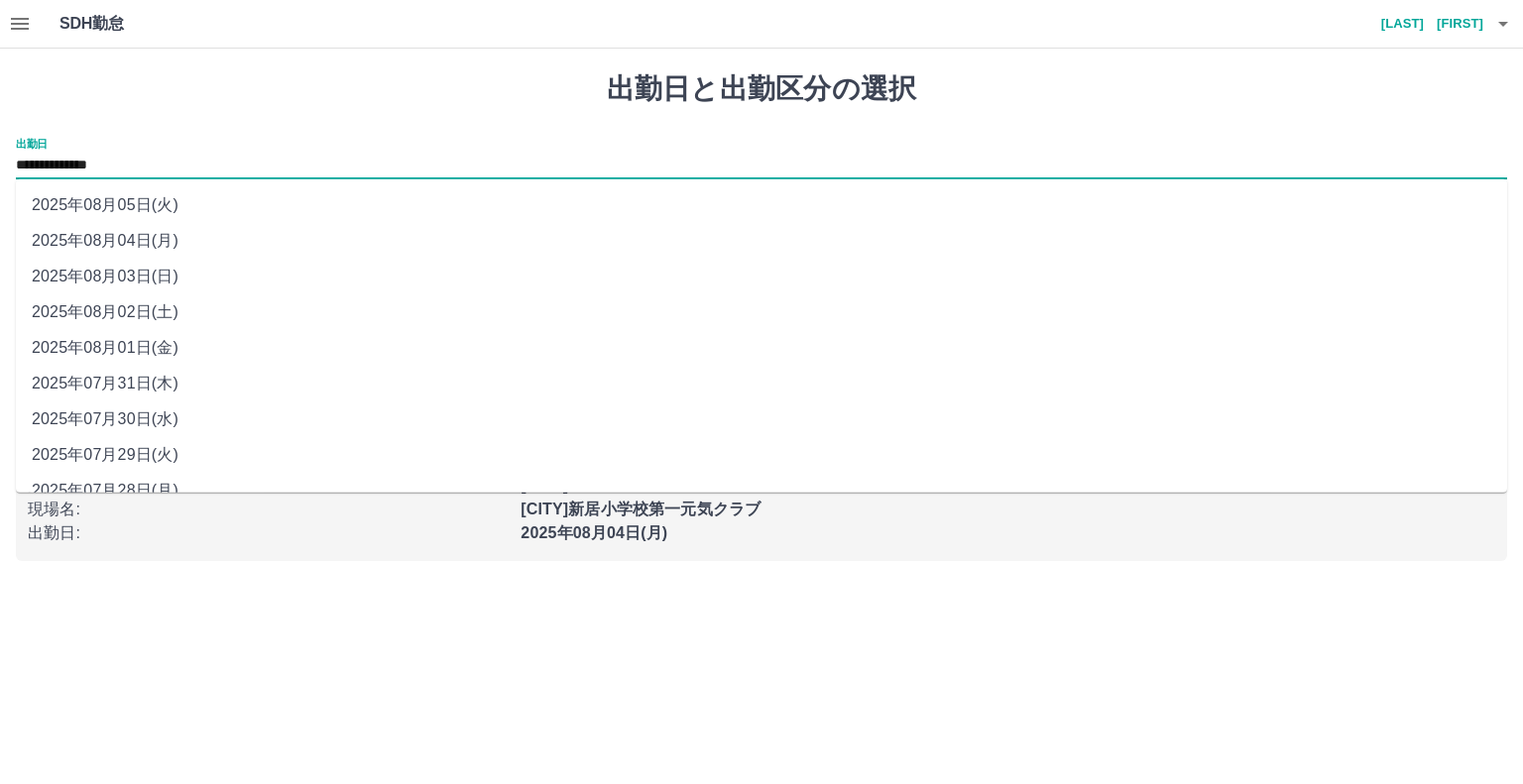 click on "**********" at bounding box center (762, 166) 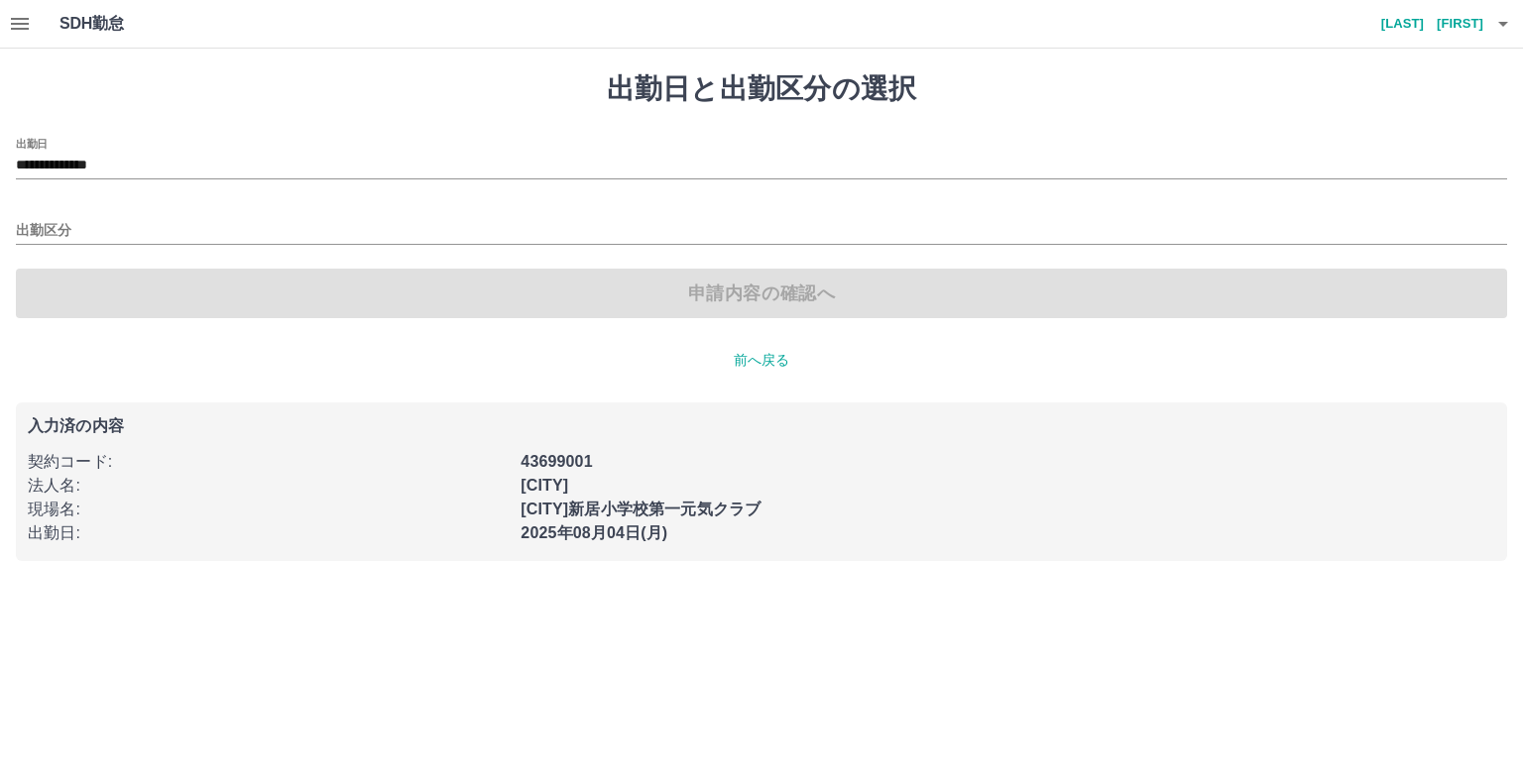 click on "申請内容の確認へ" at bounding box center (762, 293) 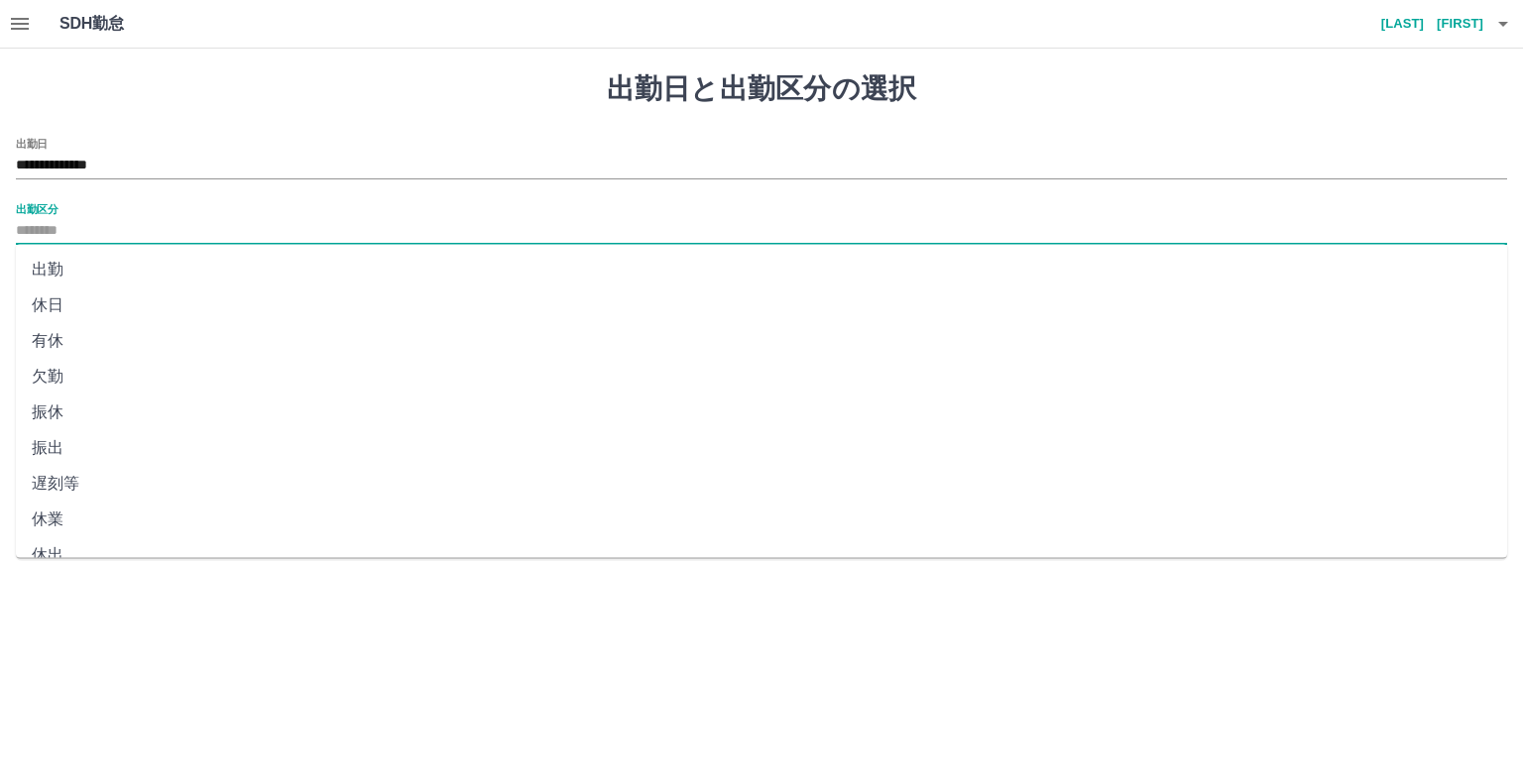 click on "出勤区分" at bounding box center [762, 231] 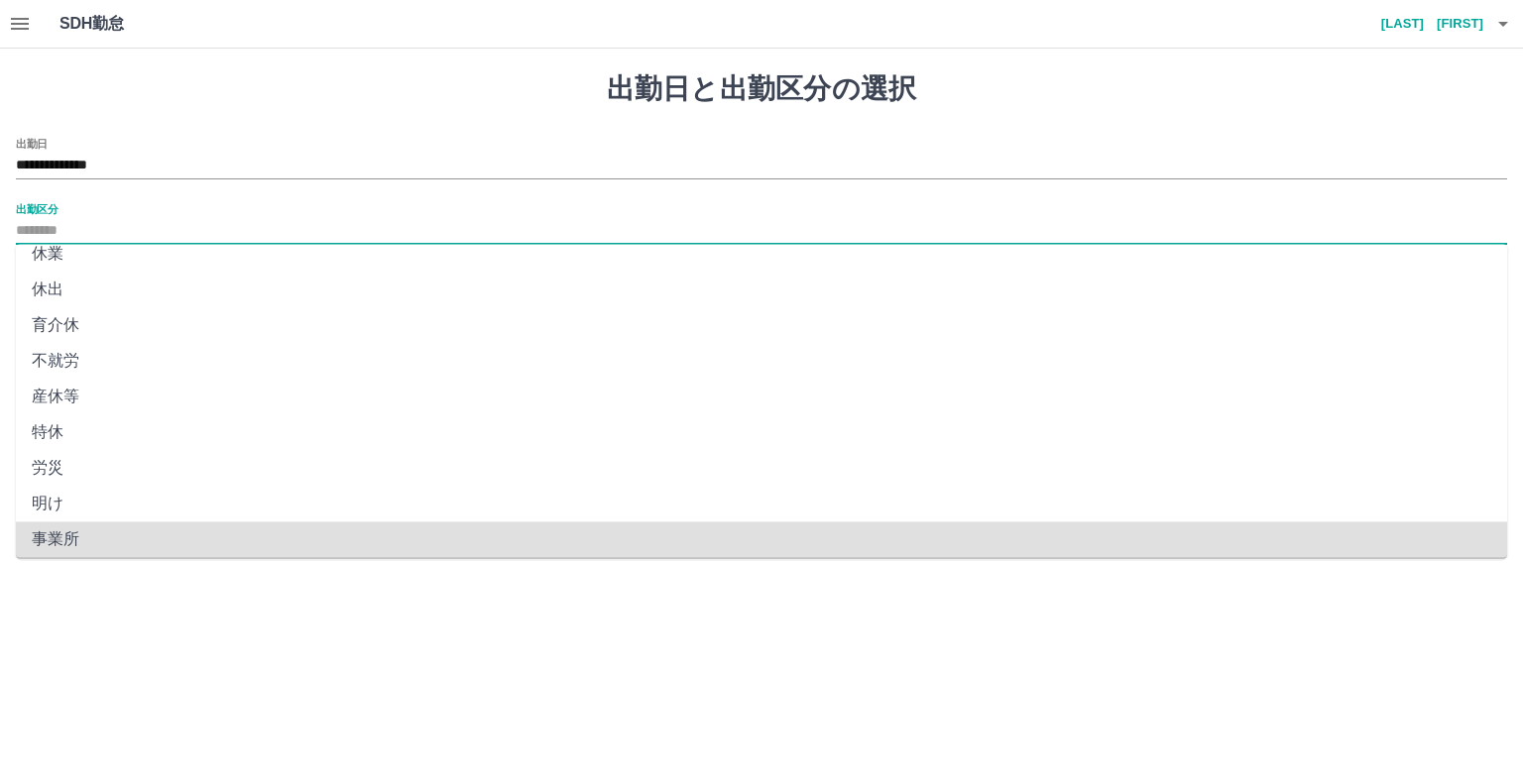 scroll, scrollTop: 301, scrollLeft: 0, axis: vertical 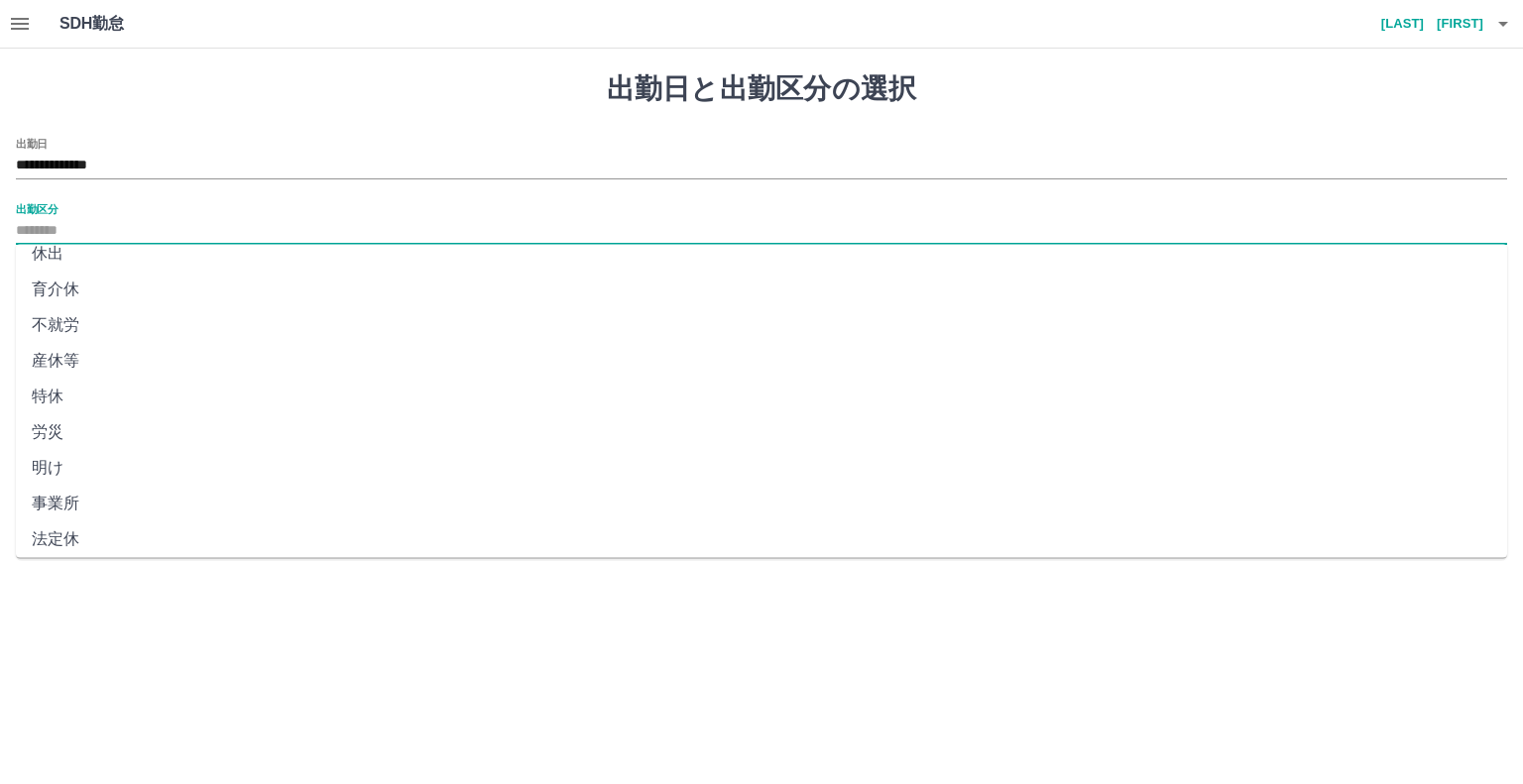 click on "法定休" at bounding box center [762, 539] 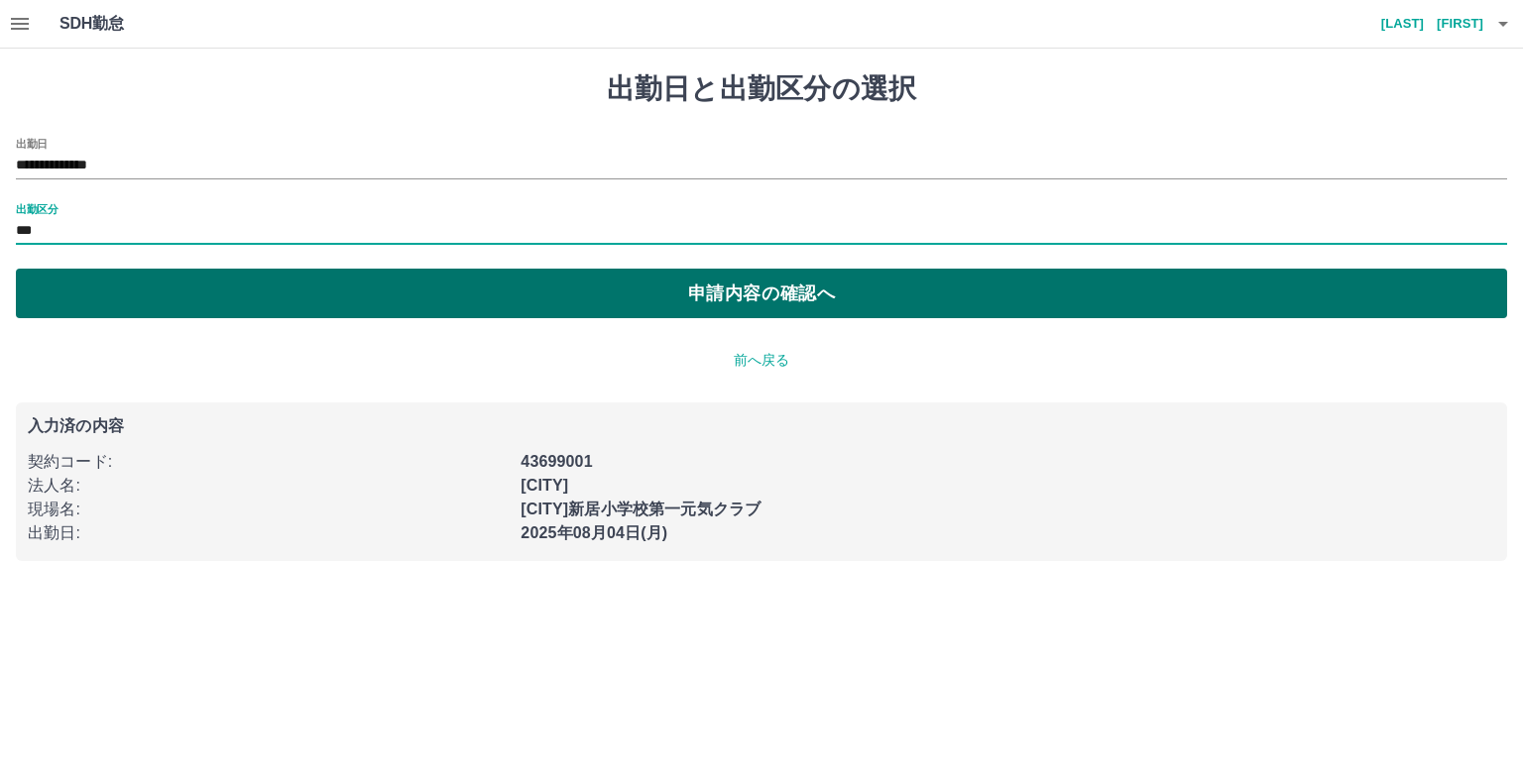 click on "申請内容の確認へ" at bounding box center (762, 293) 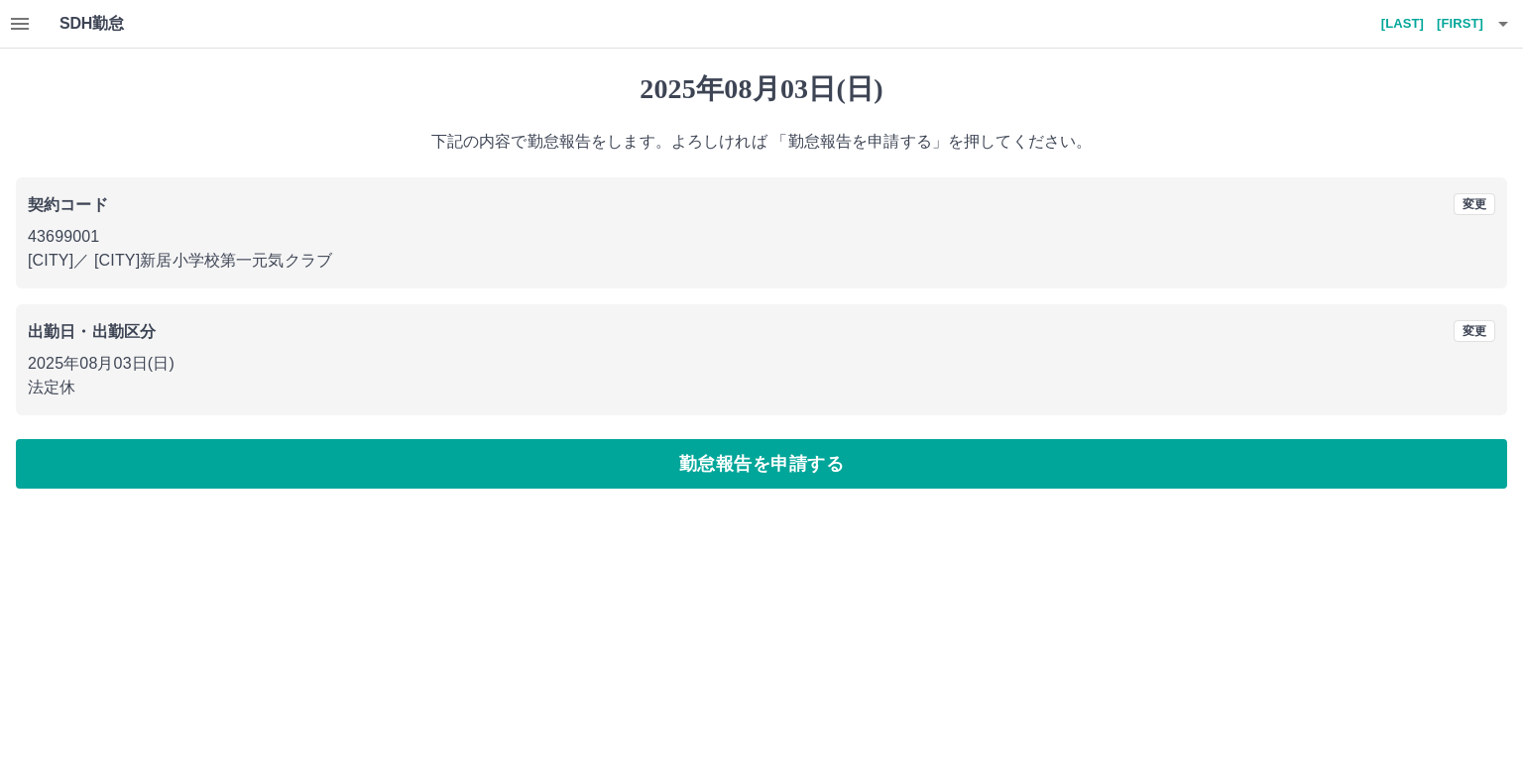 drag, startPoint x: 374, startPoint y: 395, endPoint x: 385, endPoint y: 408, distance: 17.029386 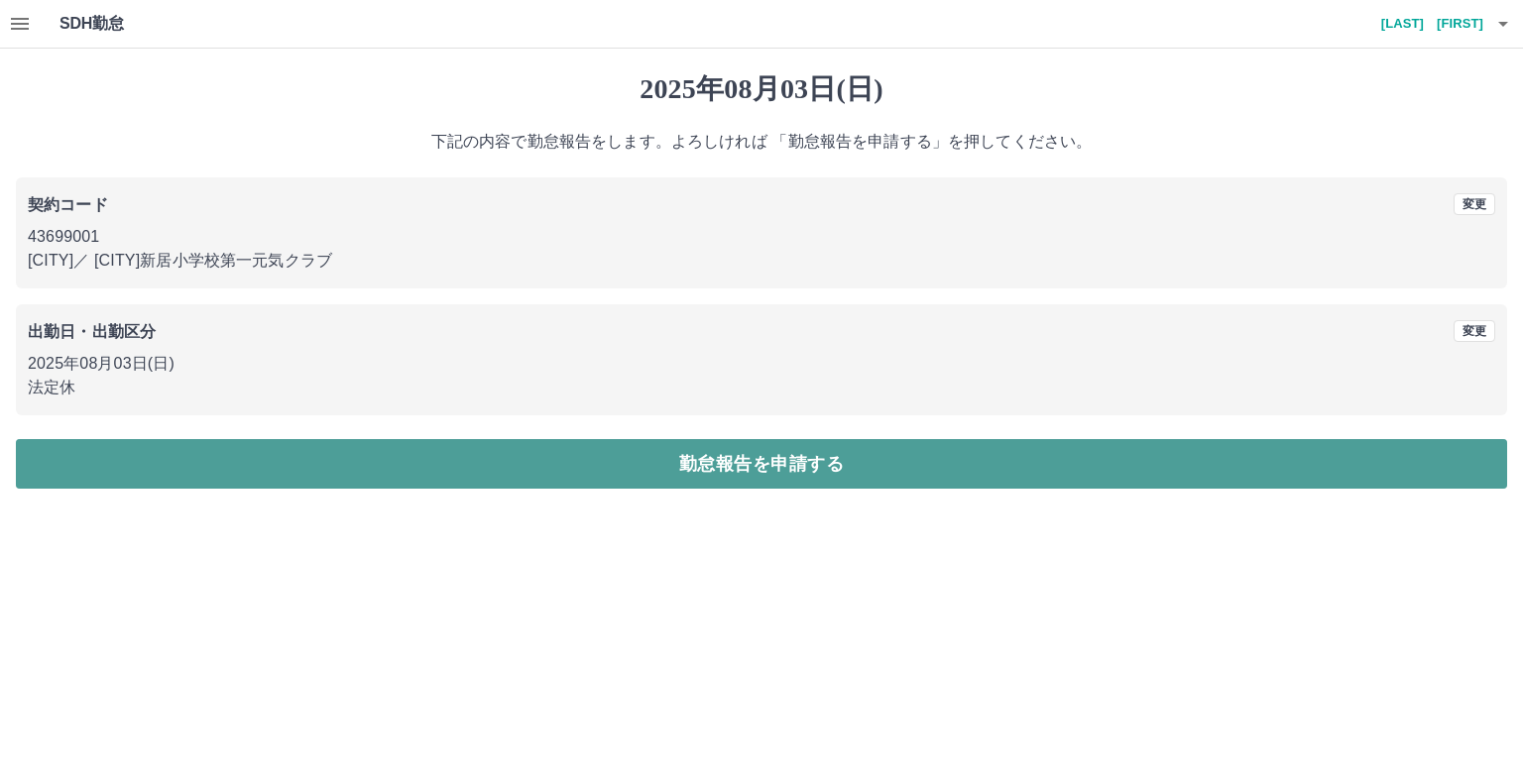 click on "勤怠報告を申請する" at bounding box center [762, 464] 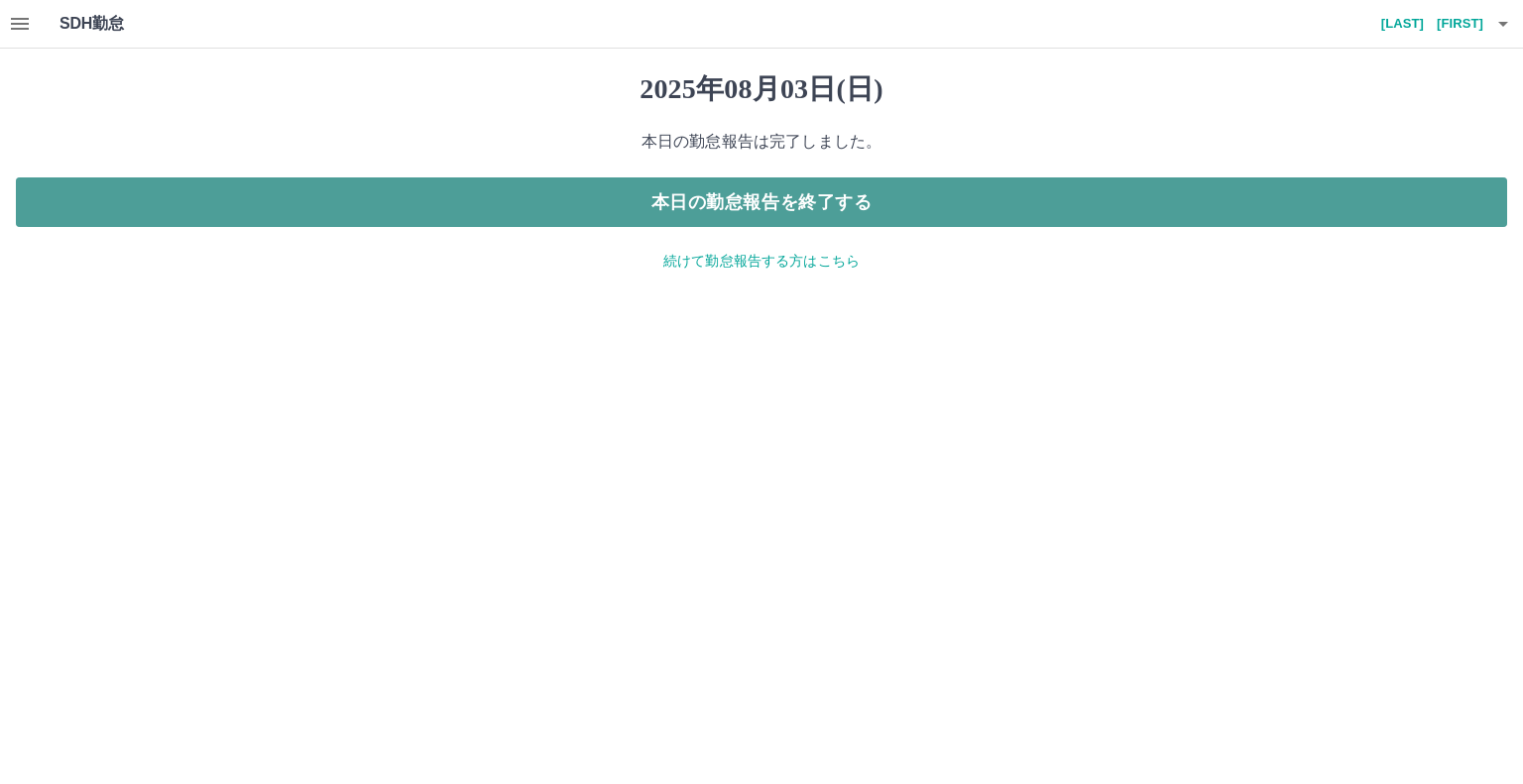 click on "本日の勤怠報告を終了する" at bounding box center (762, 202) 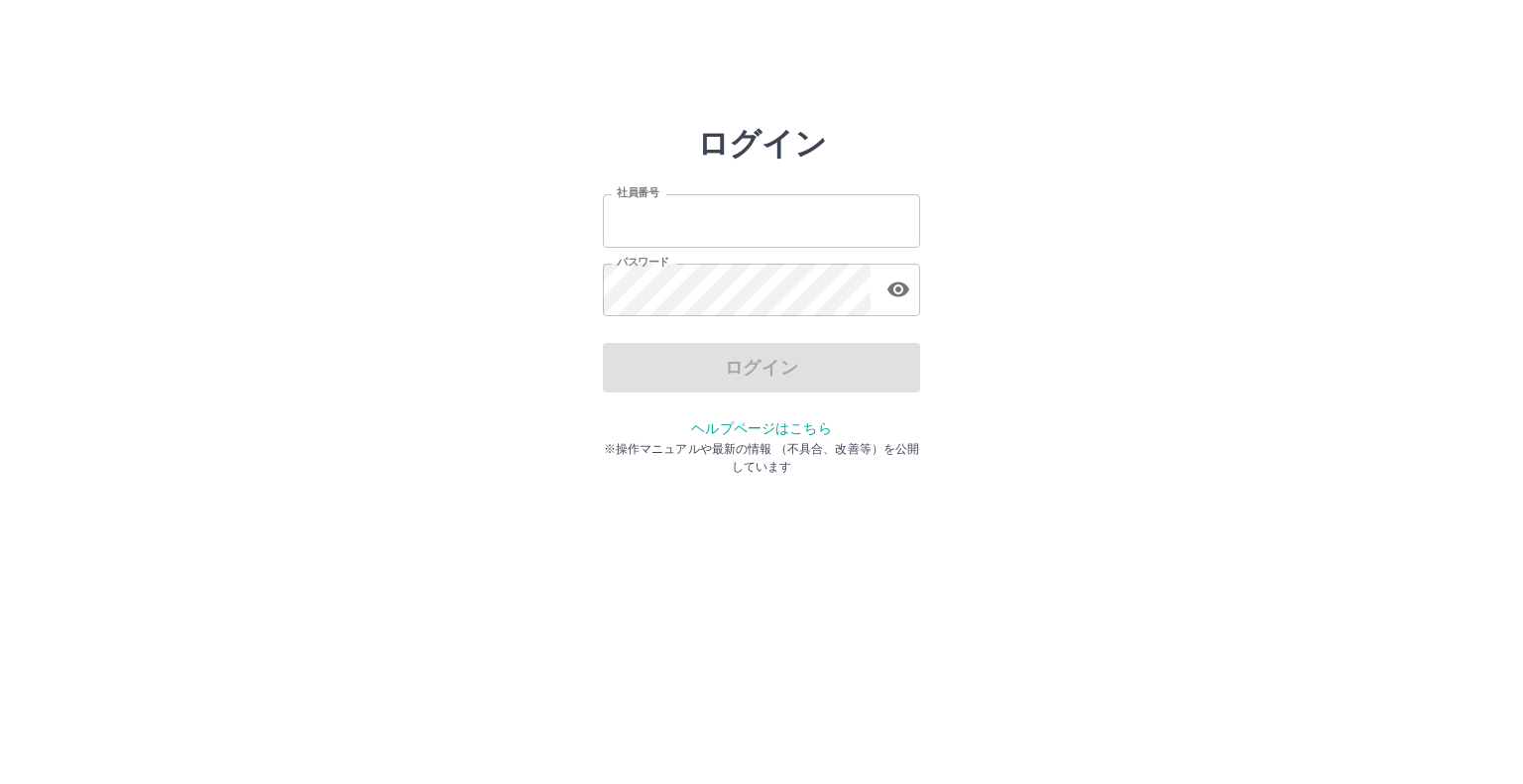scroll, scrollTop: 0, scrollLeft: 0, axis: both 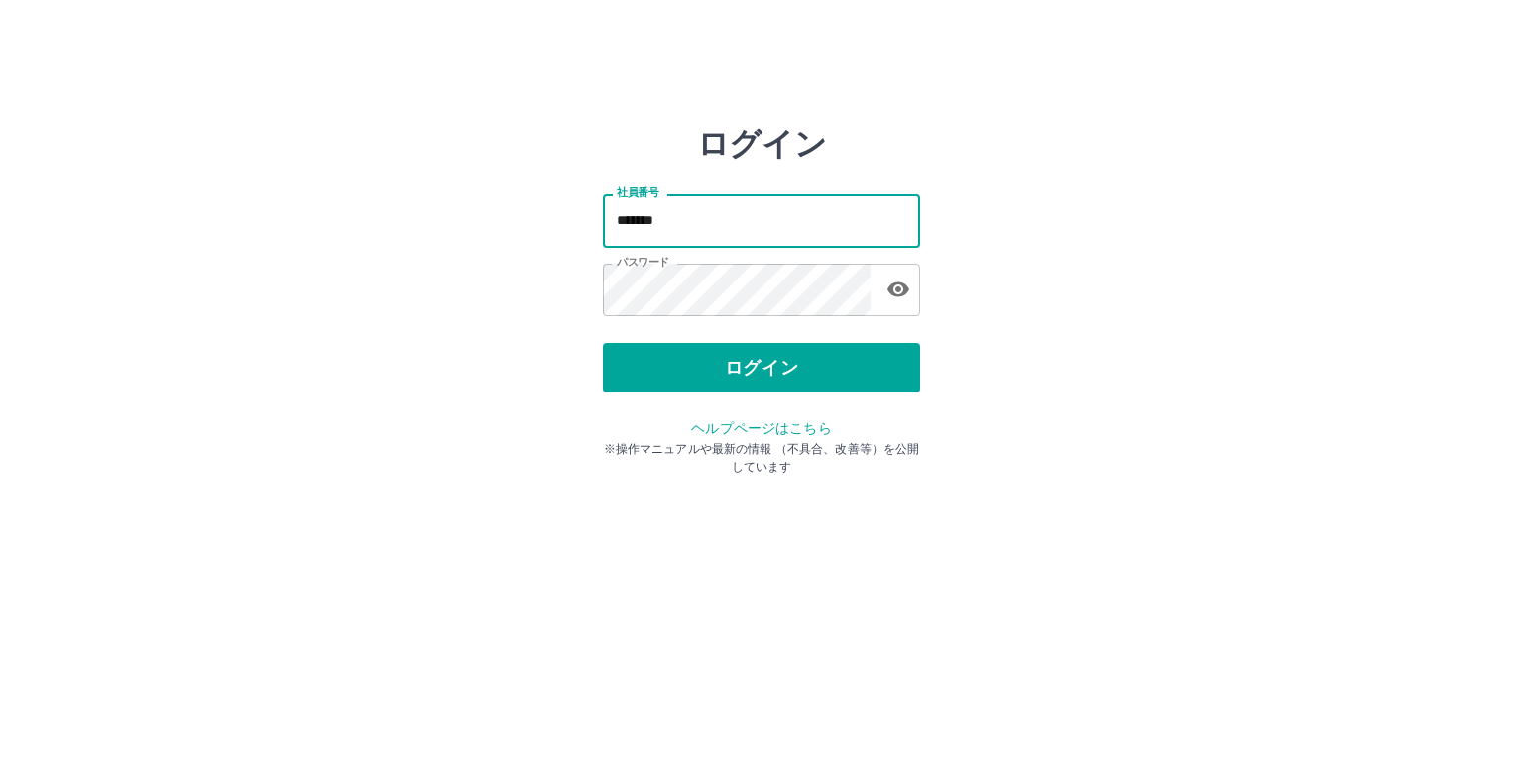 type on "*******" 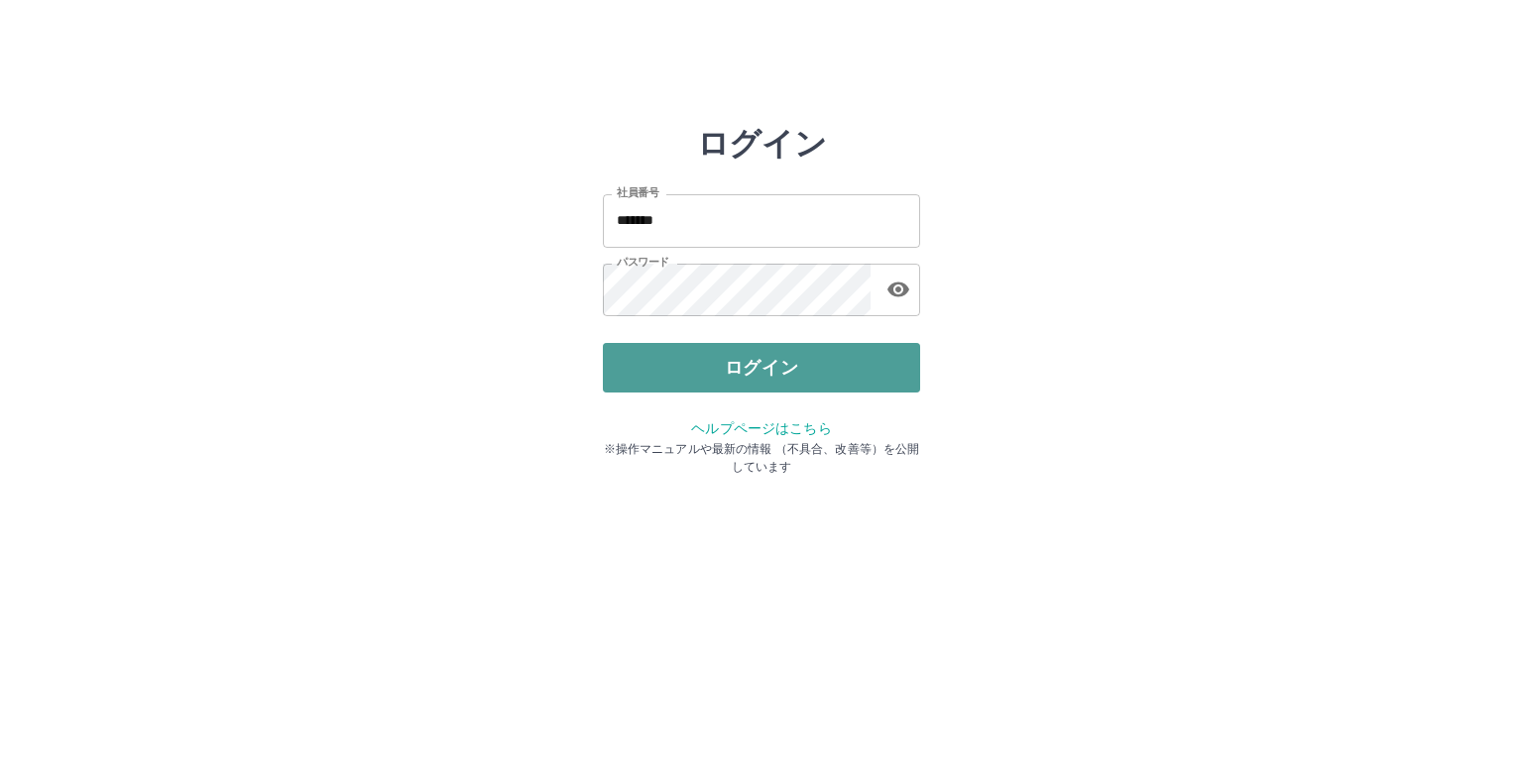 click on "ログイン" at bounding box center [762, 368] 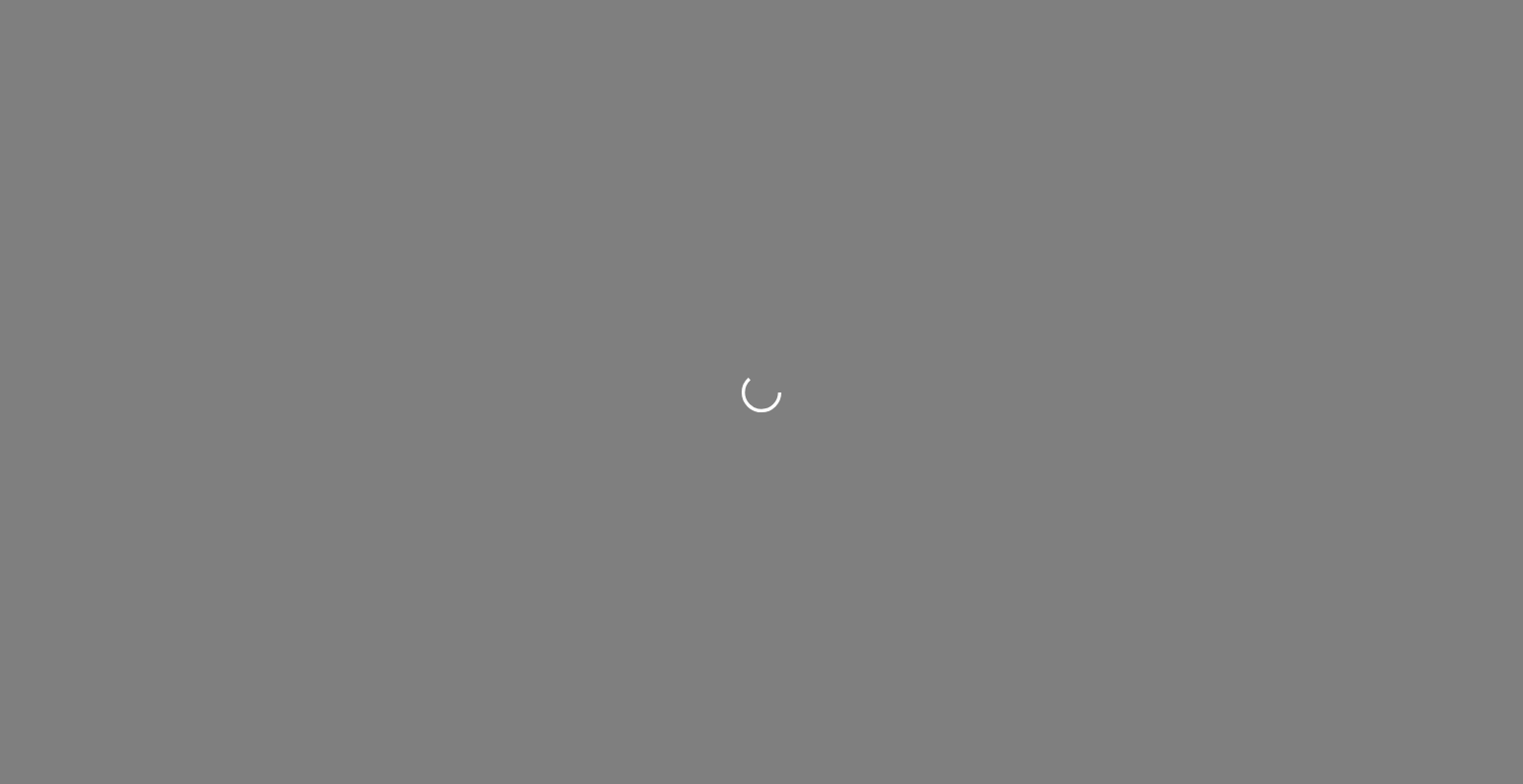 scroll, scrollTop: 0, scrollLeft: 0, axis: both 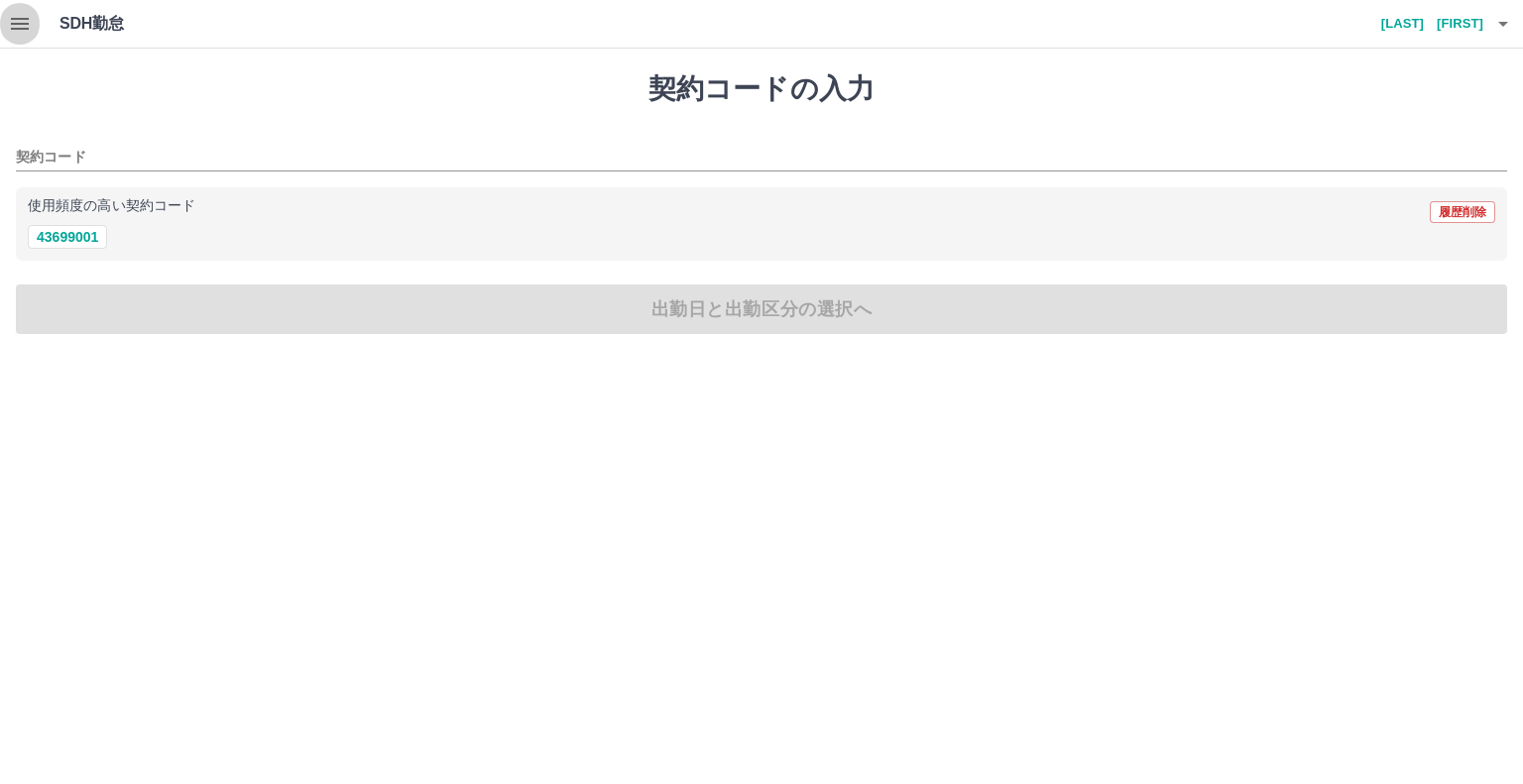 click at bounding box center (20, 24) 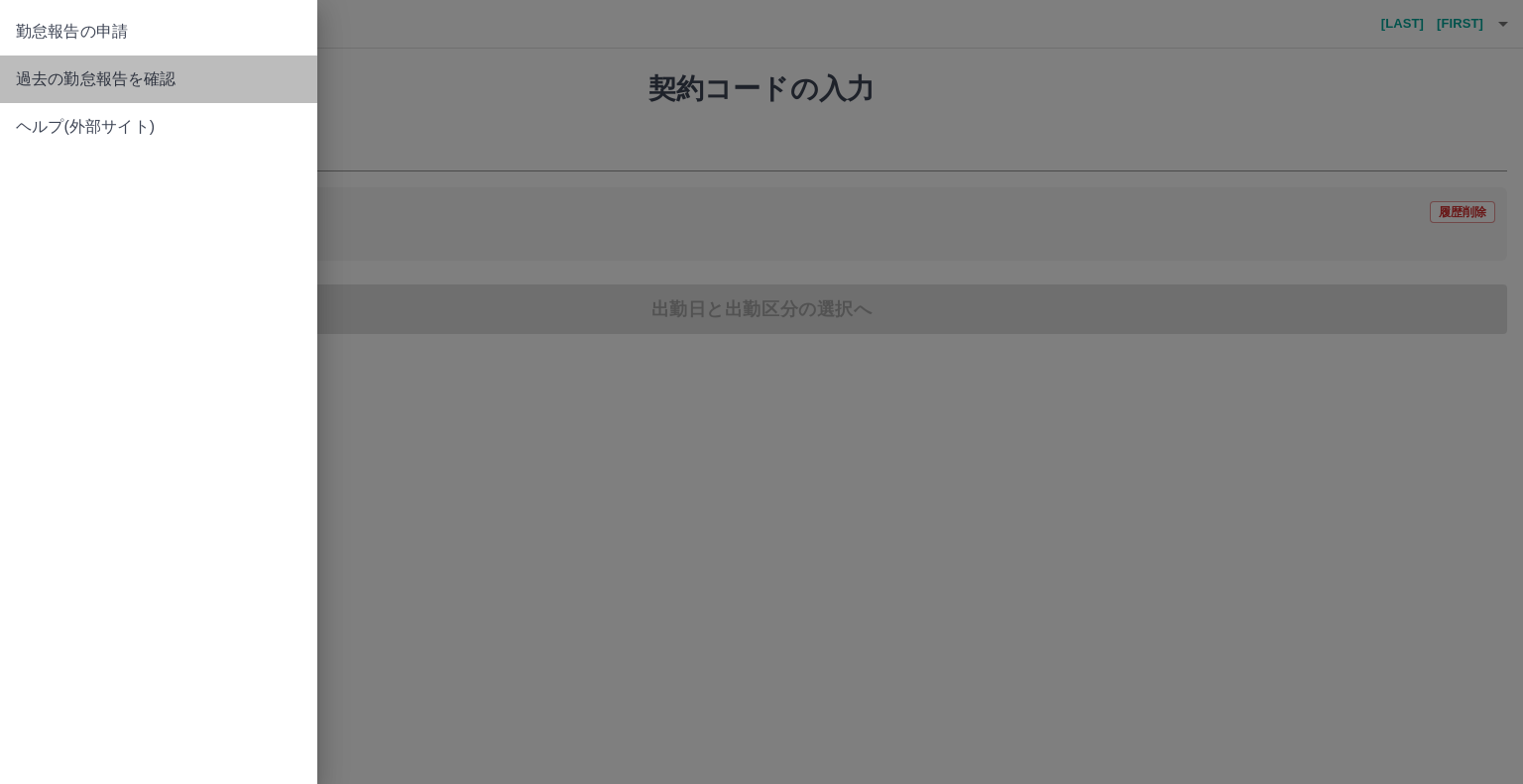 click on "過去の勤怠報告を確認" at bounding box center [159, 79] 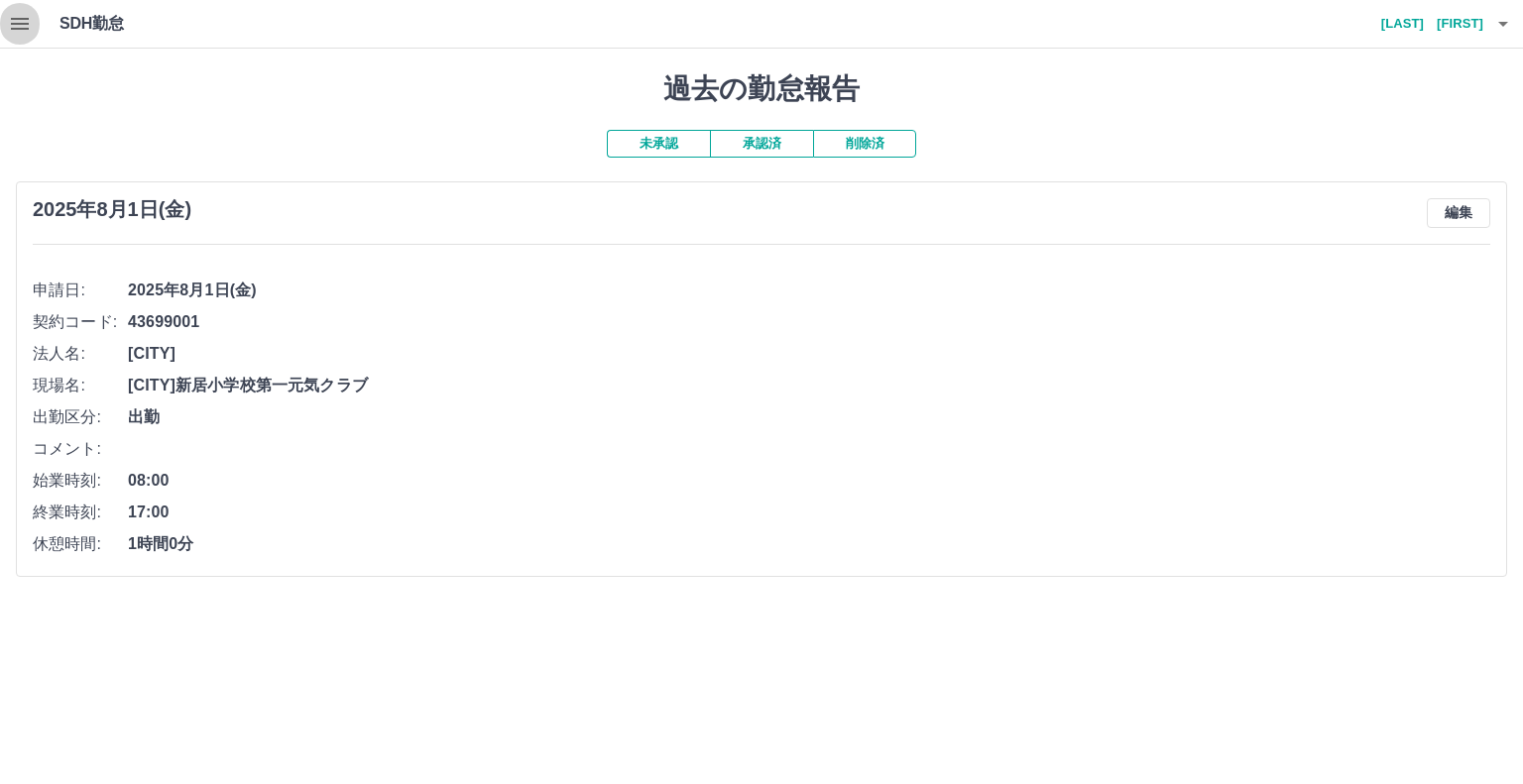 click 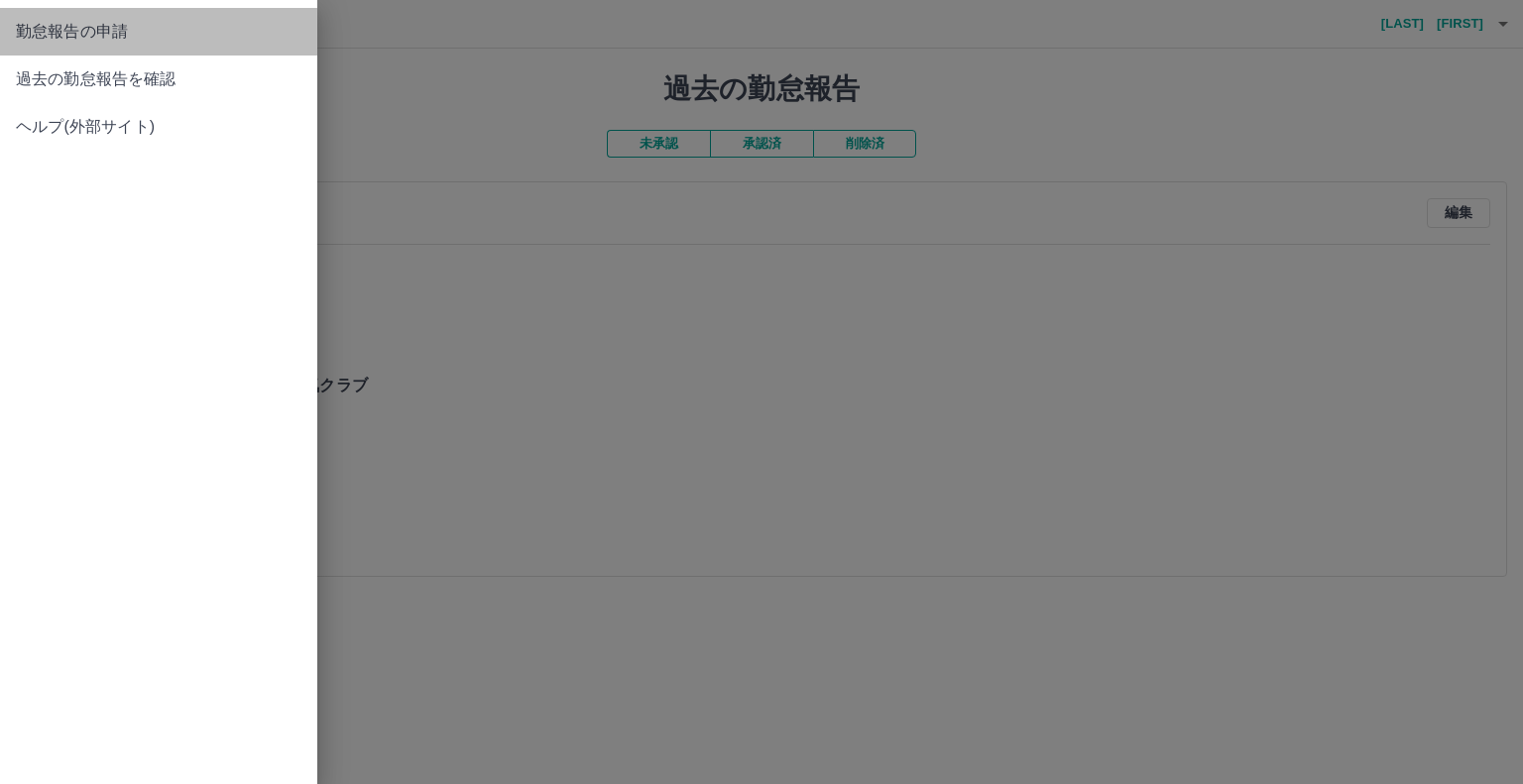 click on "勤怠報告の申請" at bounding box center [159, 32] 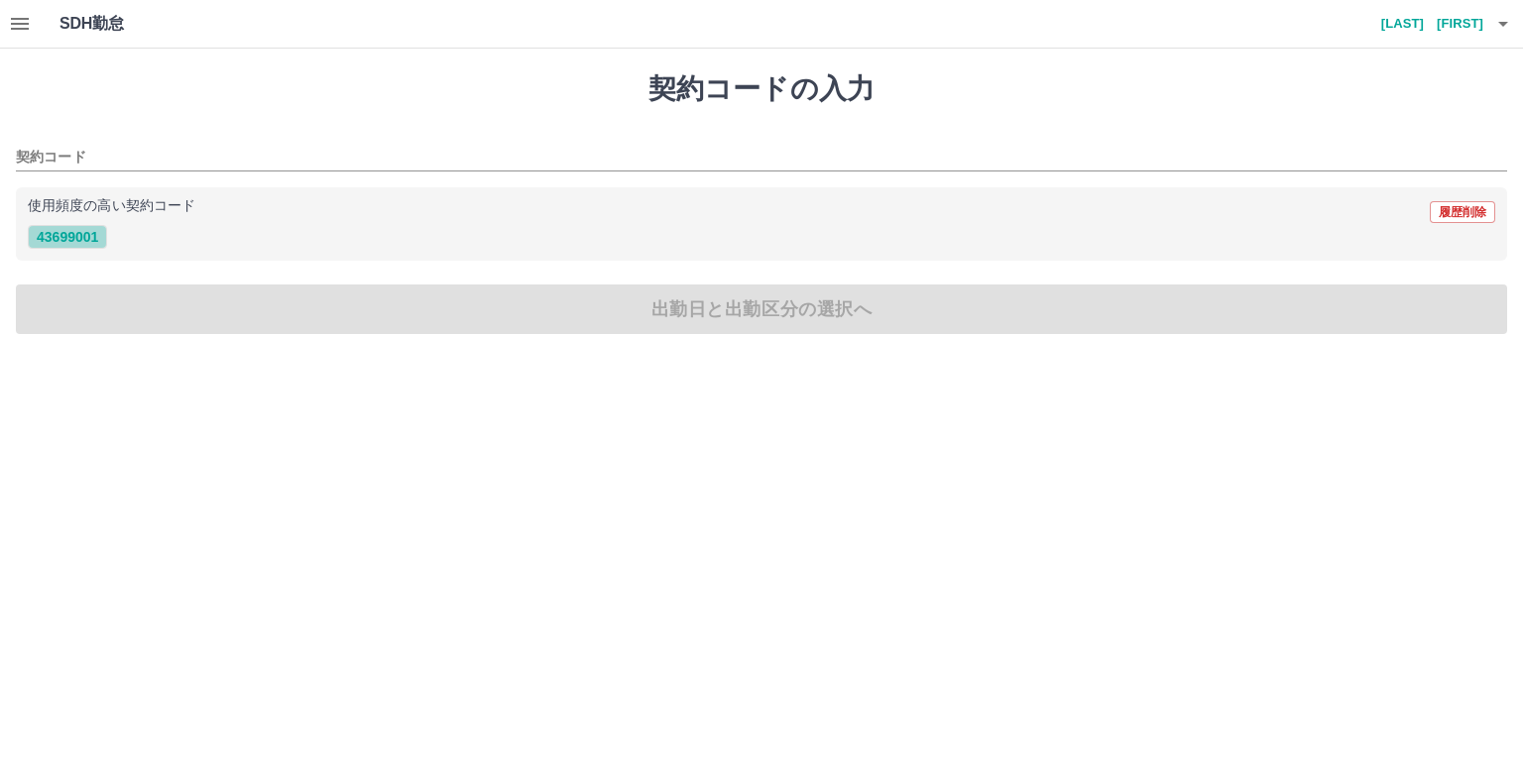click on "43699001" at bounding box center [67, 237] 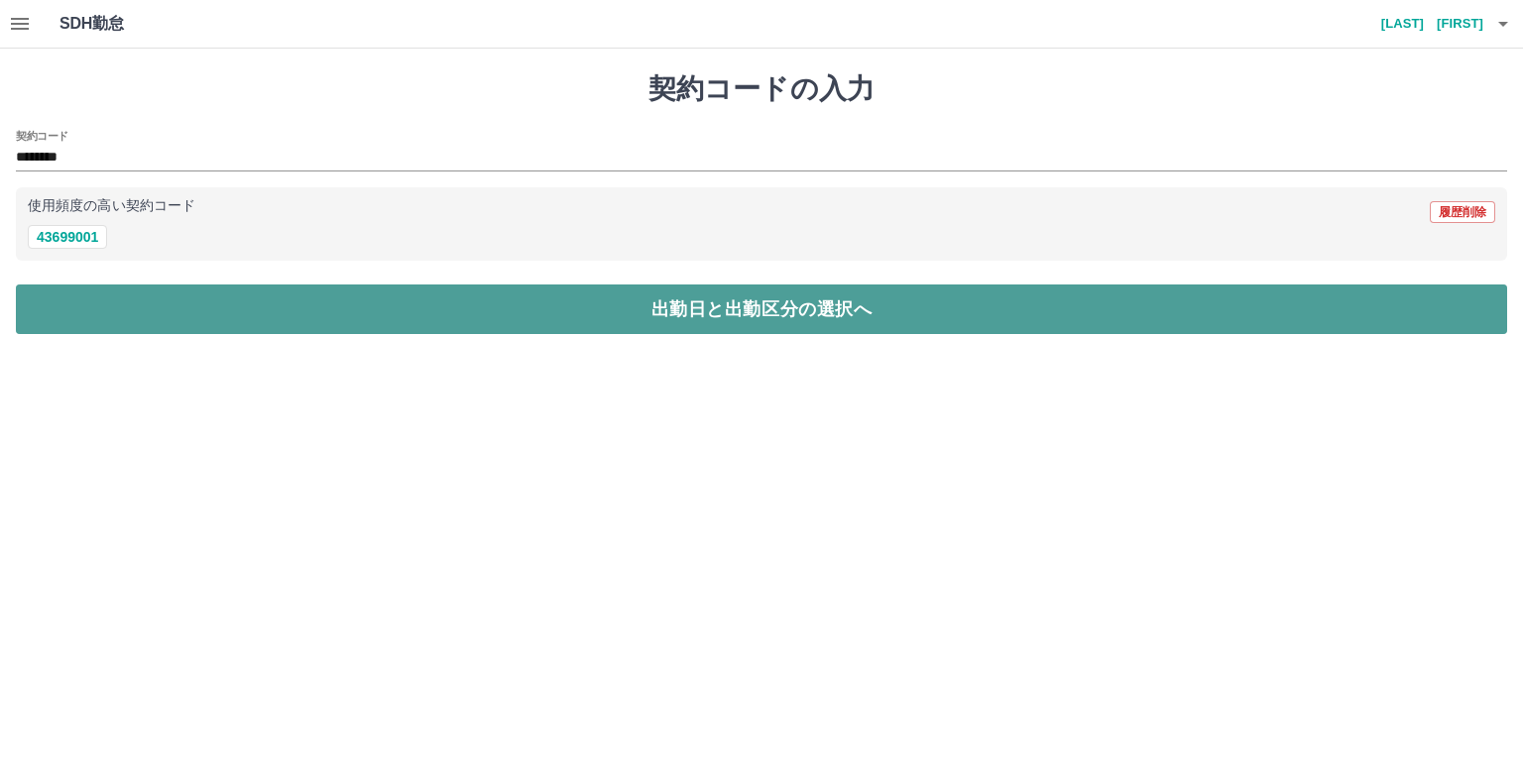click on "出勤日と出勤区分の選択へ" at bounding box center (762, 309) 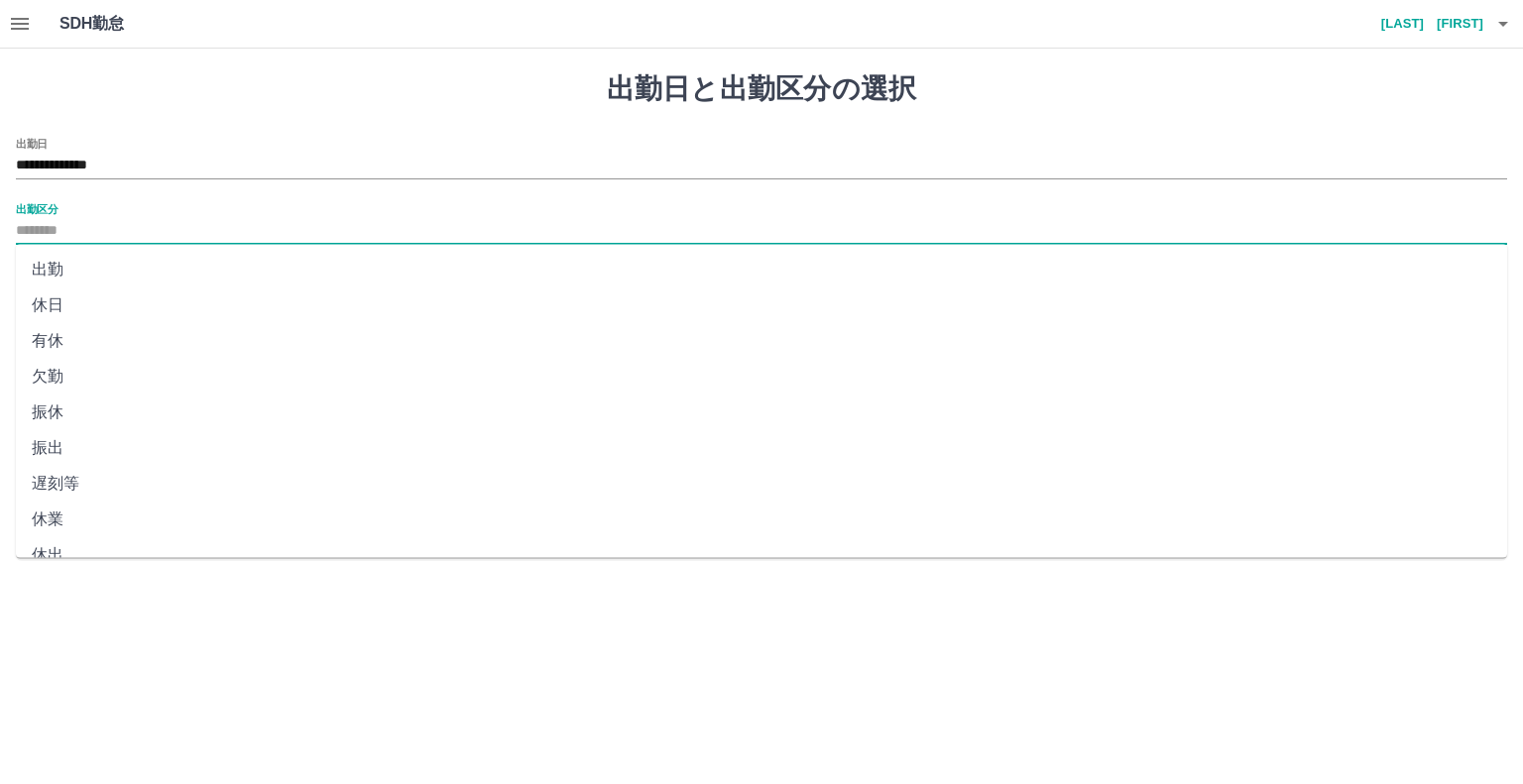 click on "出勤区分" at bounding box center (762, 231) 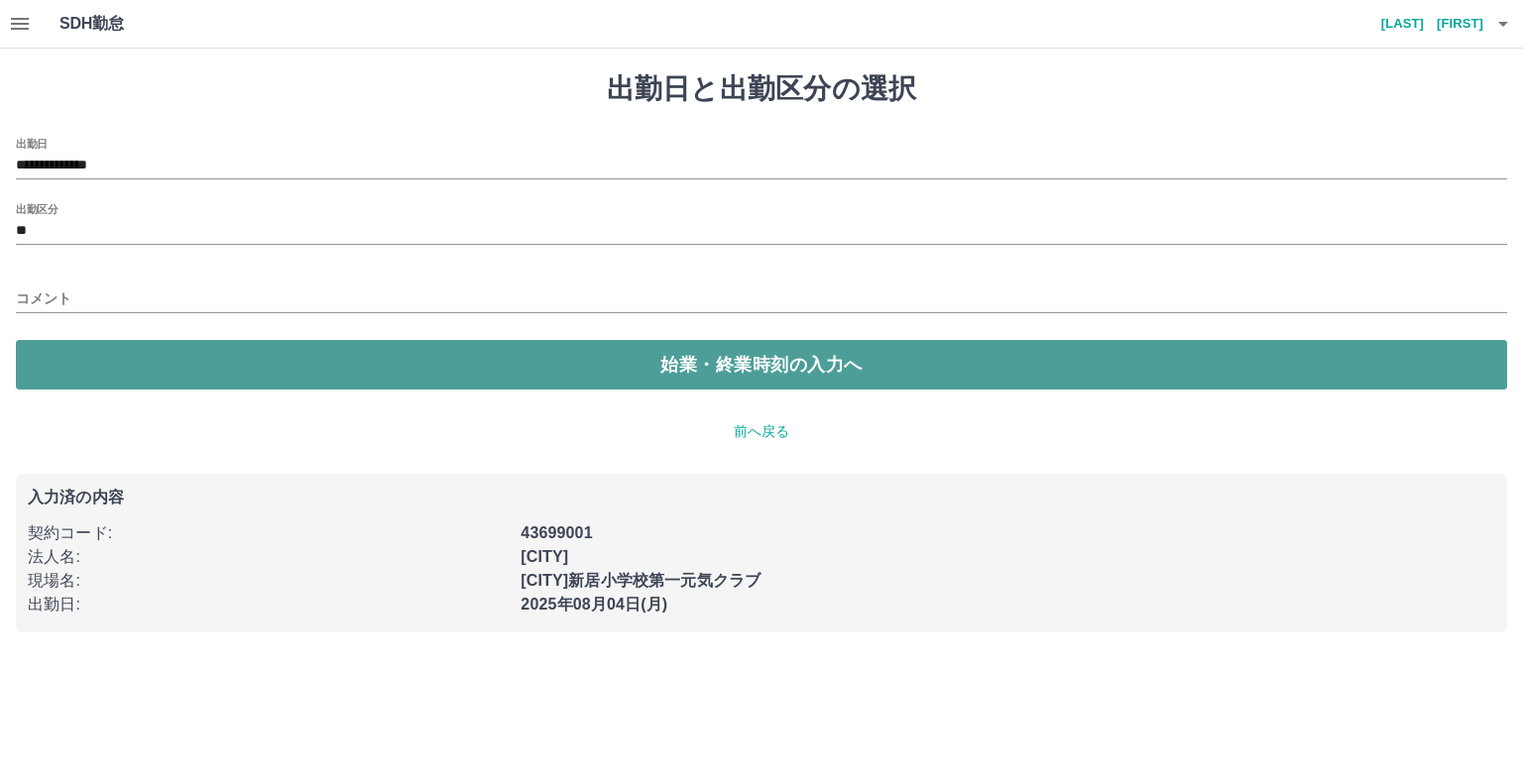 click on "始業・終業時刻の入力へ" at bounding box center (762, 365) 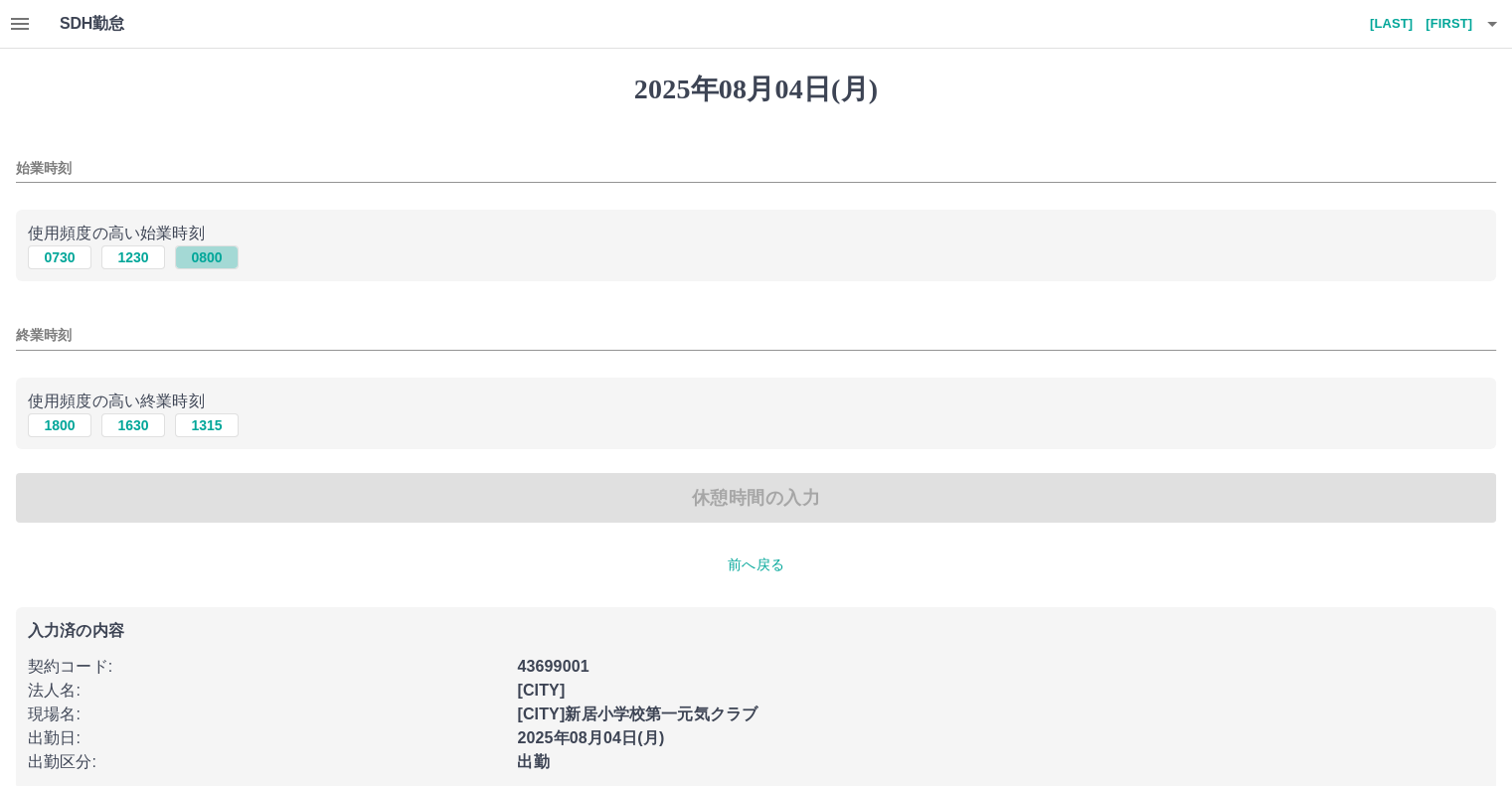 click on "0800" at bounding box center [207, 257] 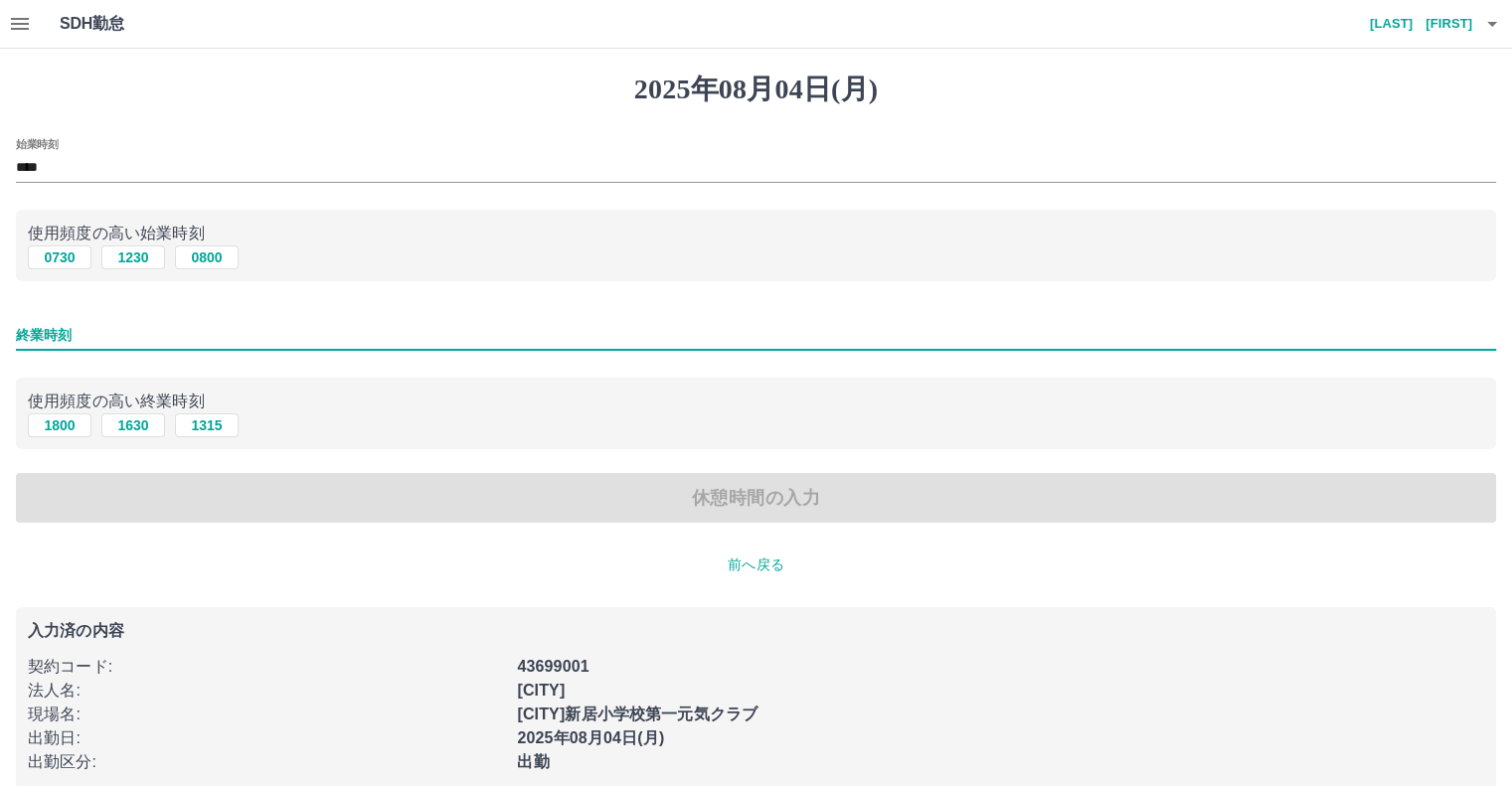 click on "終業時刻" at bounding box center [756, 335] 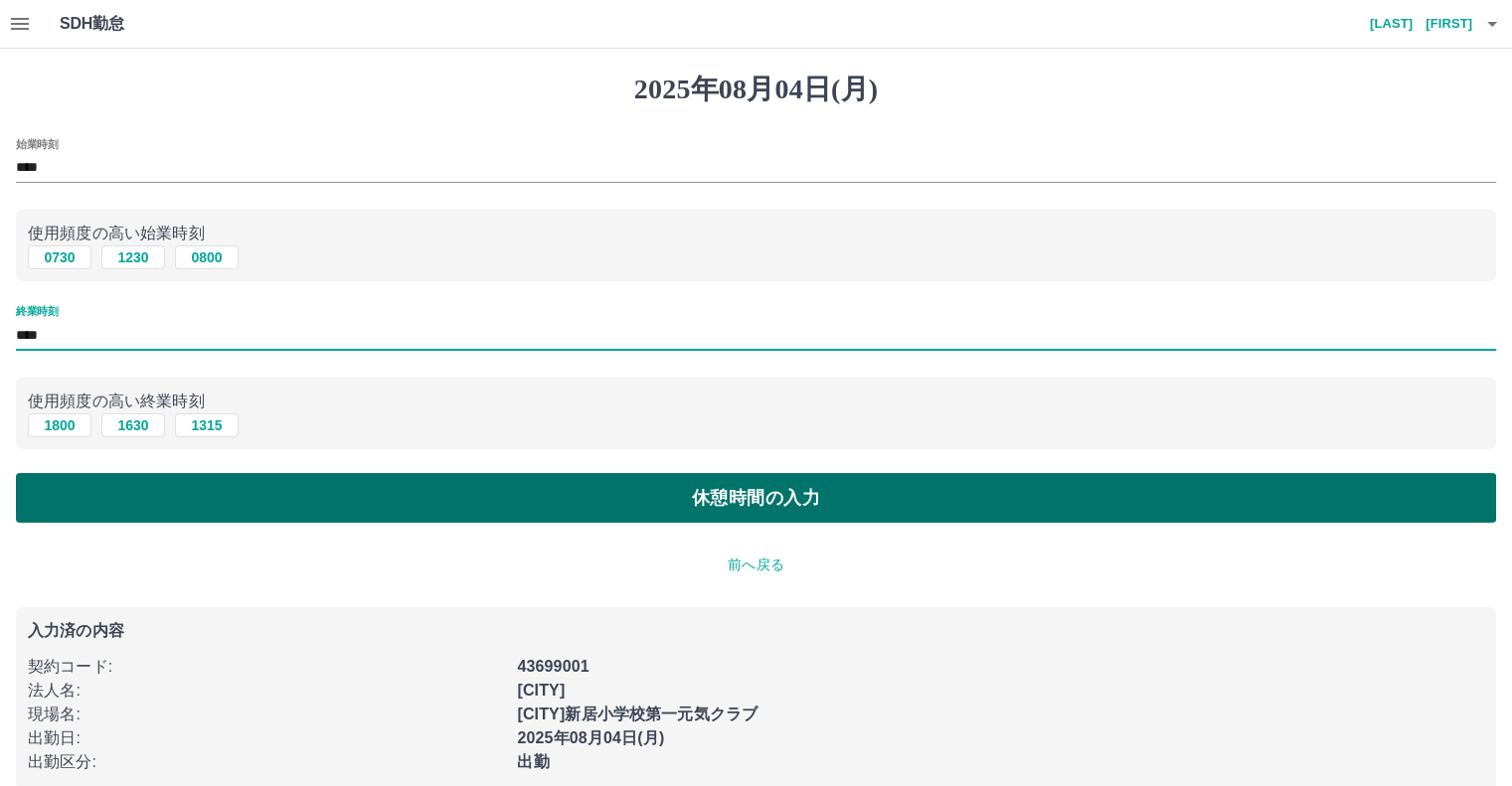 type on "****" 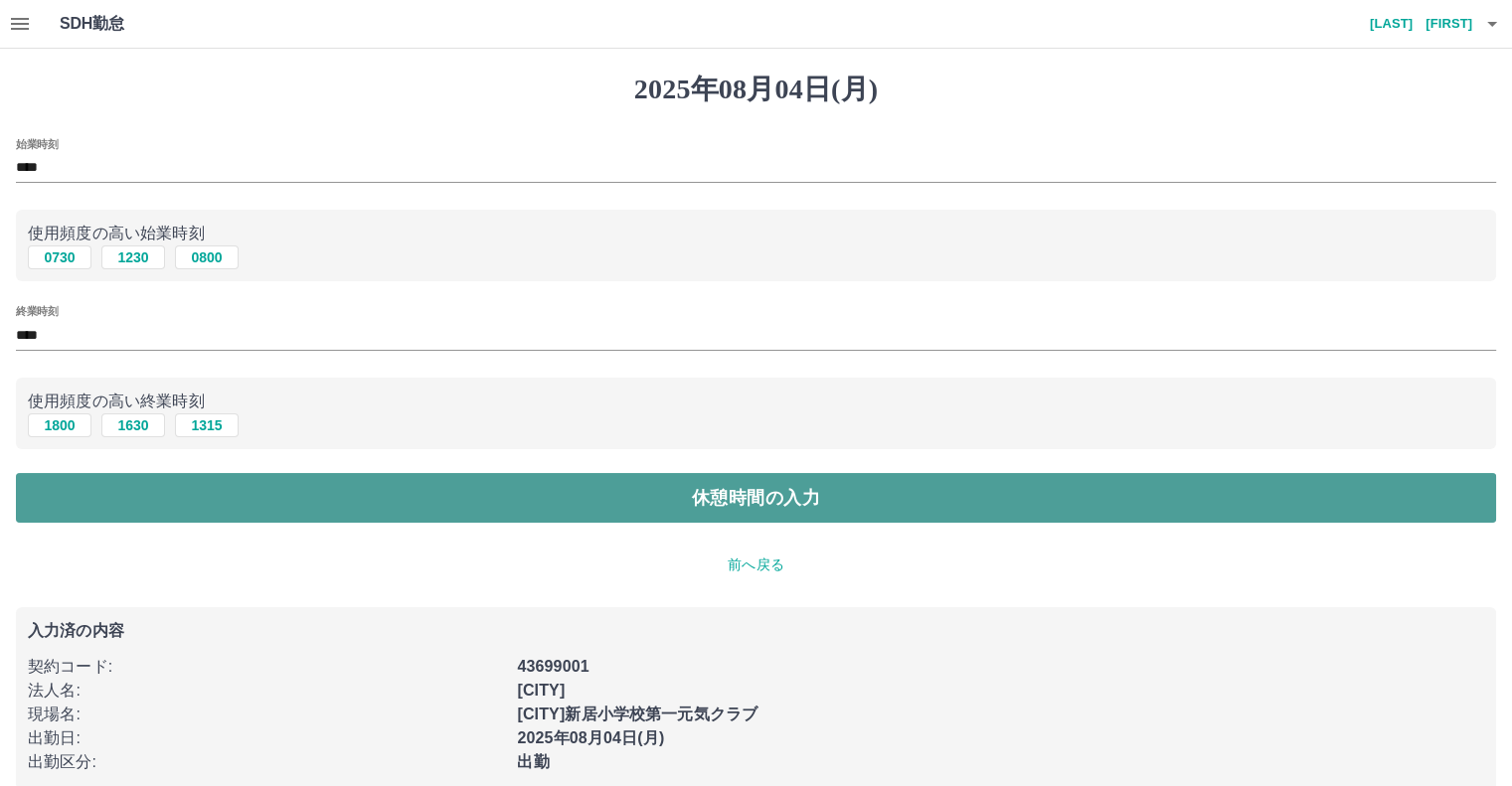 click on "休憩時間の入力" at bounding box center (756, 498) 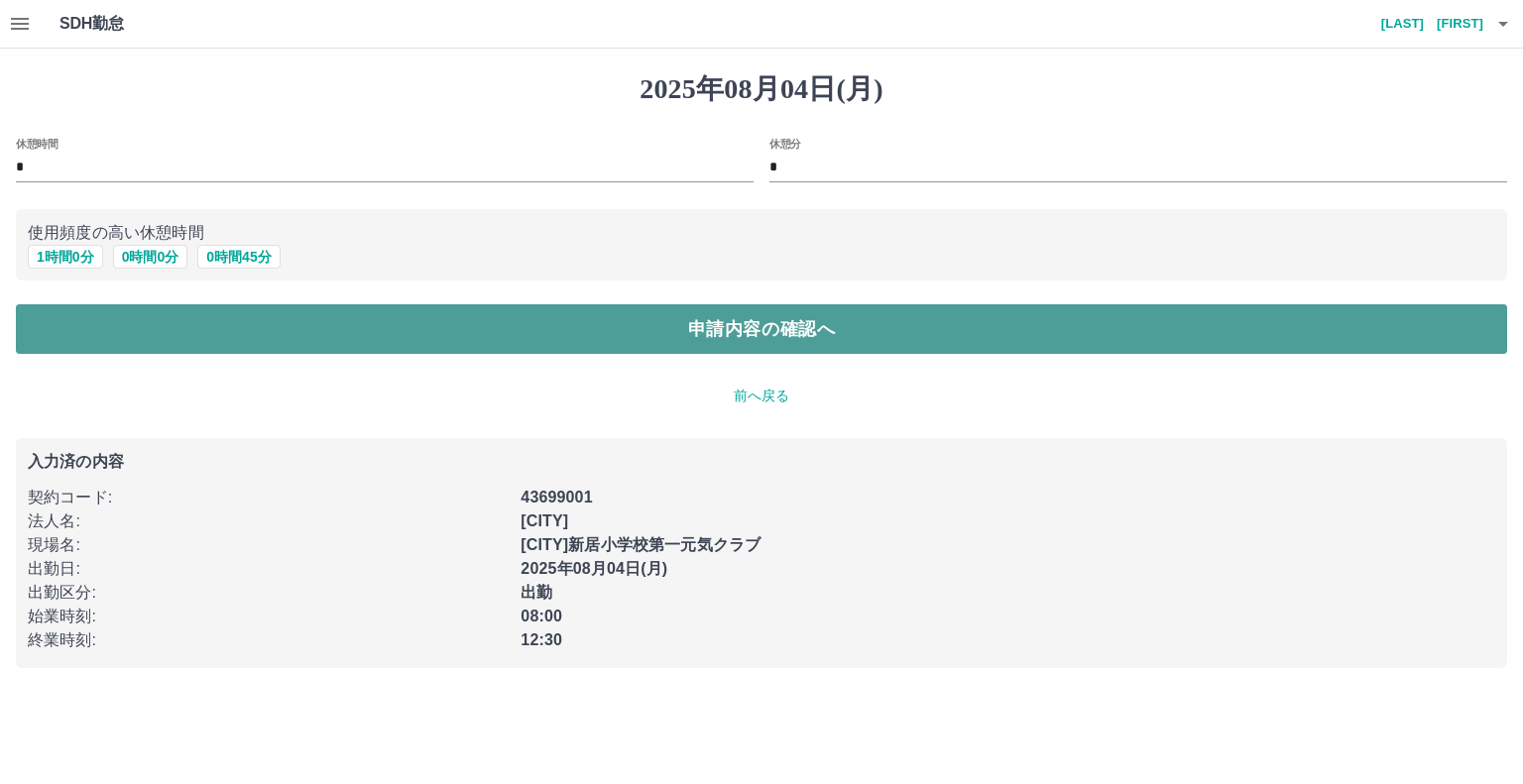 click on "申請内容の確認へ" at bounding box center [762, 329] 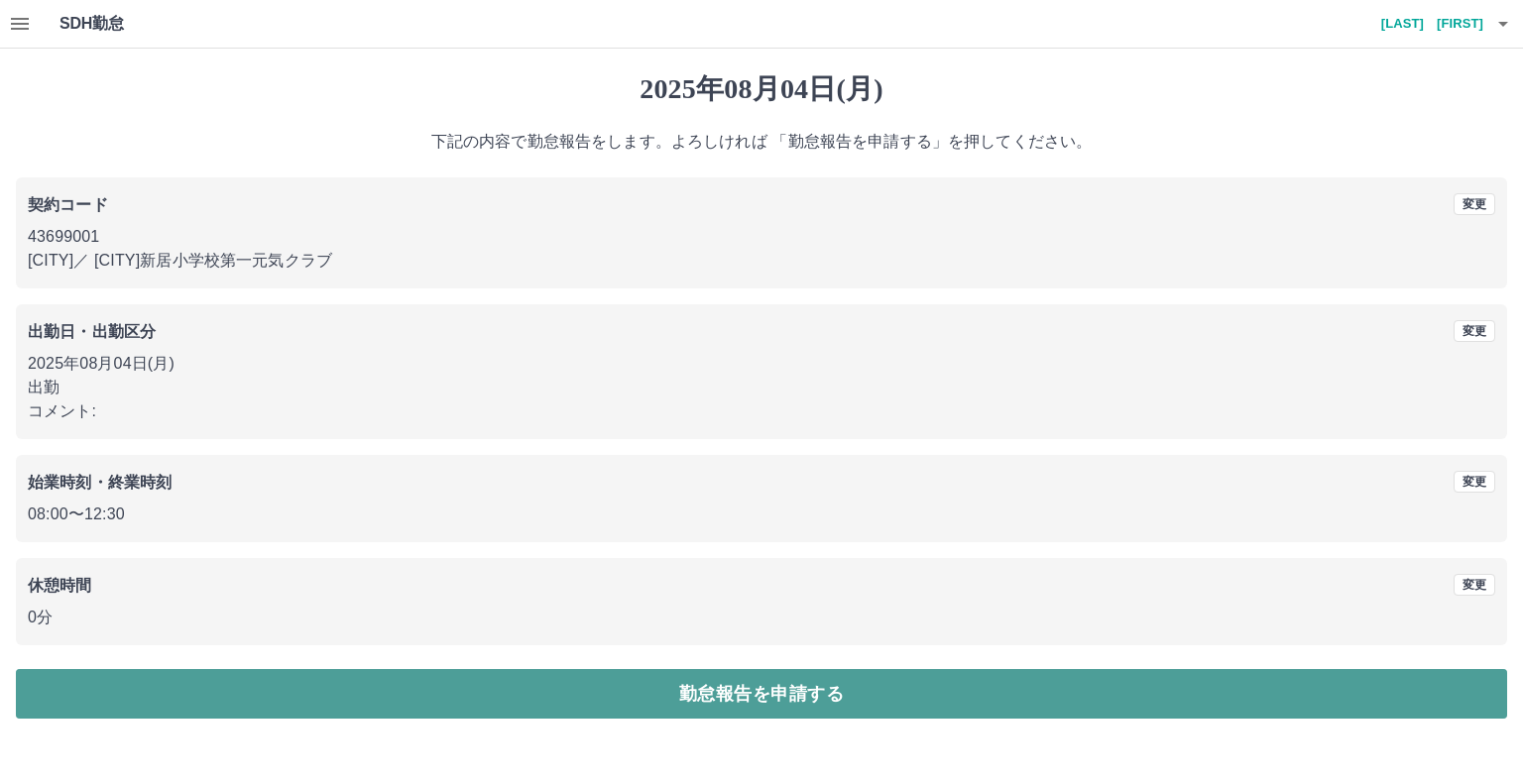click on "勤怠報告を申請する" at bounding box center [762, 694] 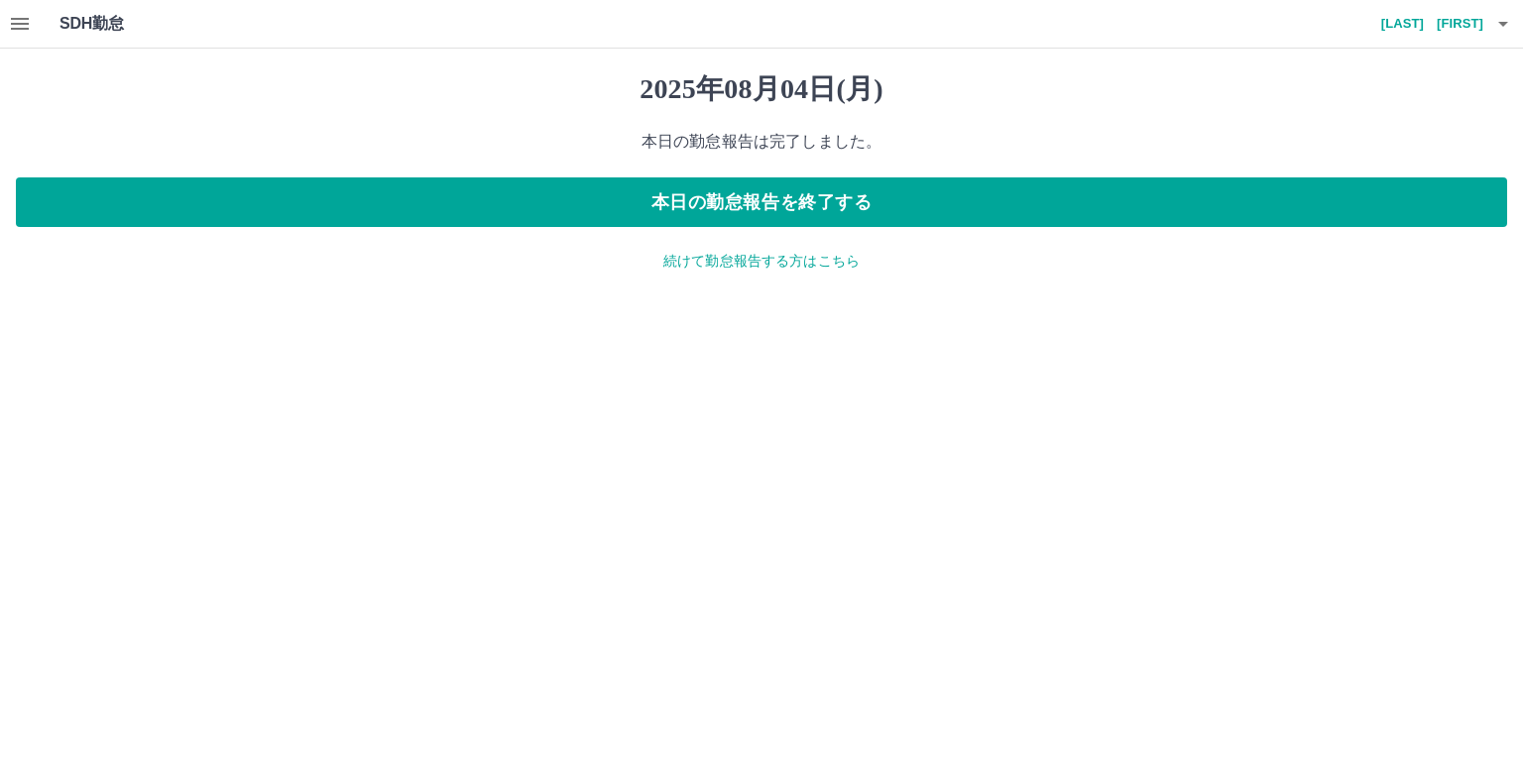 click on "続けて勤怠報告する方はこちら" at bounding box center (762, 261) 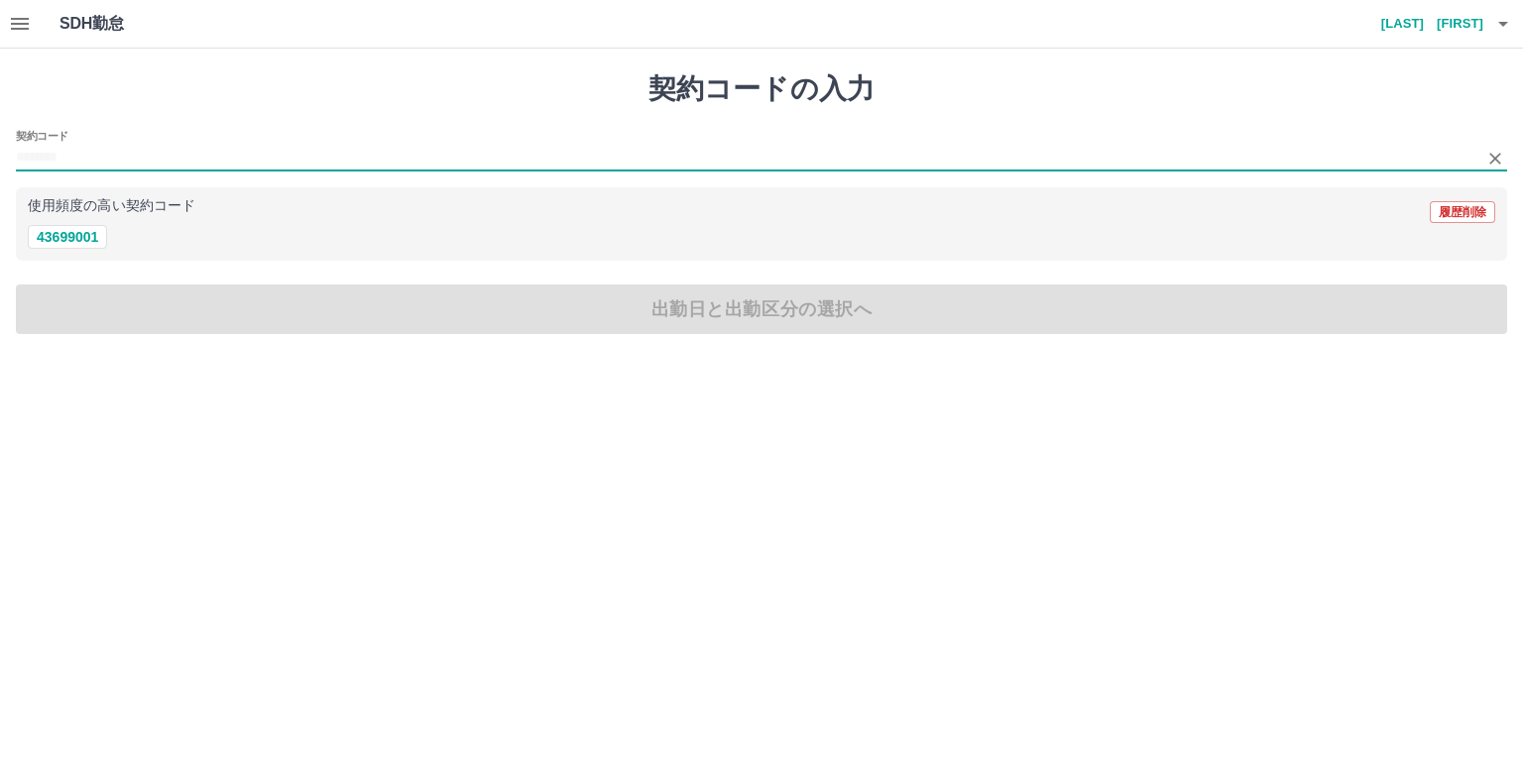 click on "契約コード" at bounding box center [747, 158] 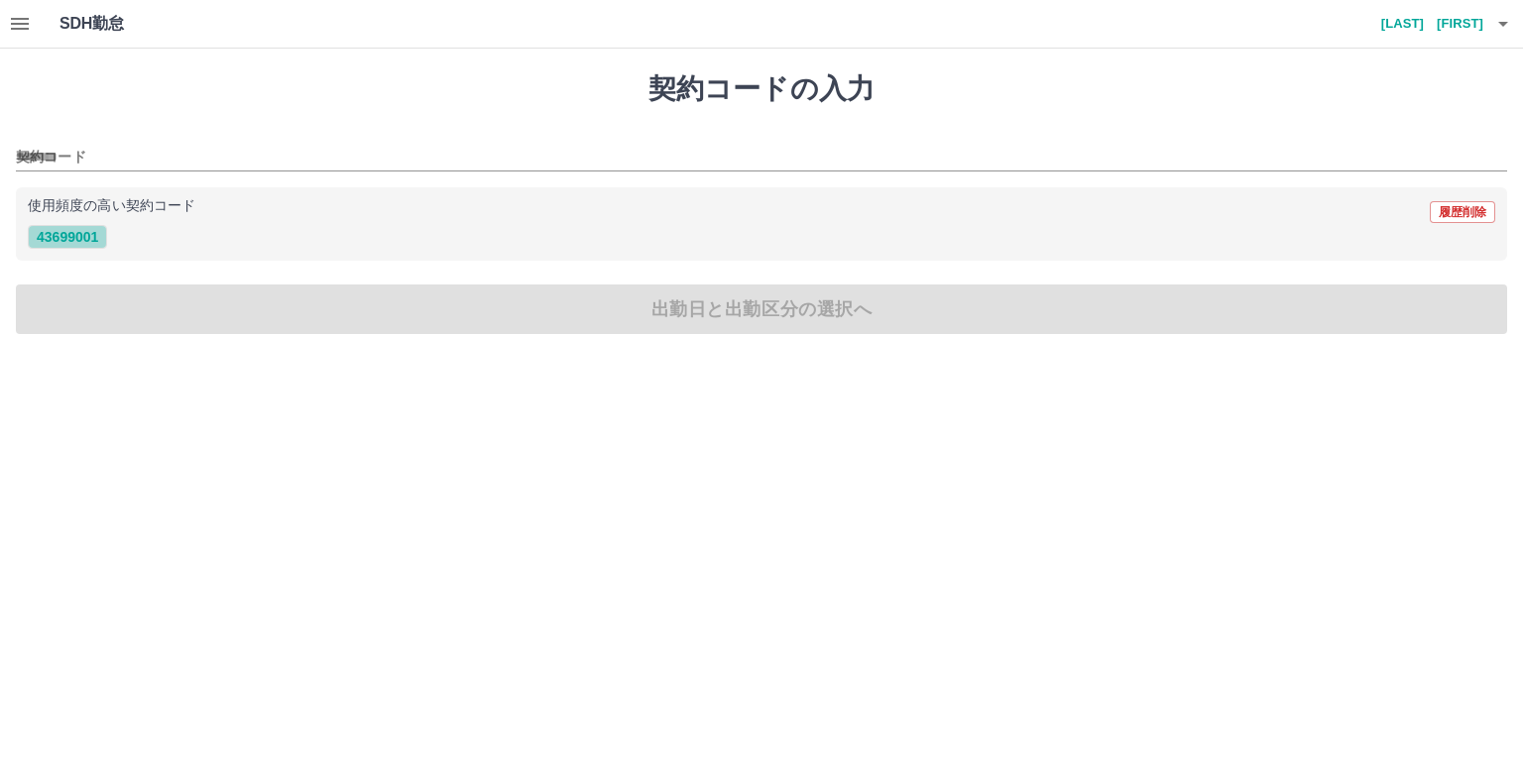 click on "43699001" at bounding box center [67, 237] 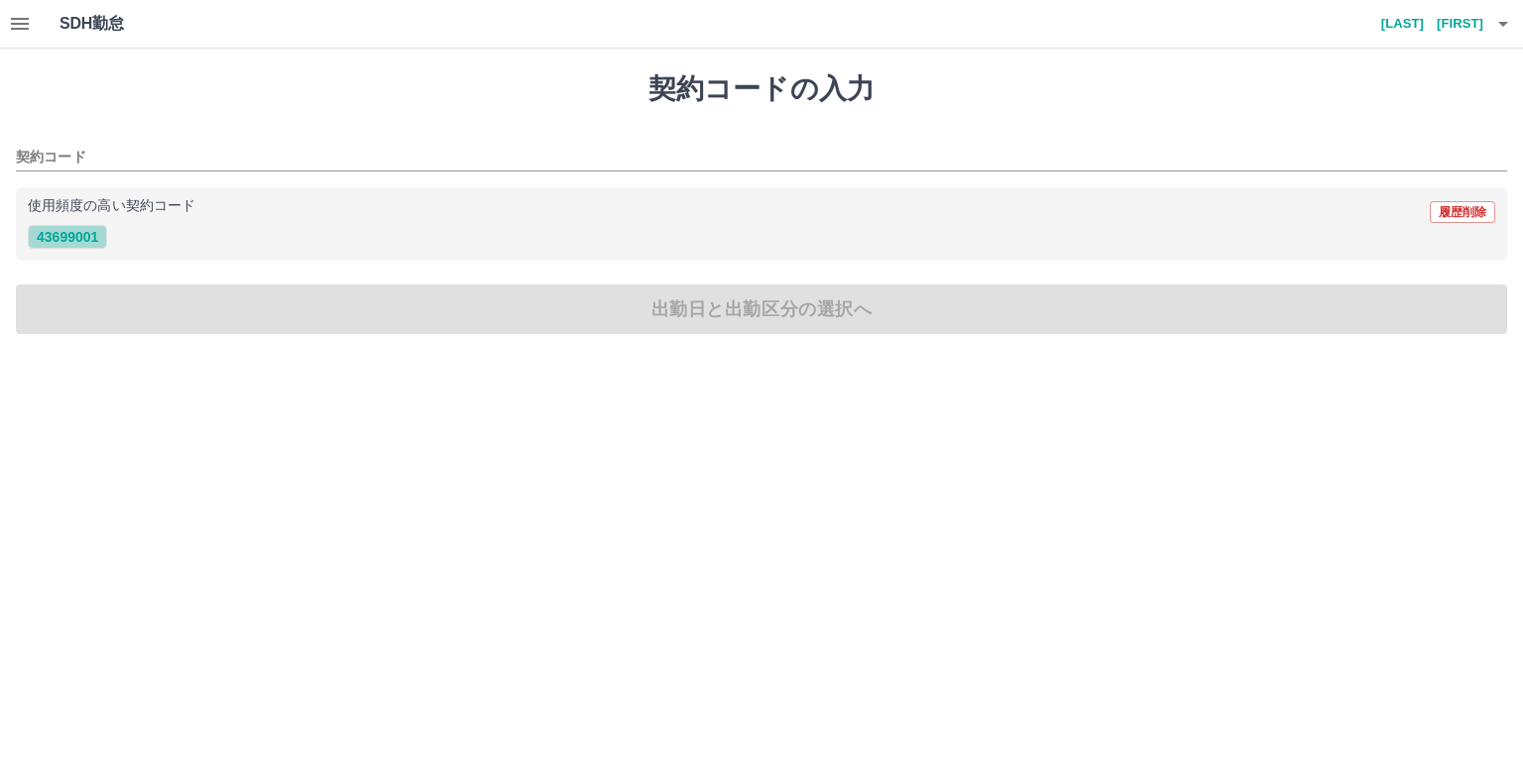 type on "********" 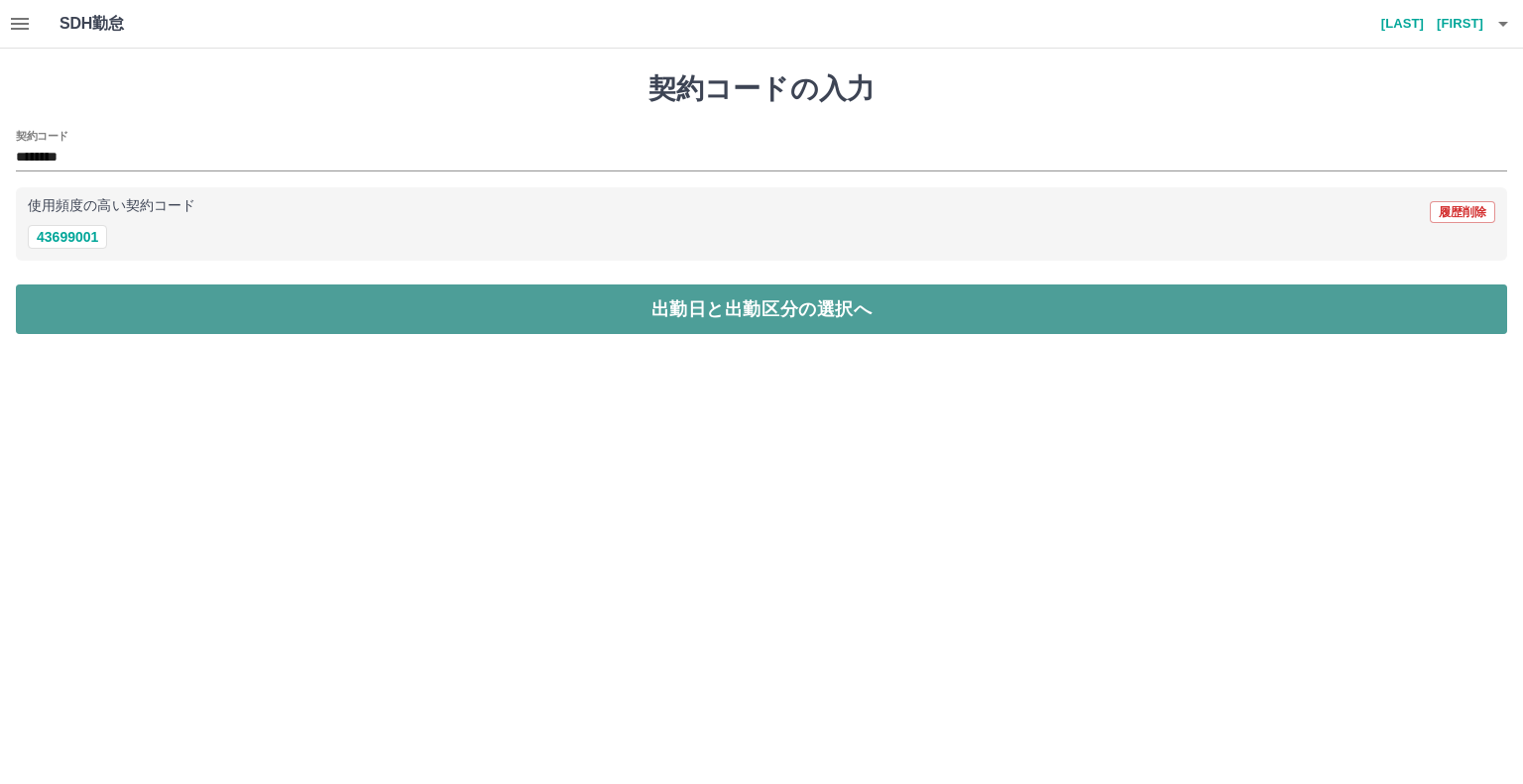 click on "出勤日と出勤区分の選択へ" at bounding box center [762, 309] 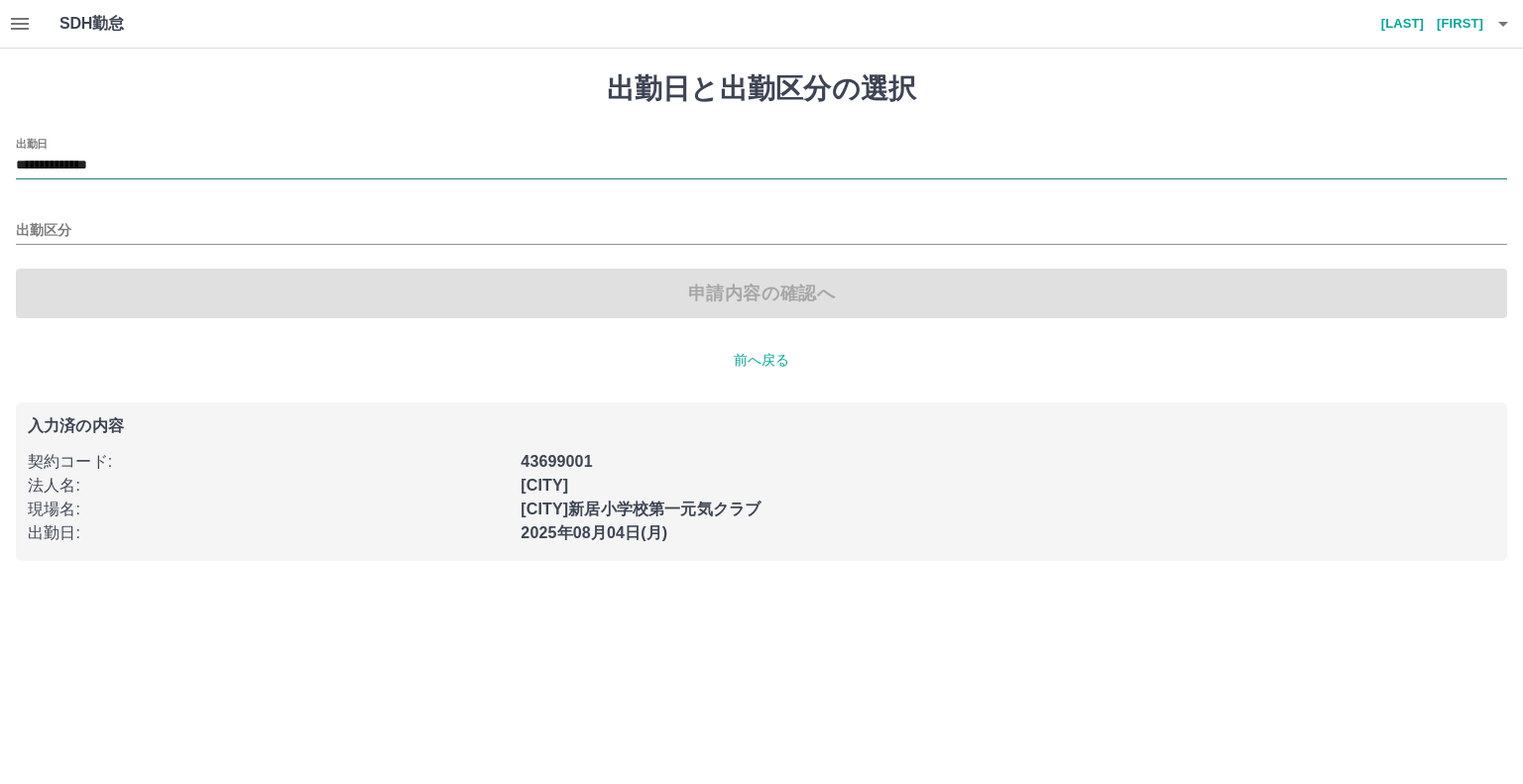 click on "**********" at bounding box center (762, 166) 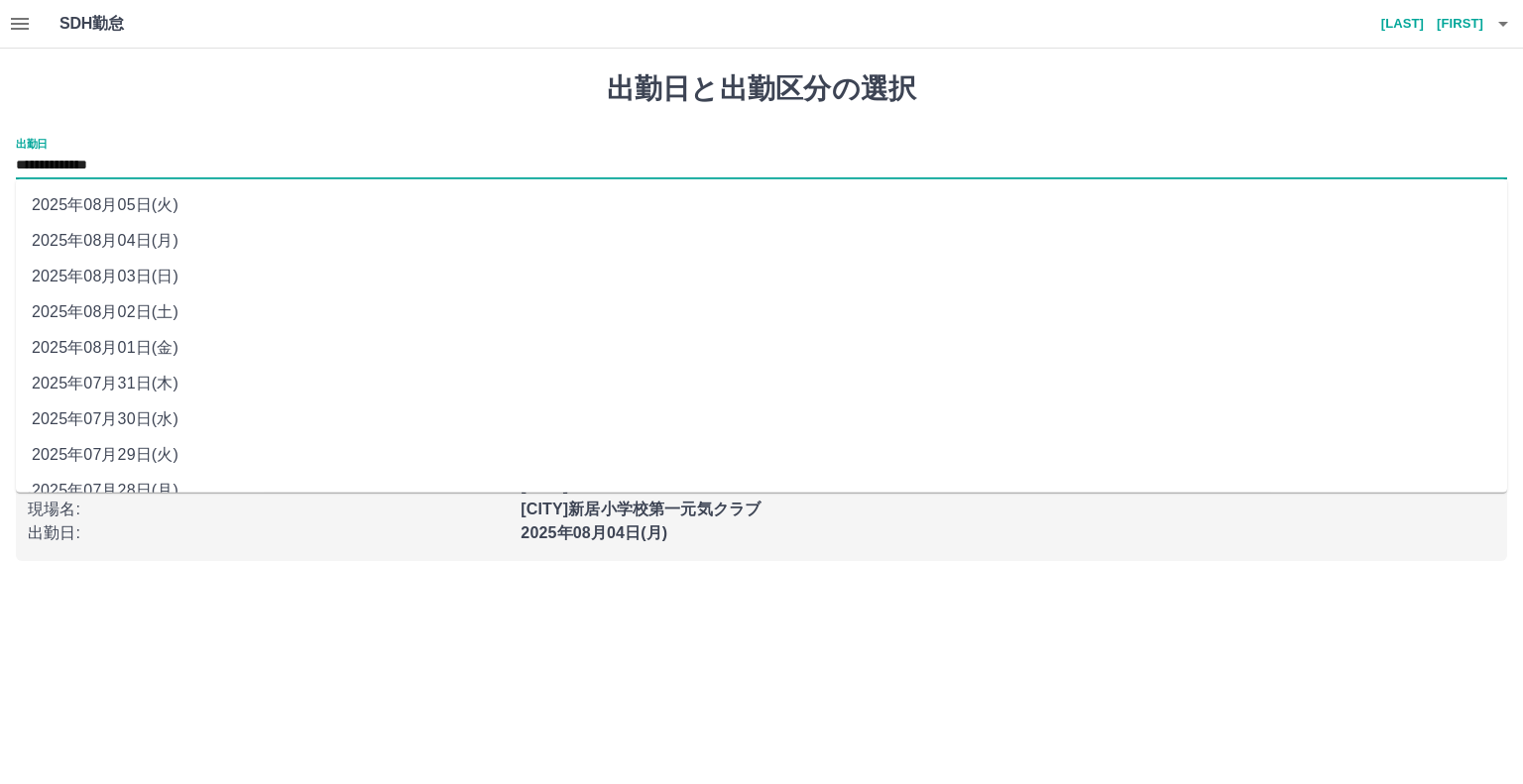 click on "2025年08月04日(月)" at bounding box center [762, 241] 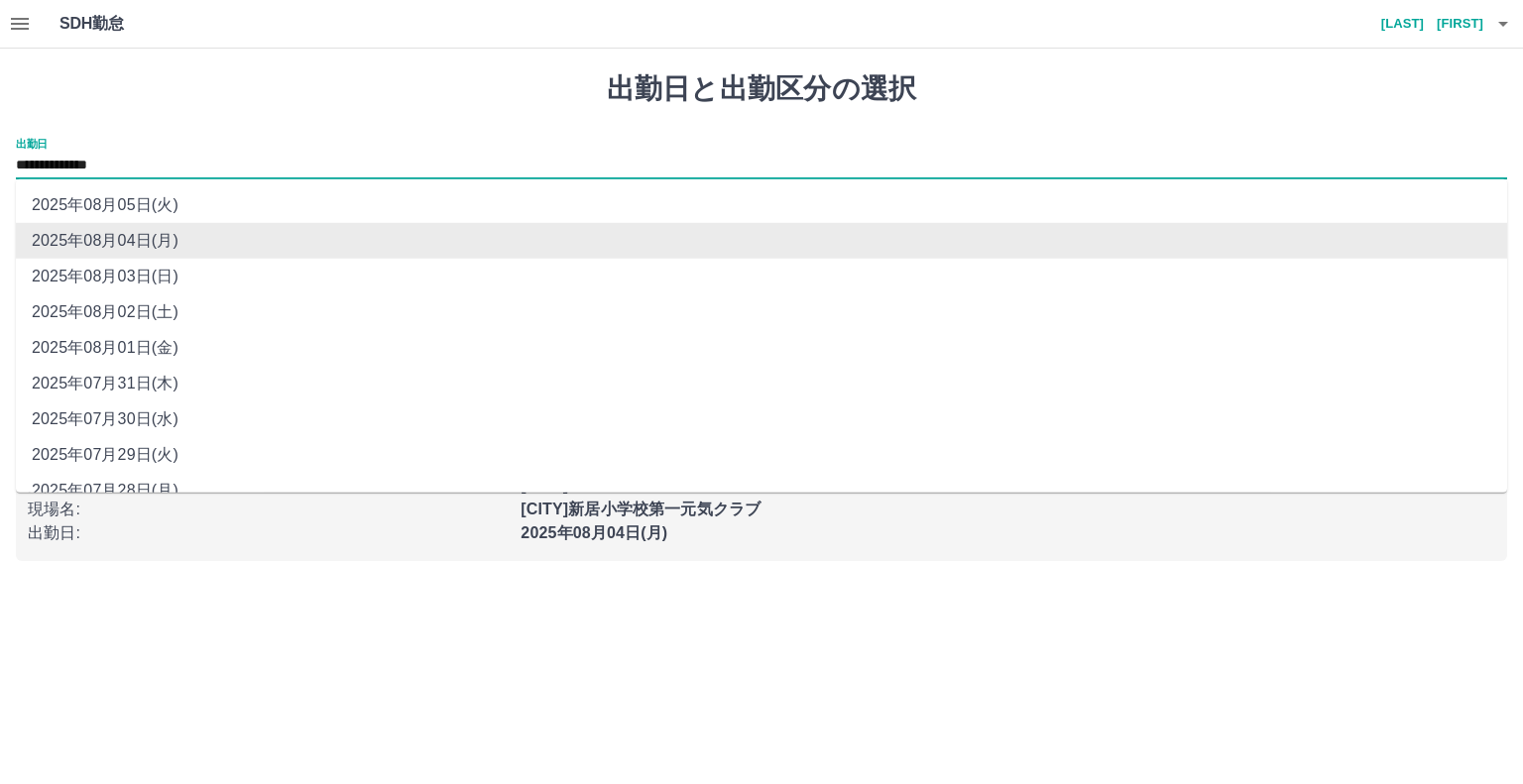 click on "**********" at bounding box center [762, 166] 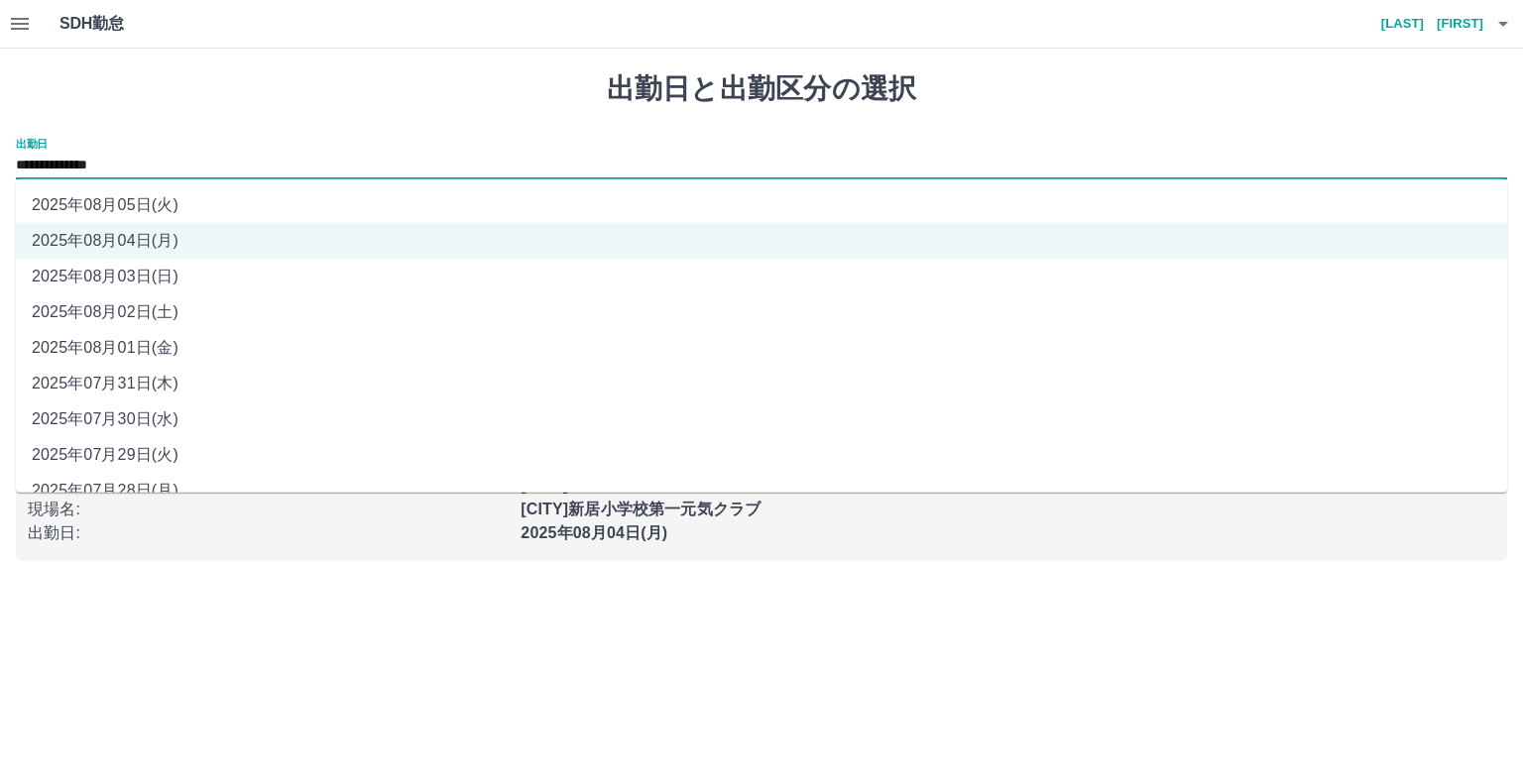 click on "2025年08月03日(日)" at bounding box center [762, 277] 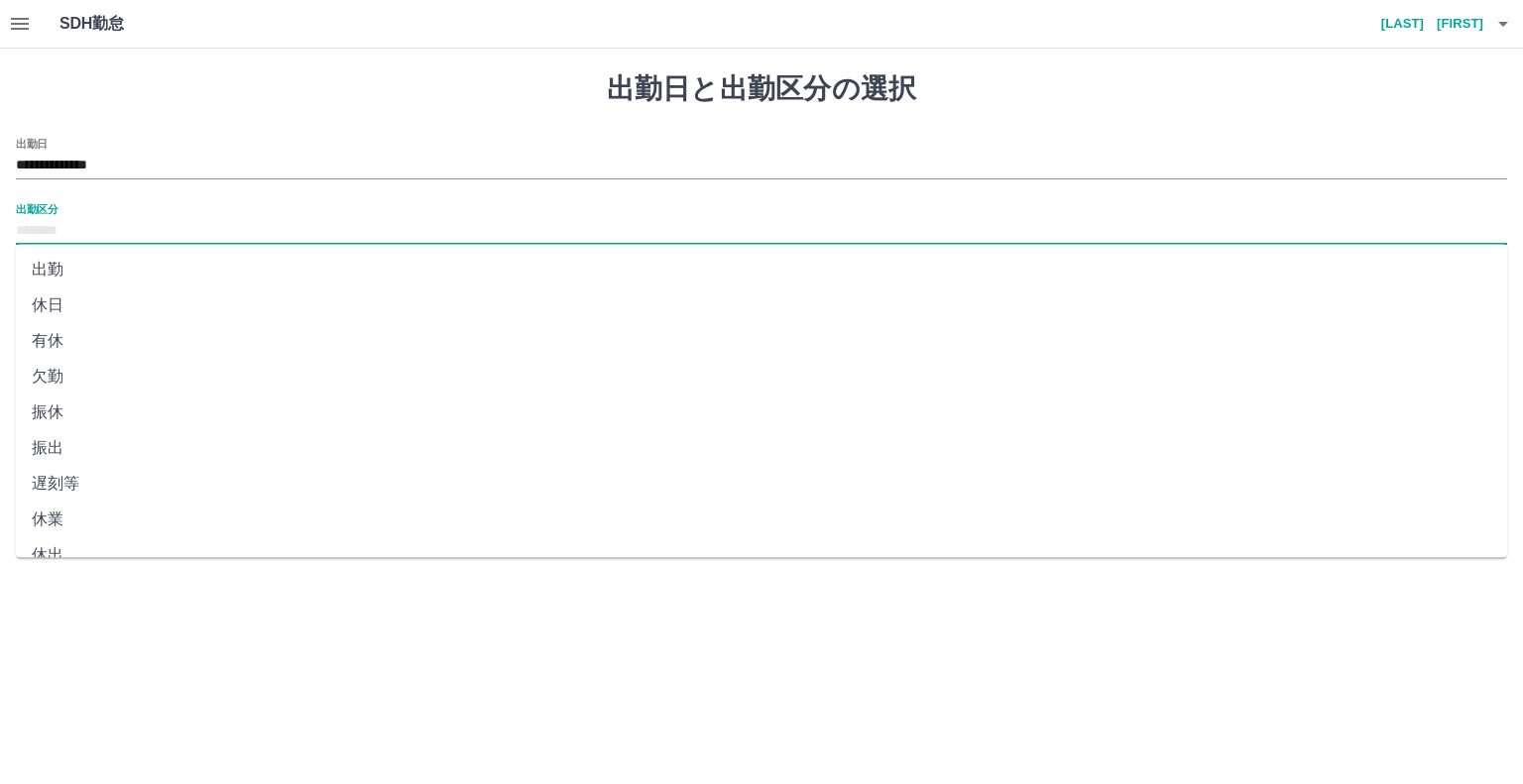 drag, startPoint x: 173, startPoint y: 233, endPoint x: 151, endPoint y: 297, distance: 67.675697 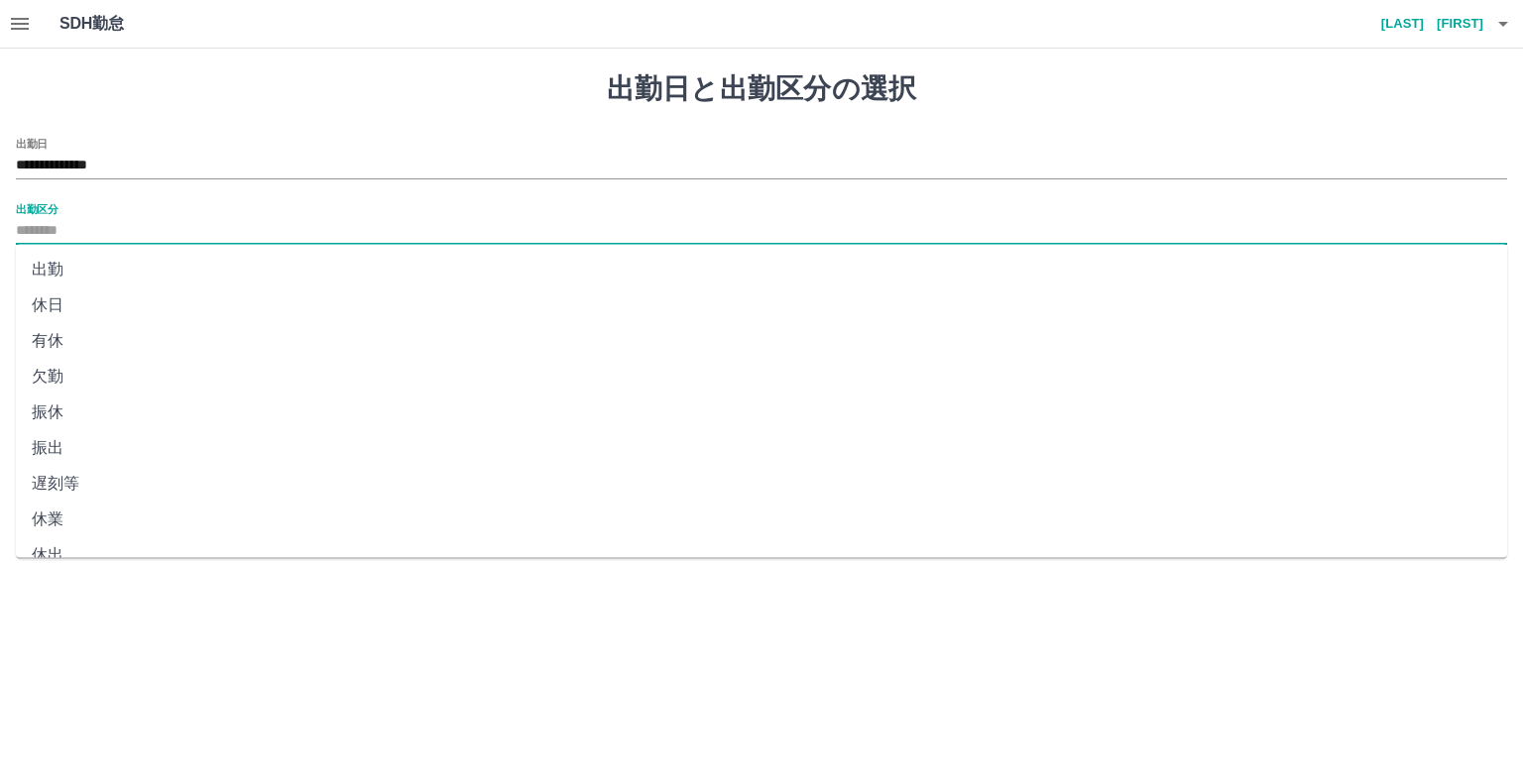 click on "**********" at bounding box center [762, 292] 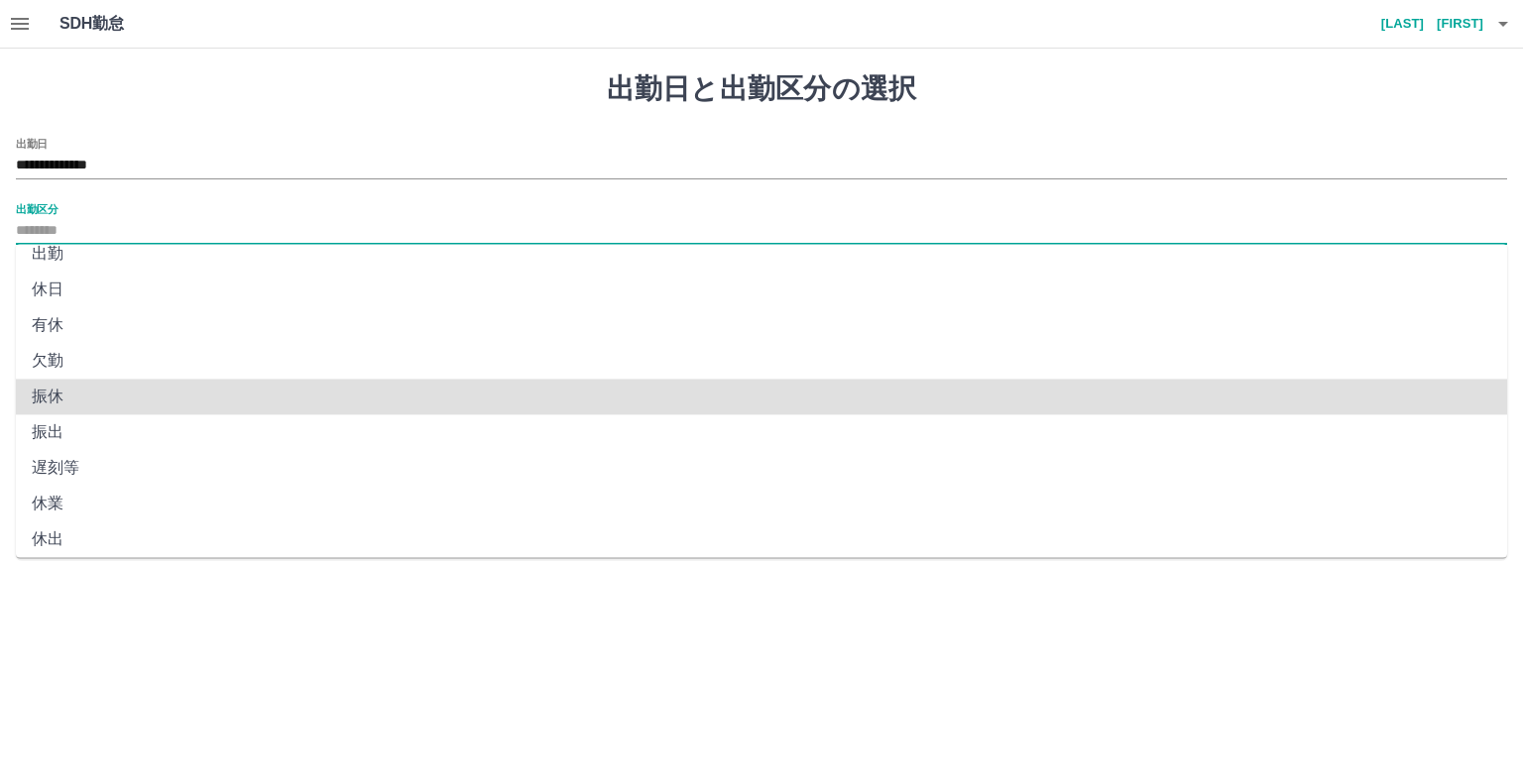scroll, scrollTop: 337, scrollLeft: 0, axis: vertical 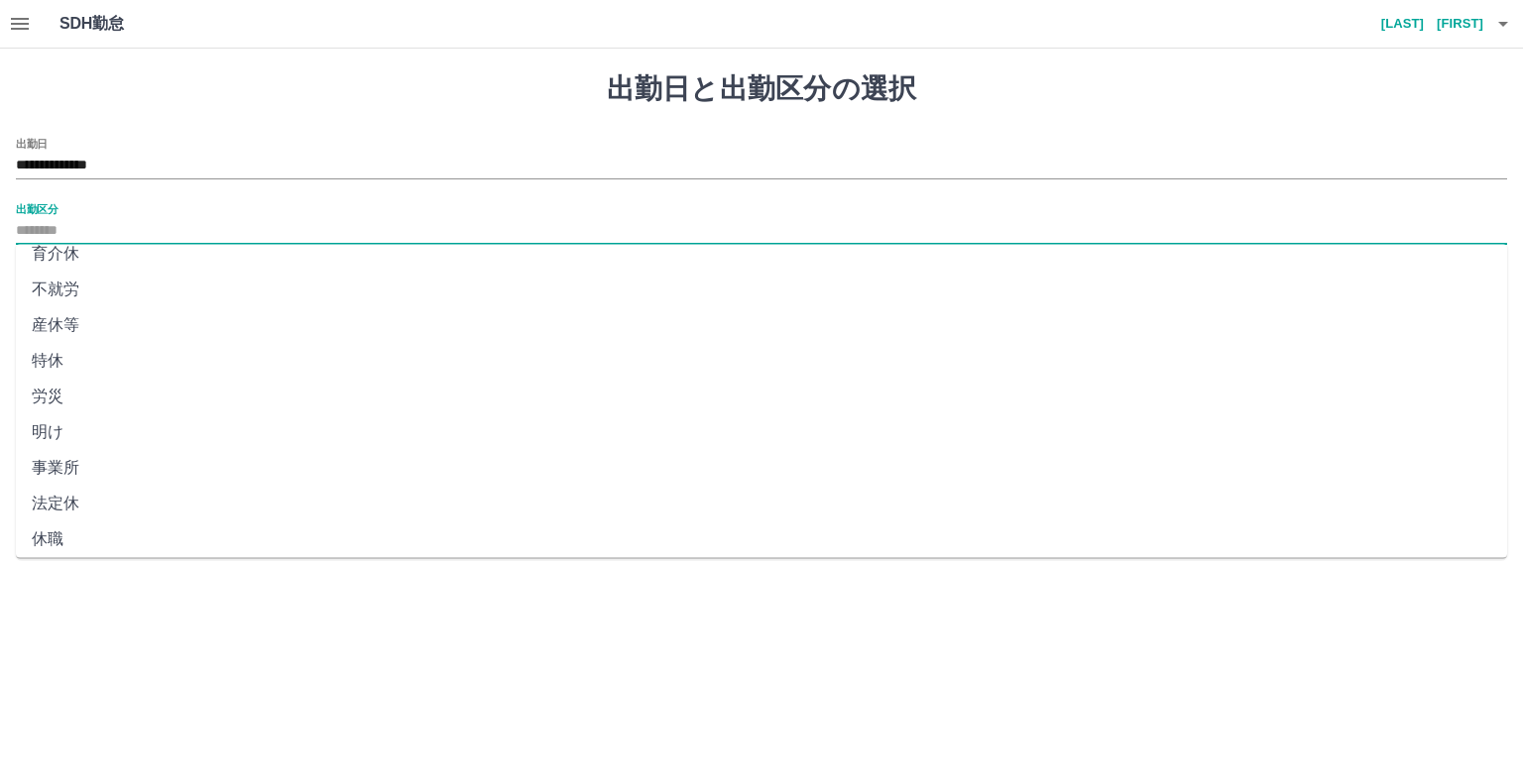 click on "法定休" at bounding box center [762, 504] 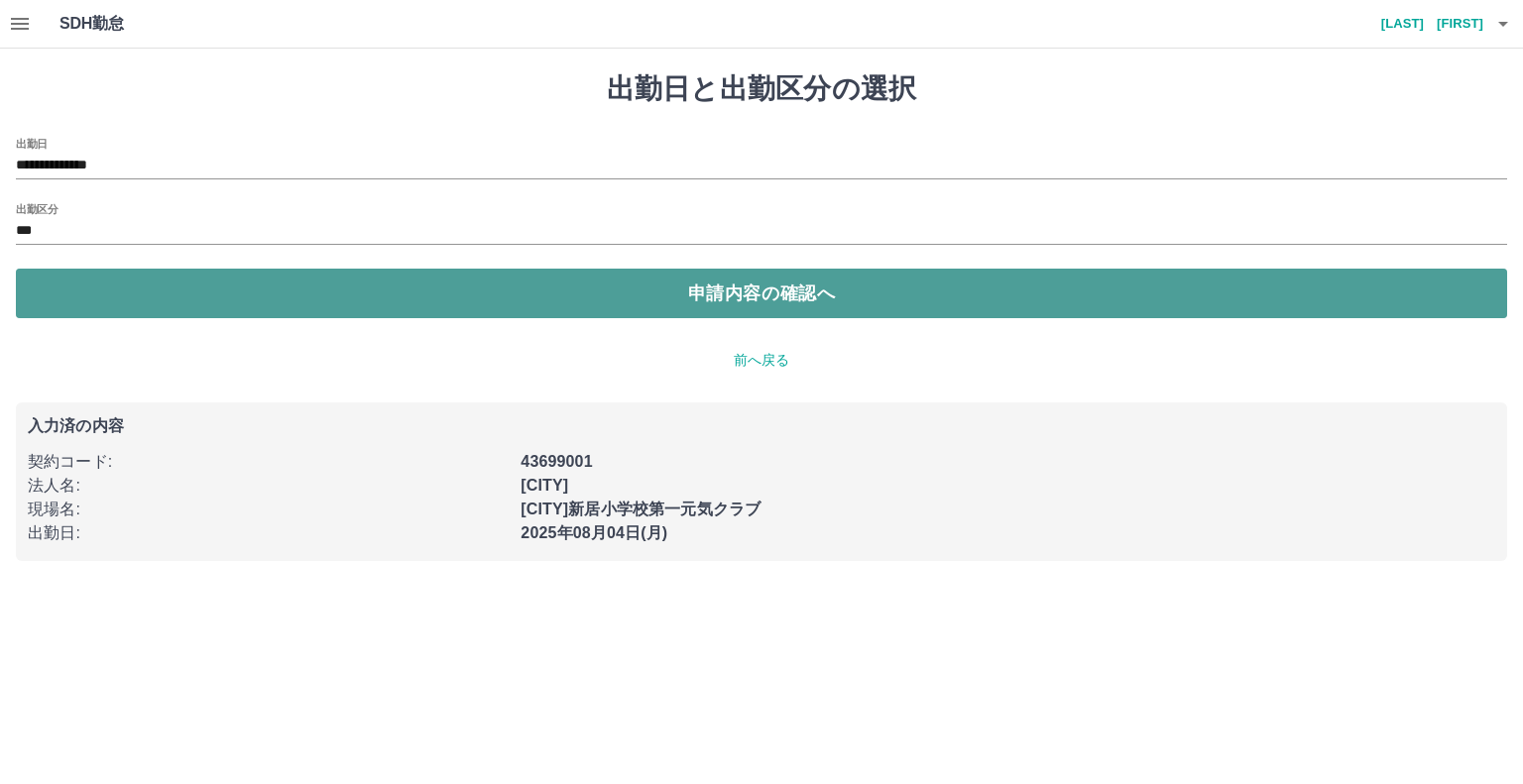 click on "申請内容の確認へ" at bounding box center [762, 293] 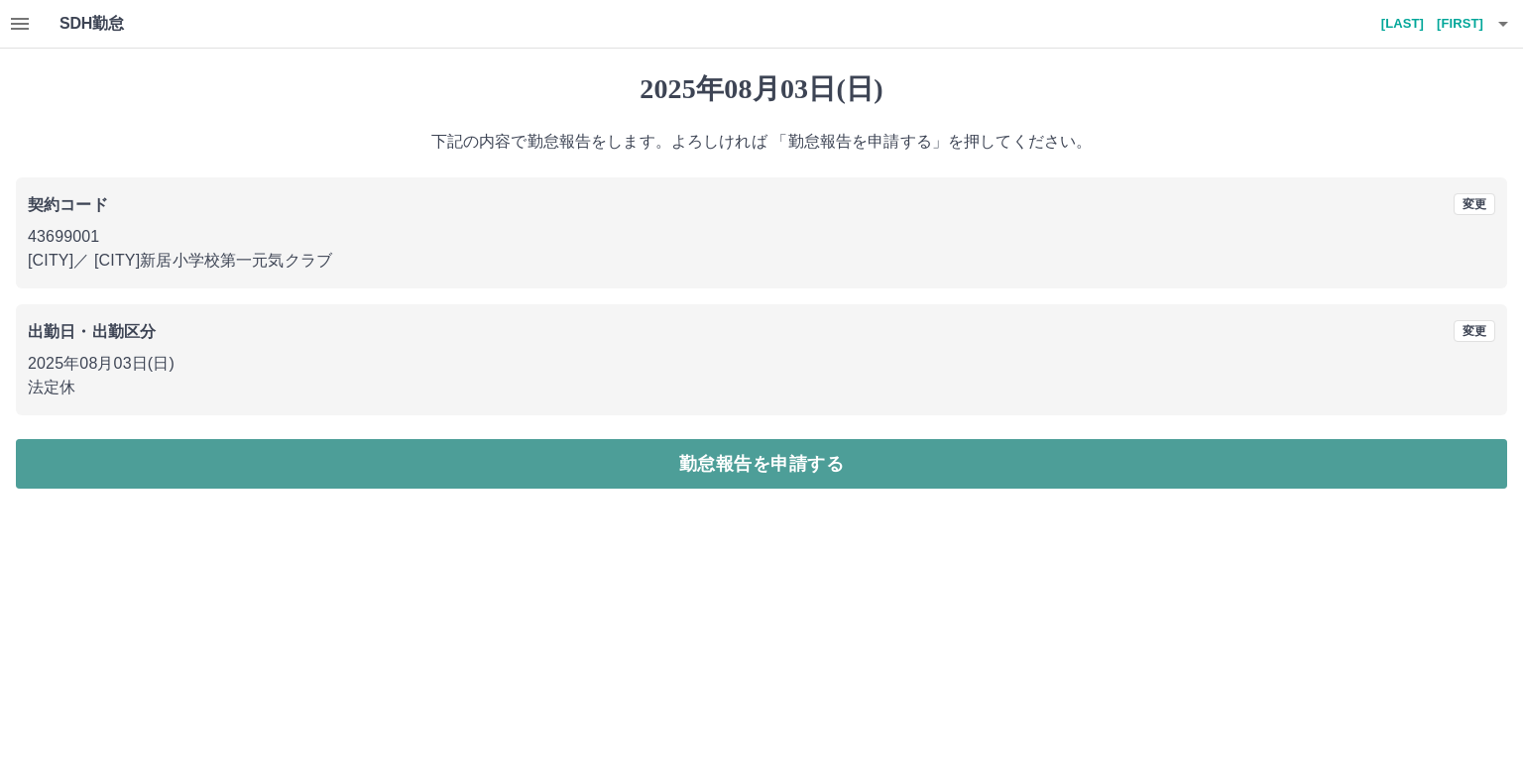 click on "勤怠報告を申請する" at bounding box center (762, 464) 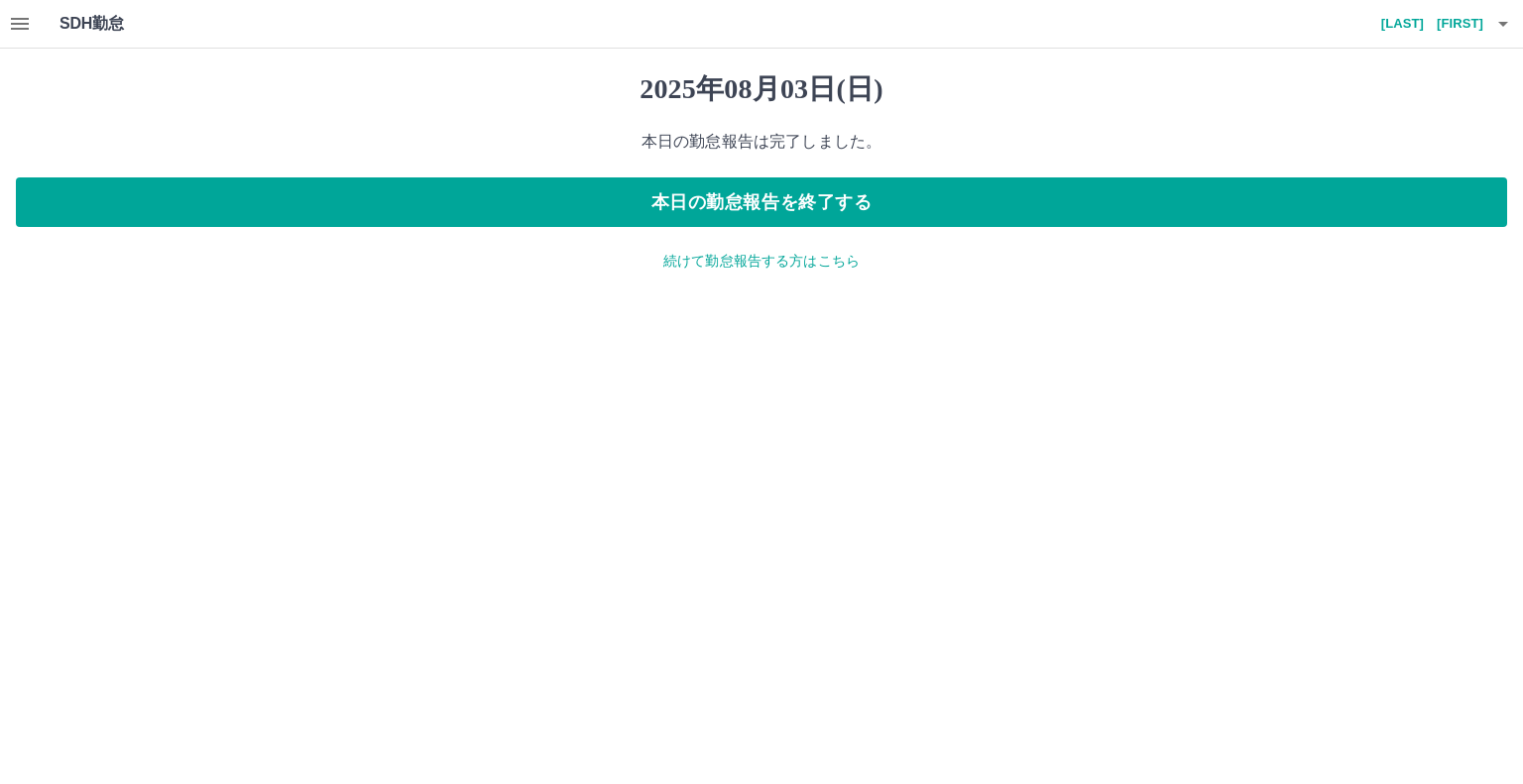 click on "続けて勤怠報告する方はこちら" at bounding box center (762, 261) 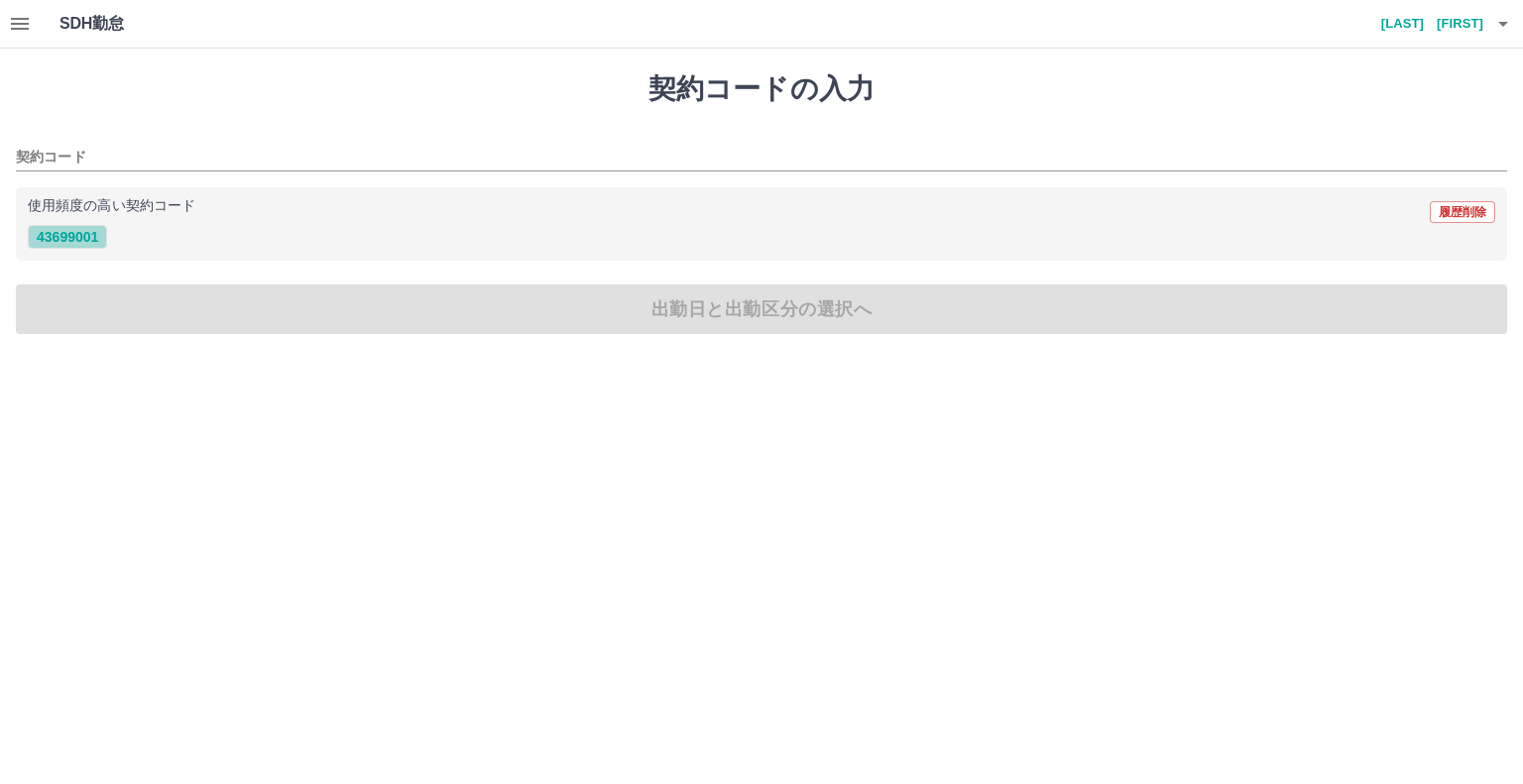 click on "43699001" at bounding box center [67, 237] 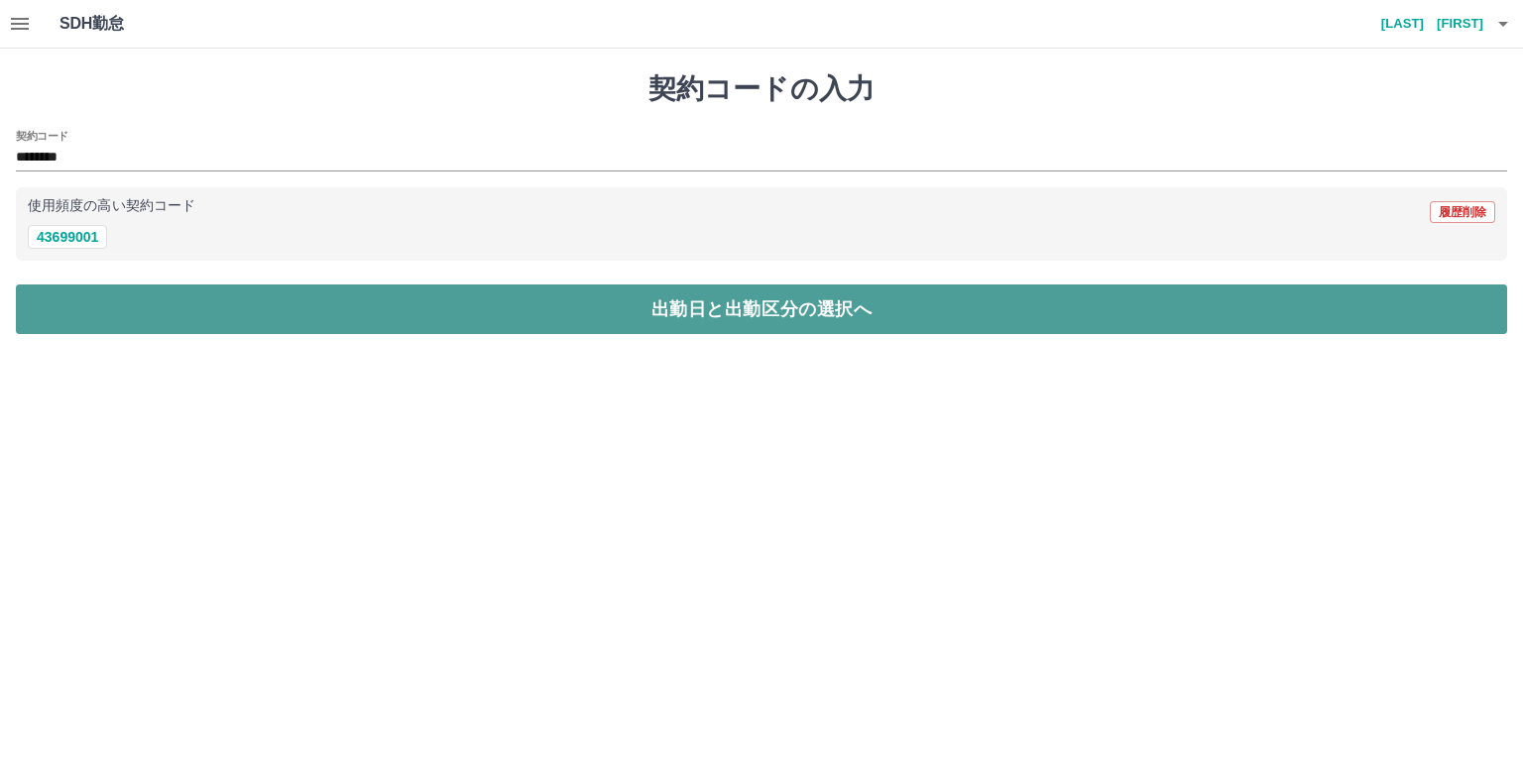 click on "出勤日と出勤区分の選択へ" at bounding box center [762, 309] 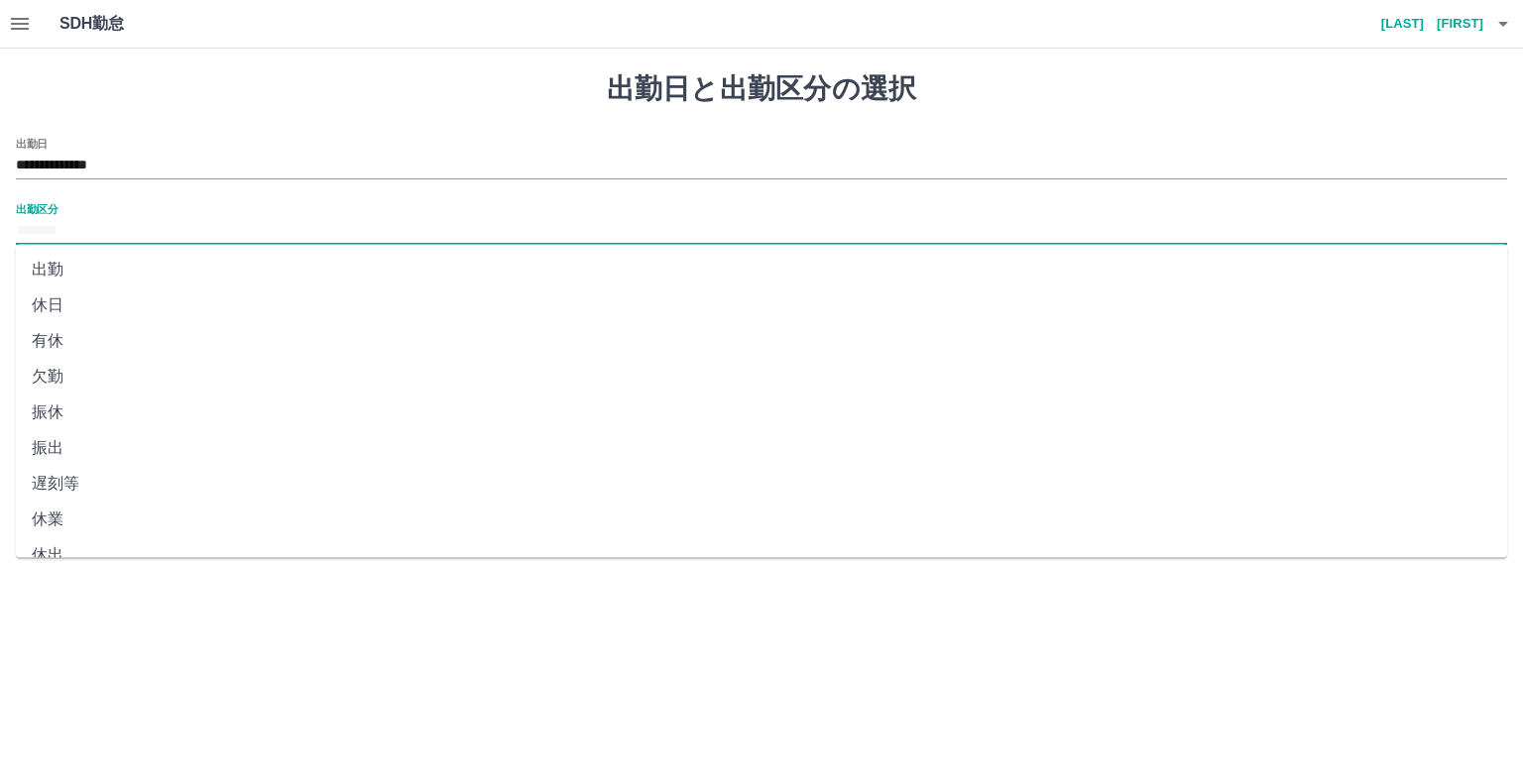click on "出勤区分" at bounding box center (762, 231) 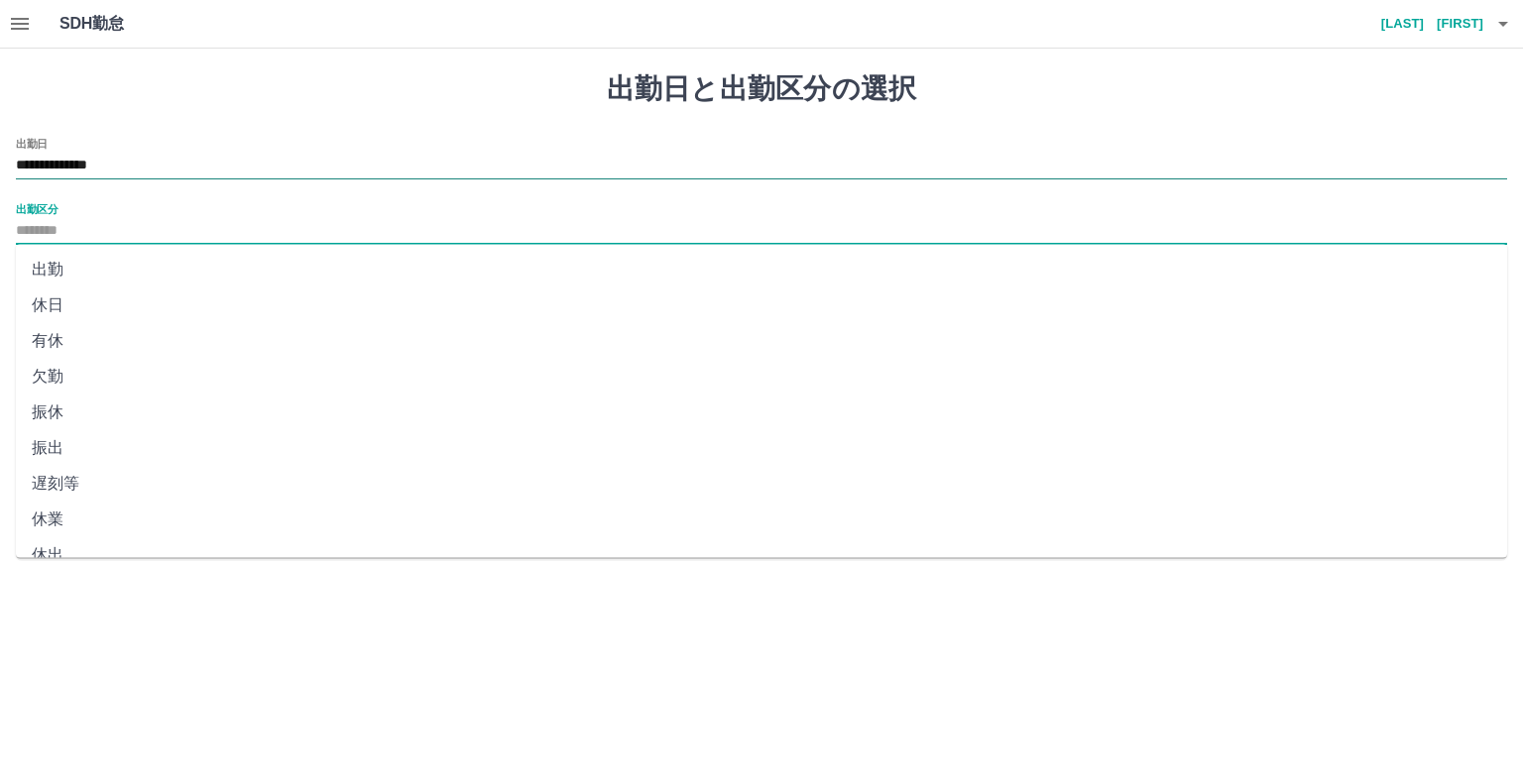 drag, startPoint x: 139, startPoint y: 261, endPoint x: 184, endPoint y: 175, distance: 97.06184 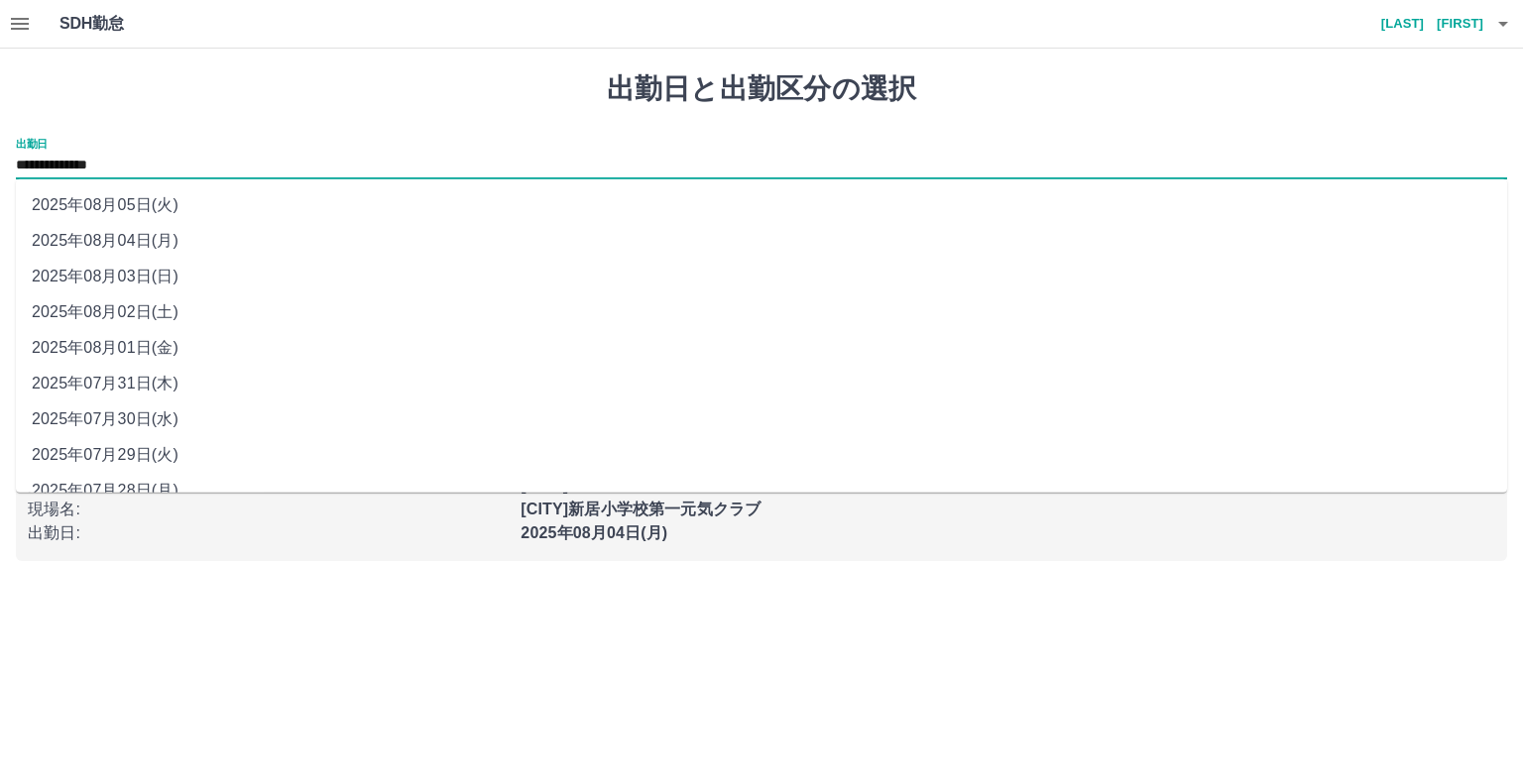 click on "**********" at bounding box center (762, 166) 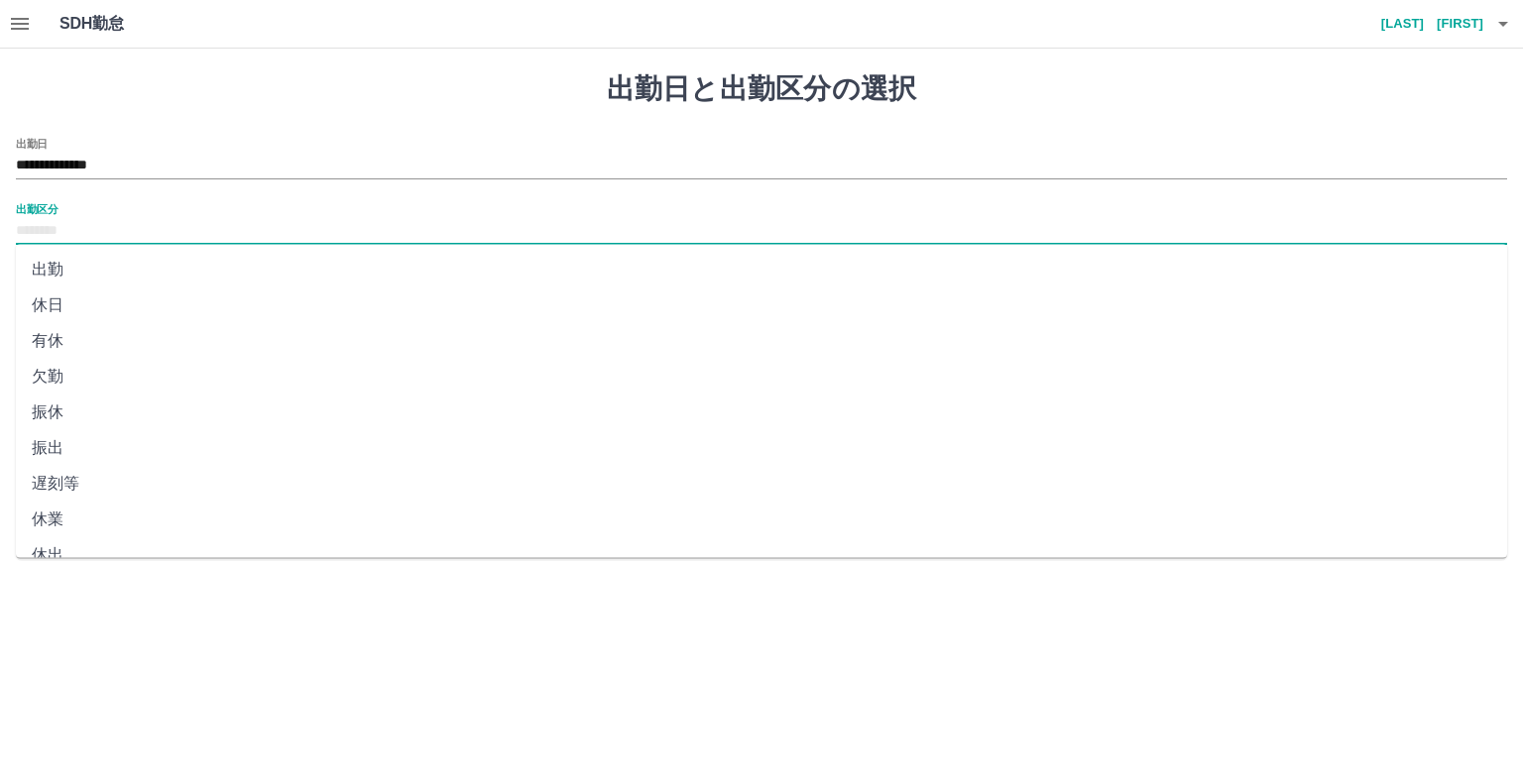 click on "出勤区分" at bounding box center (762, 231) 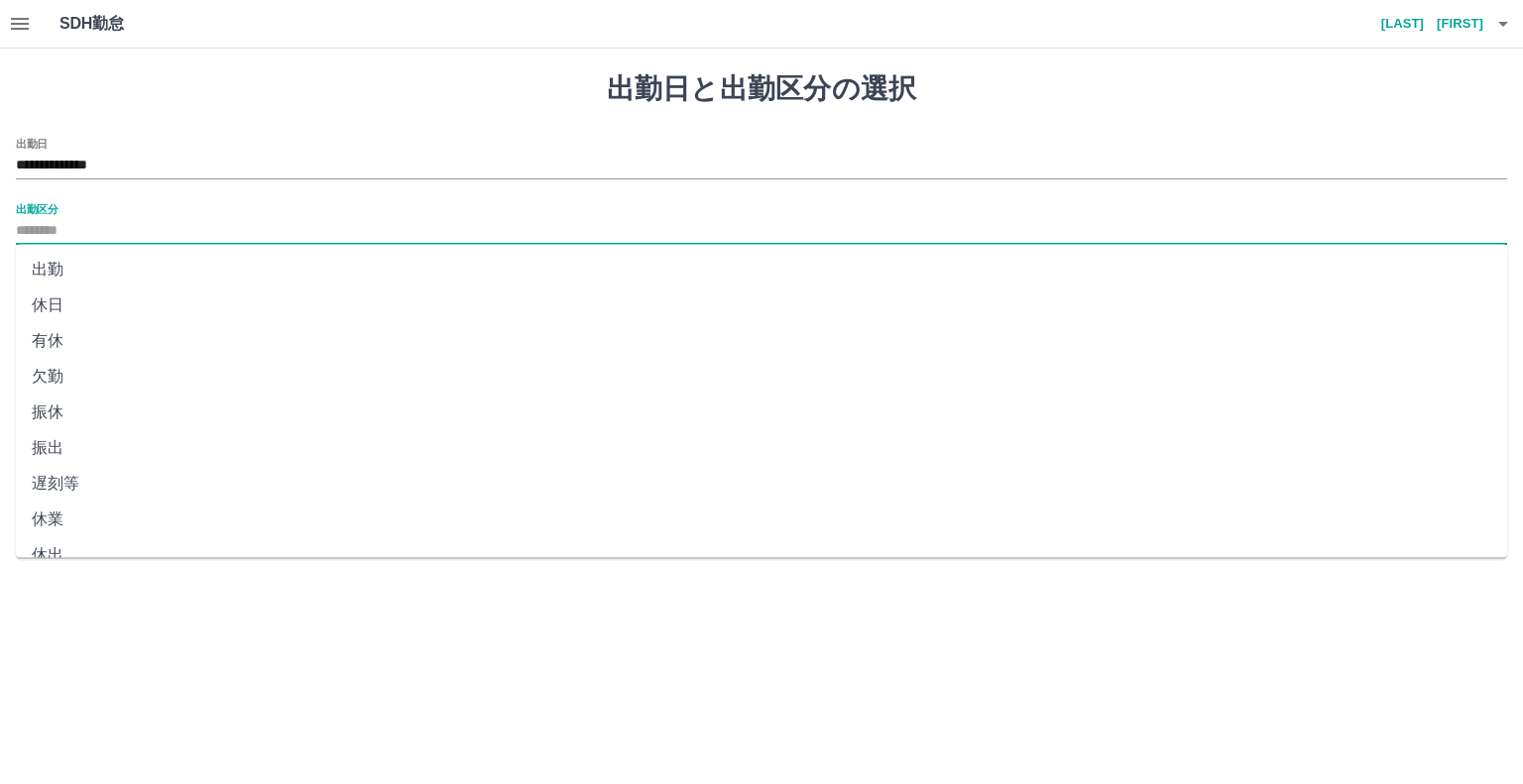 click on "出勤" at bounding box center [762, 270] 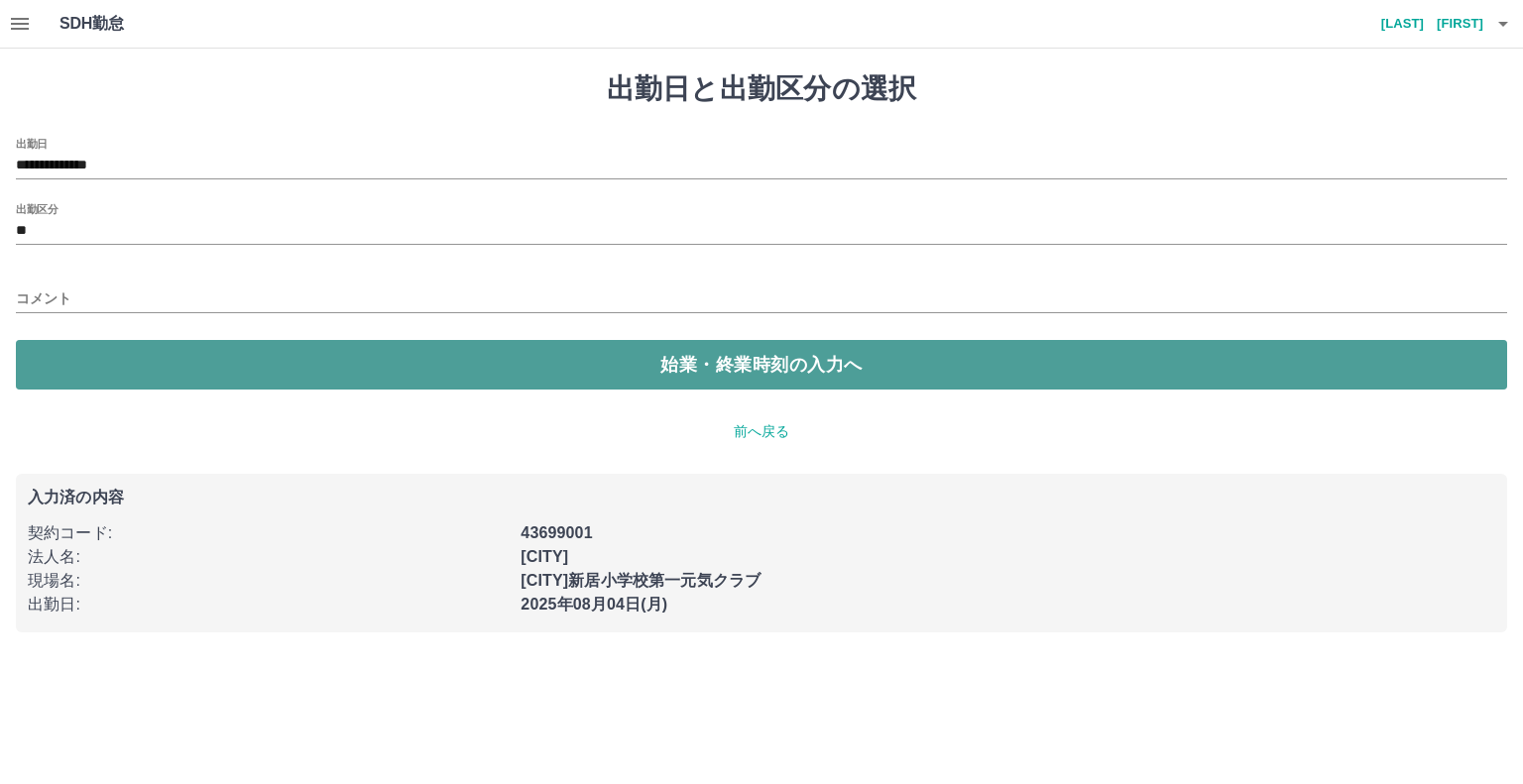 click on "始業・終業時刻の入力へ" at bounding box center (762, 365) 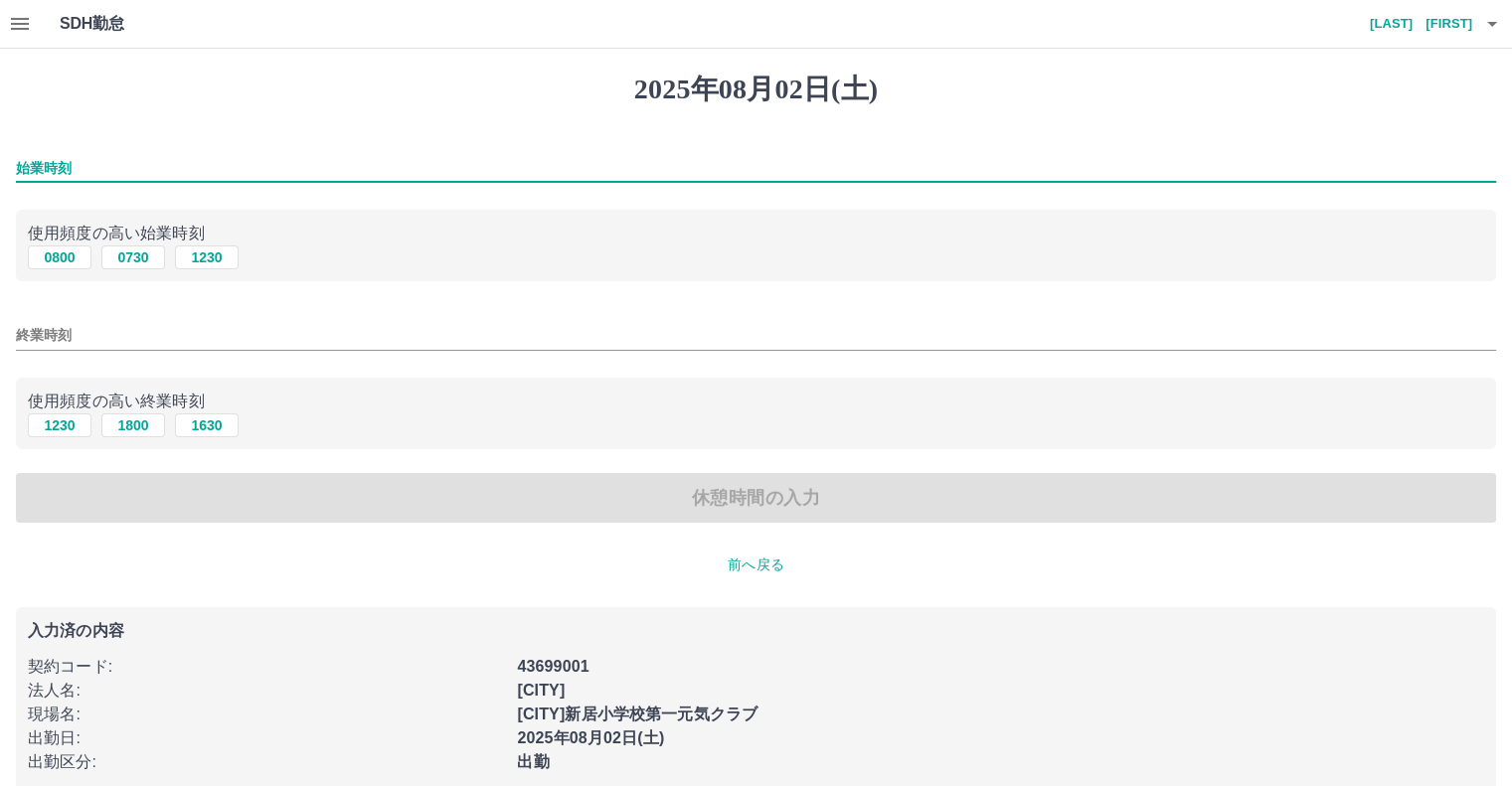 click on "始業時刻" at bounding box center (756, 168) 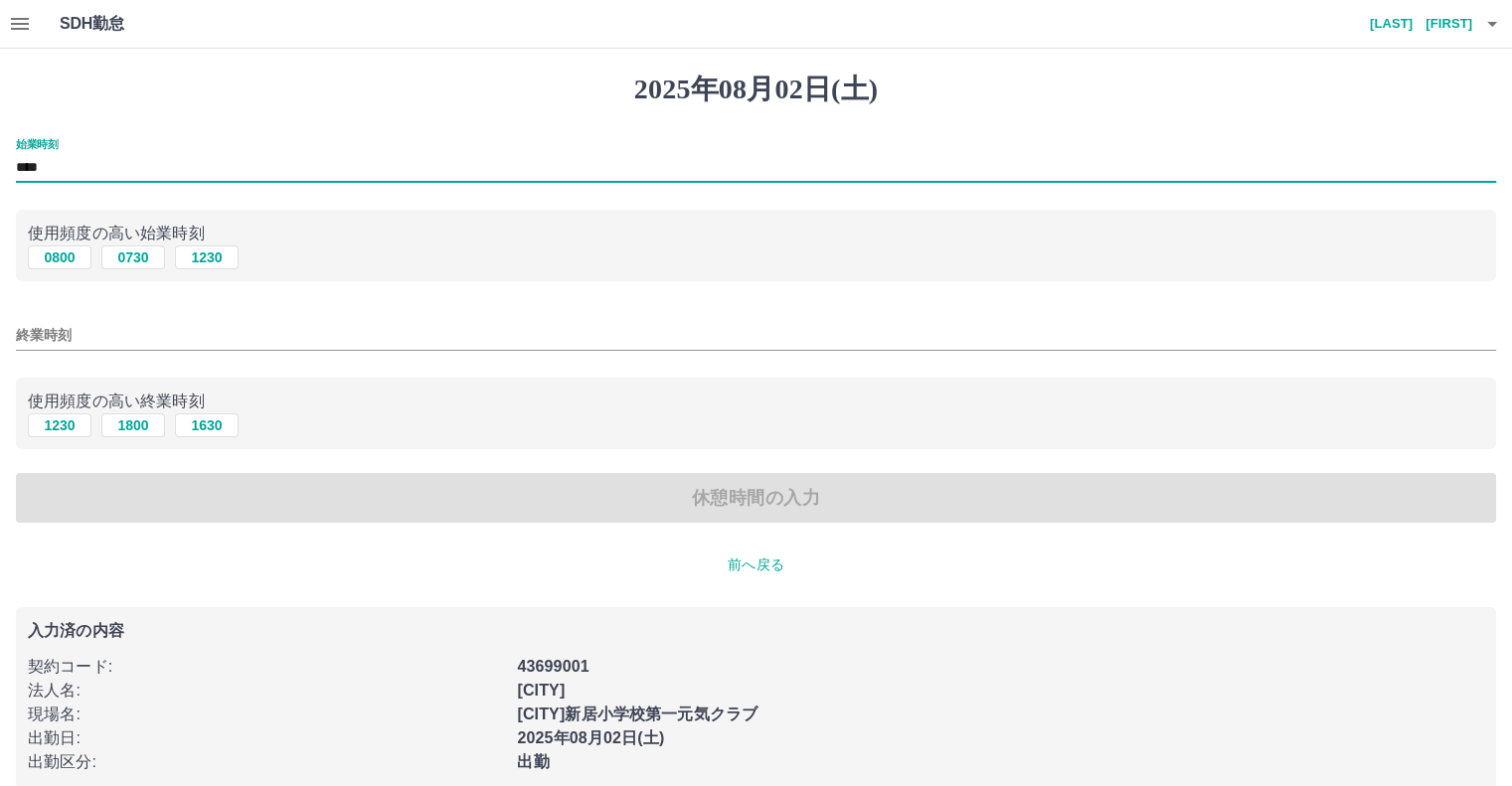 type on "****" 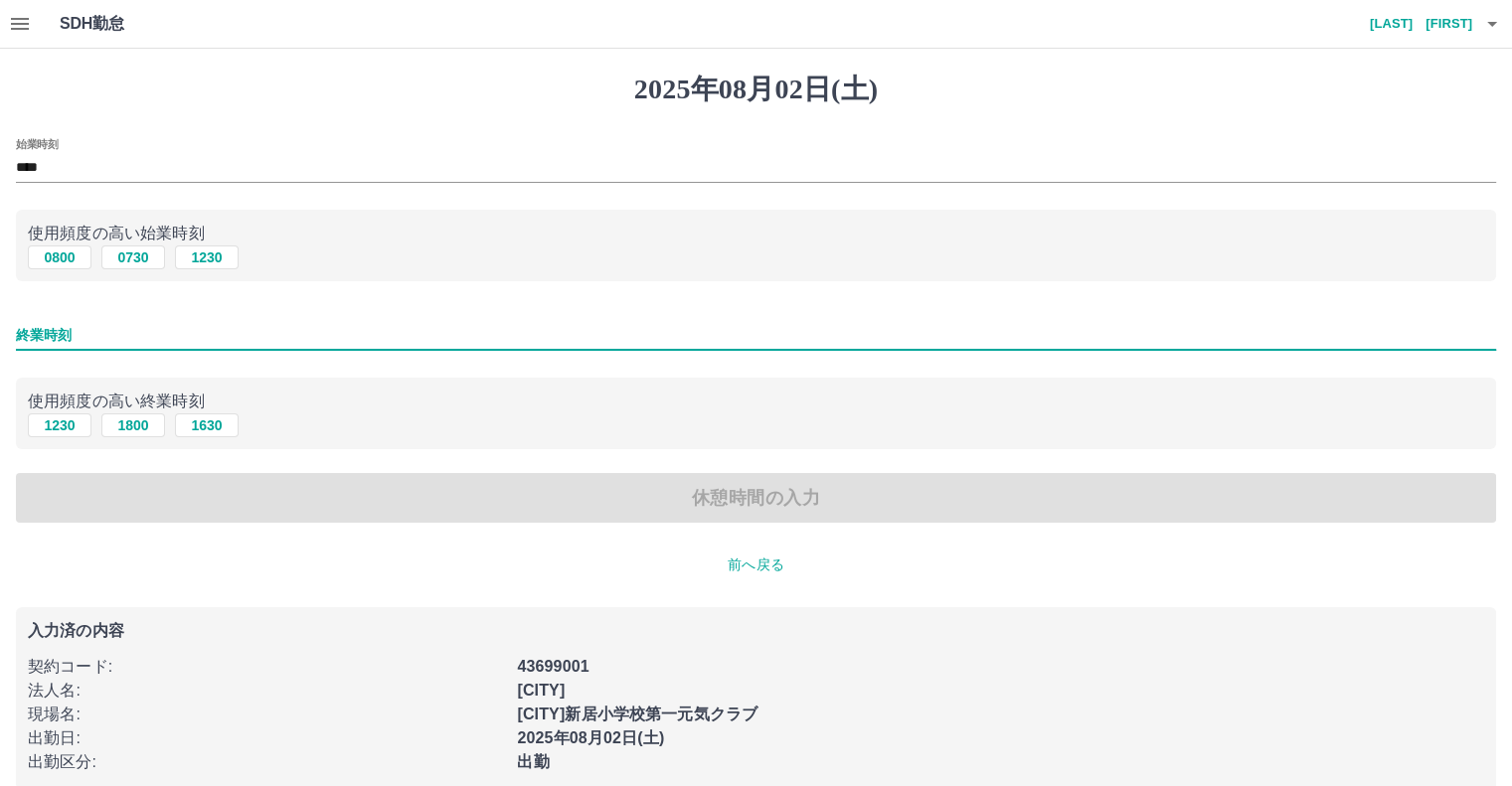 click on "終業時刻" at bounding box center (756, 335) 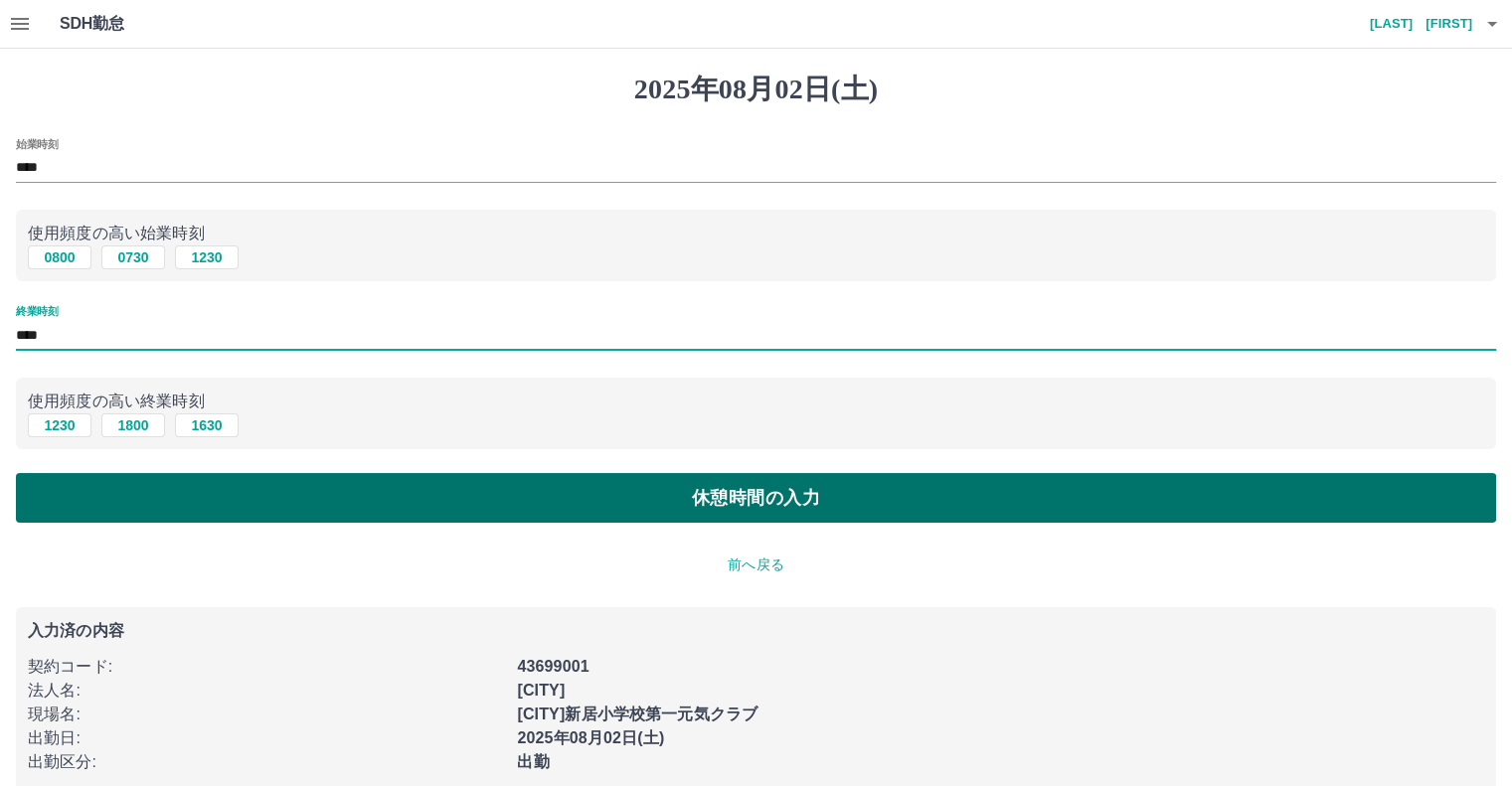 type on "****" 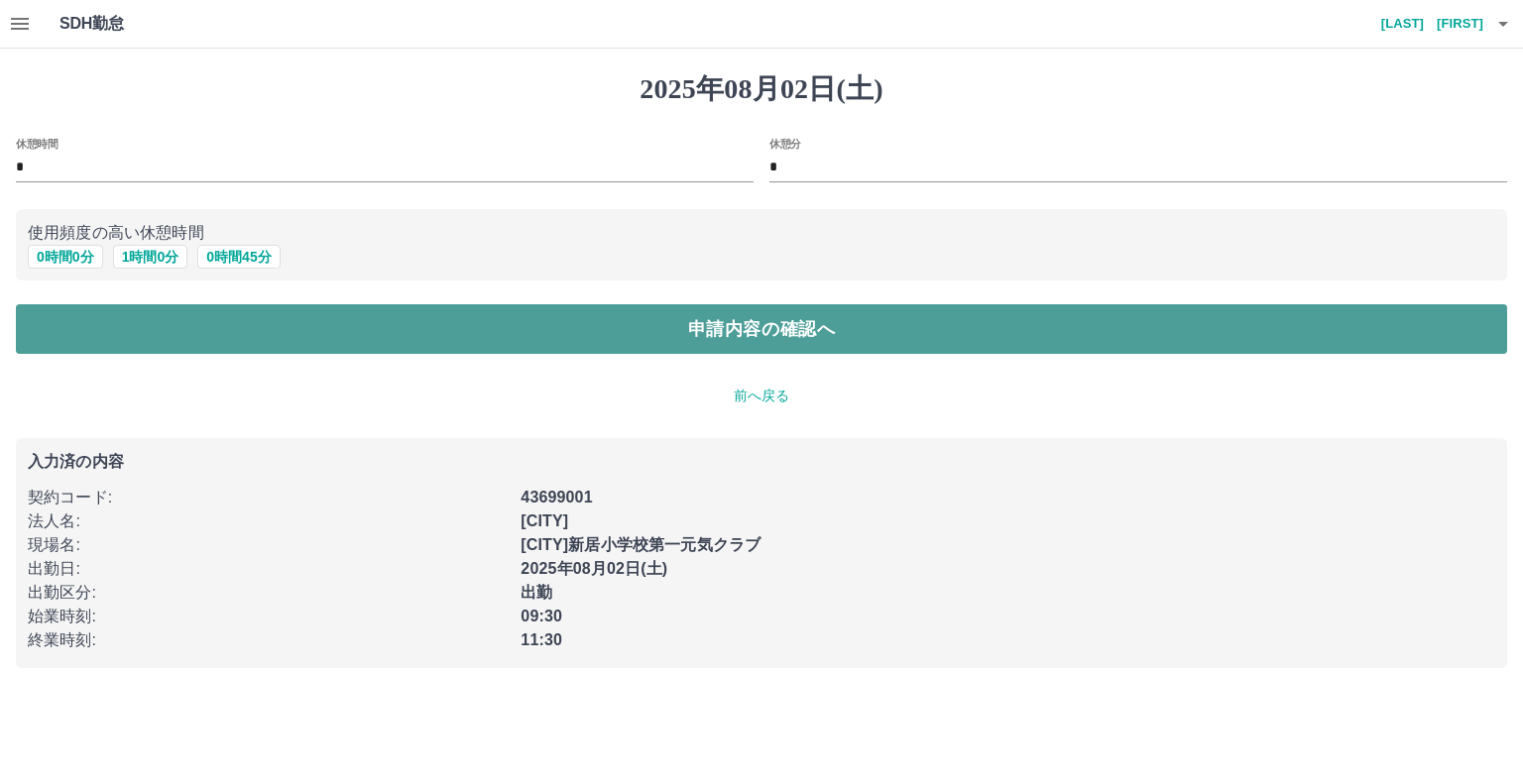 click on "申請内容の確認へ" at bounding box center (762, 329) 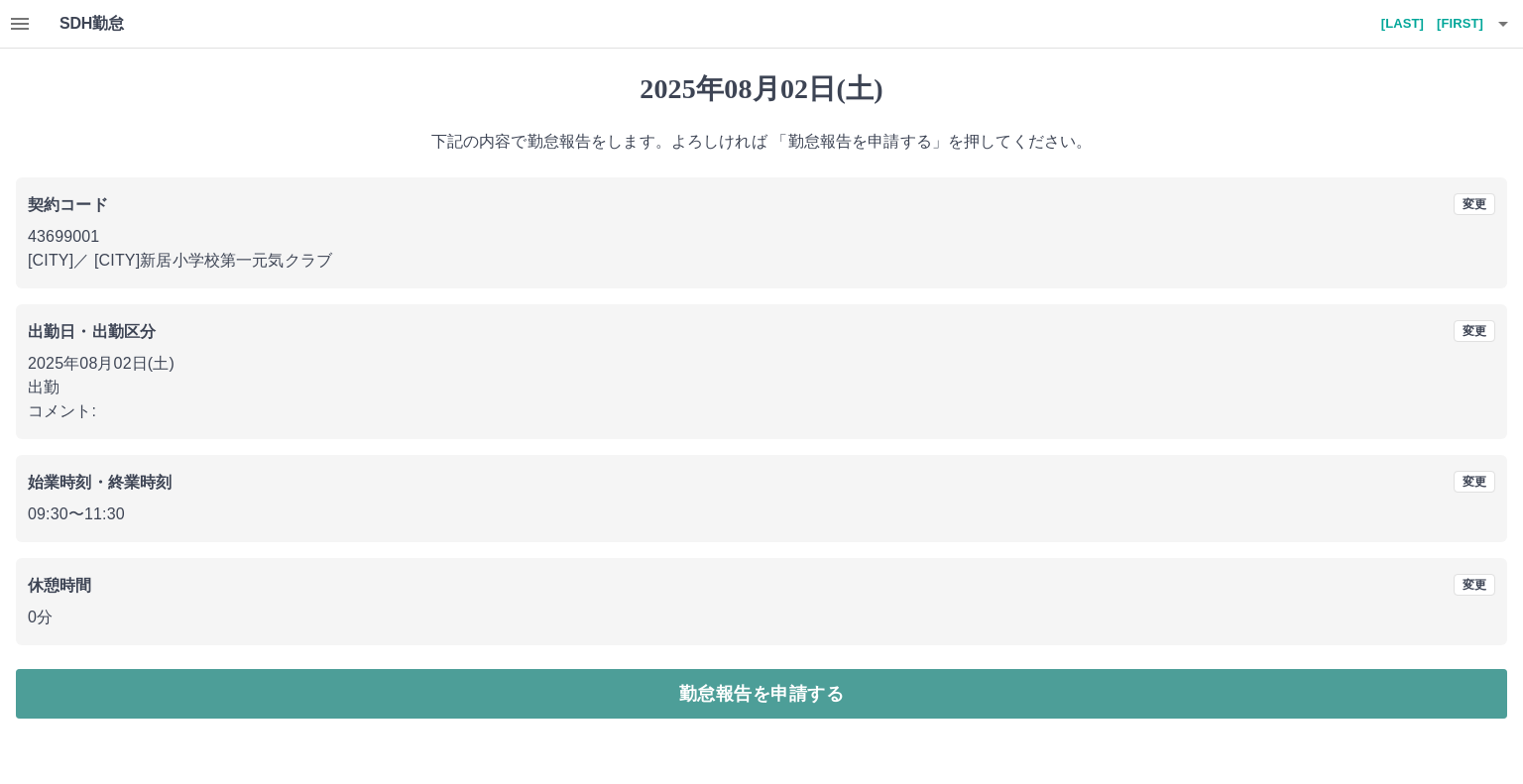 click on "勤怠報告を申請する" at bounding box center [762, 694] 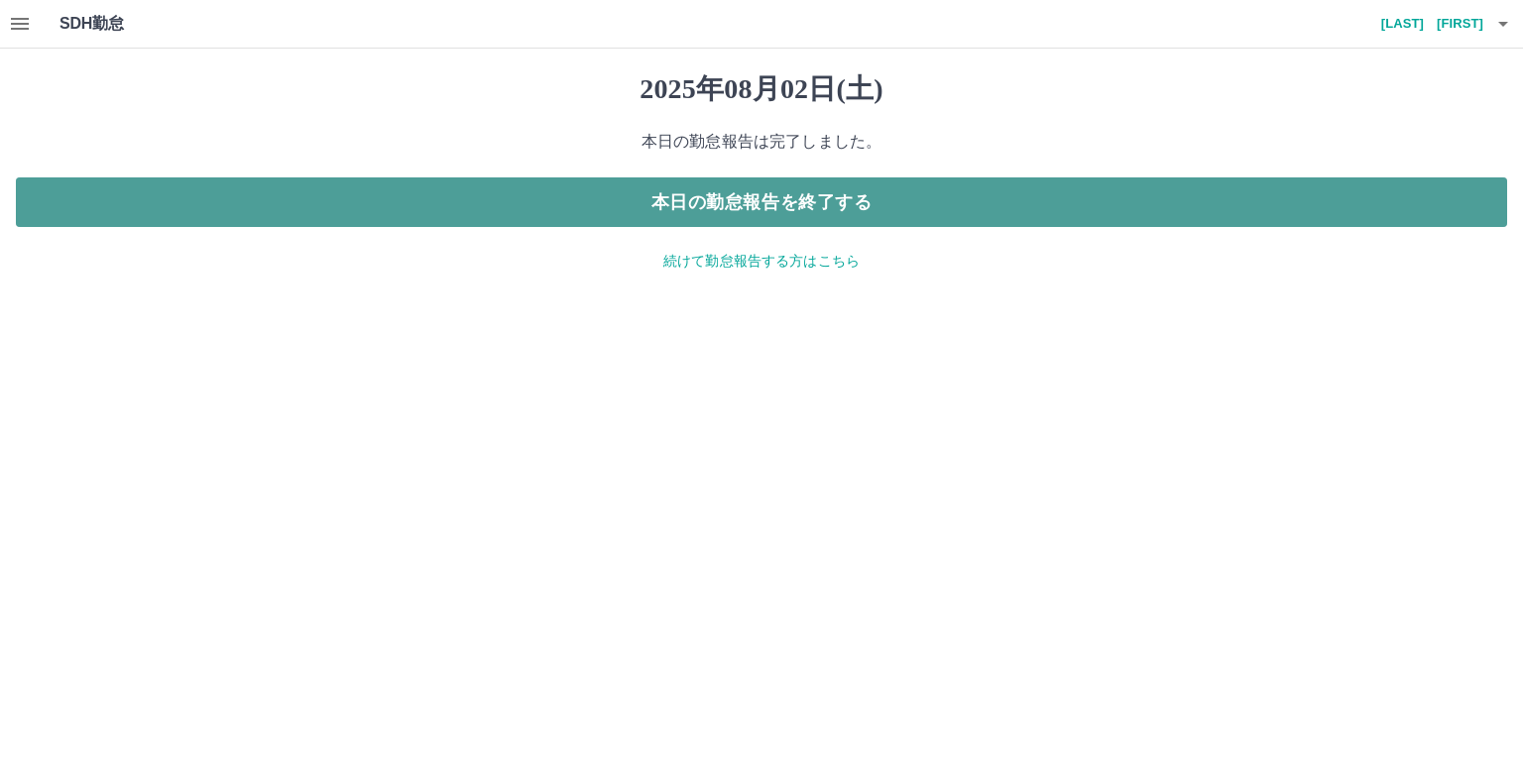 click on "本日の勤怠報告を終了する" at bounding box center [762, 202] 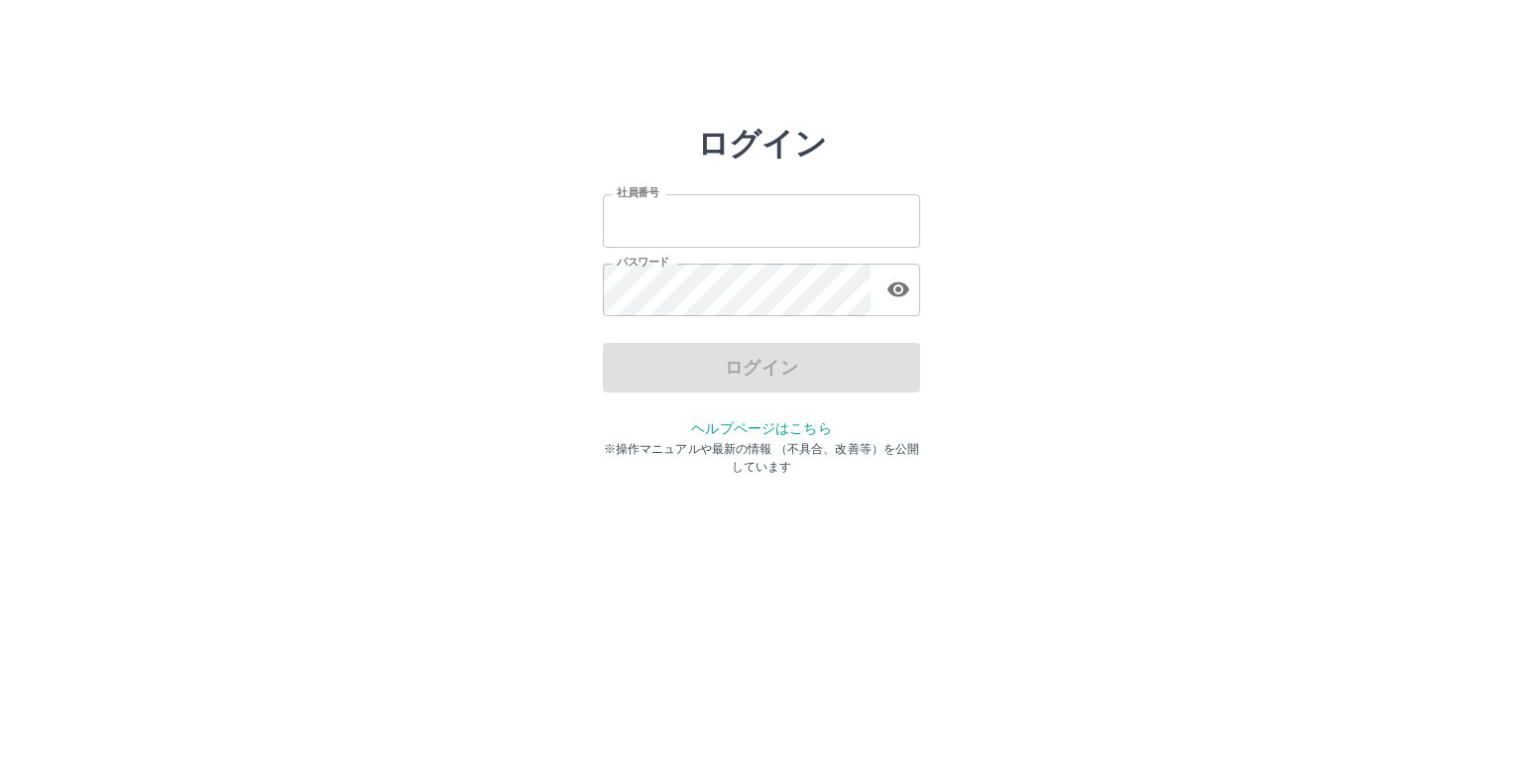 scroll, scrollTop: 0, scrollLeft: 0, axis: both 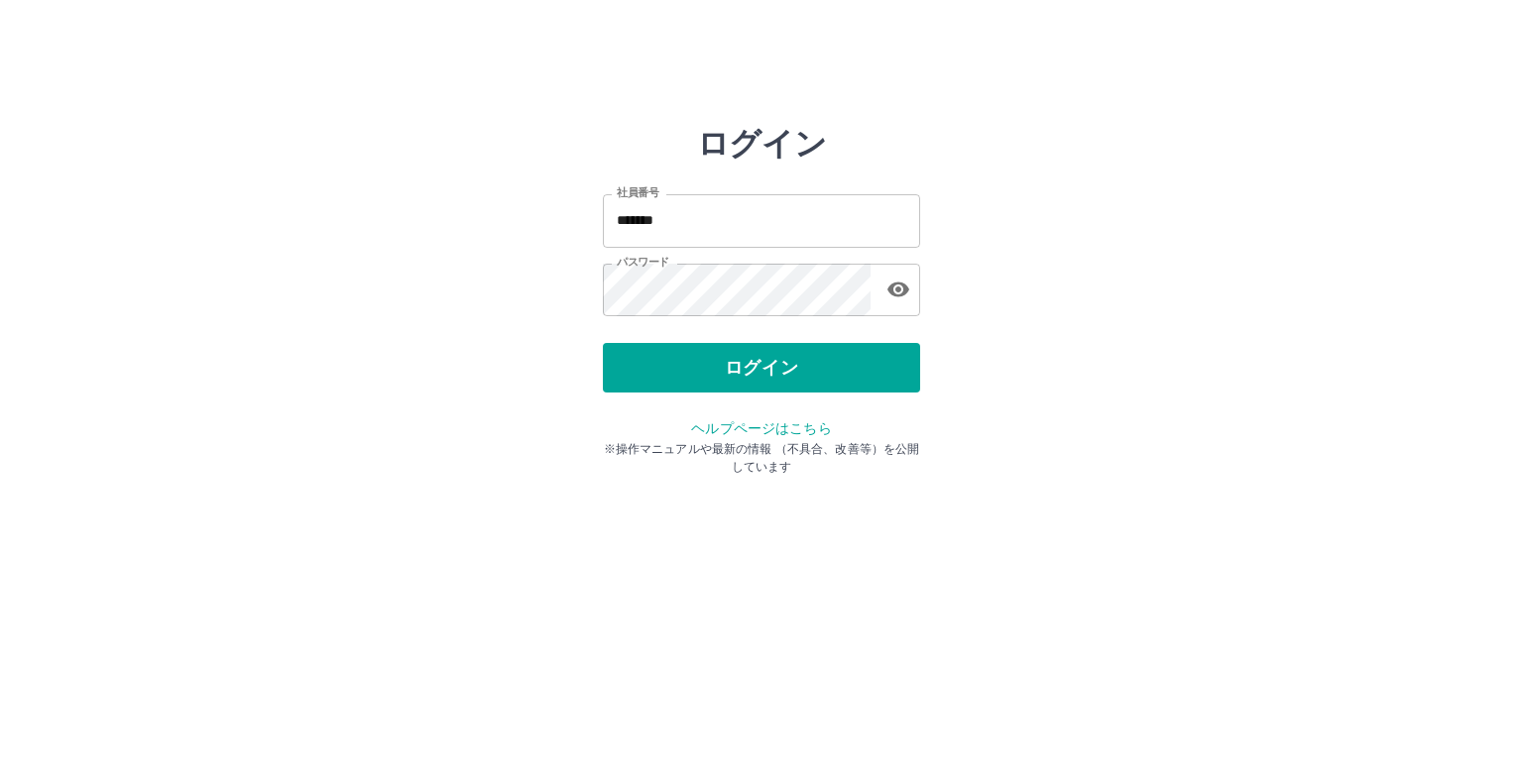 click on "ログイン 社員番号 ******* 社員番号 パスワード パスワード ログイン ヘルプページはこちら ※操作マニュアルや最新の情報 （不具合、改善等）を公開しています" at bounding box center (762, 283) 